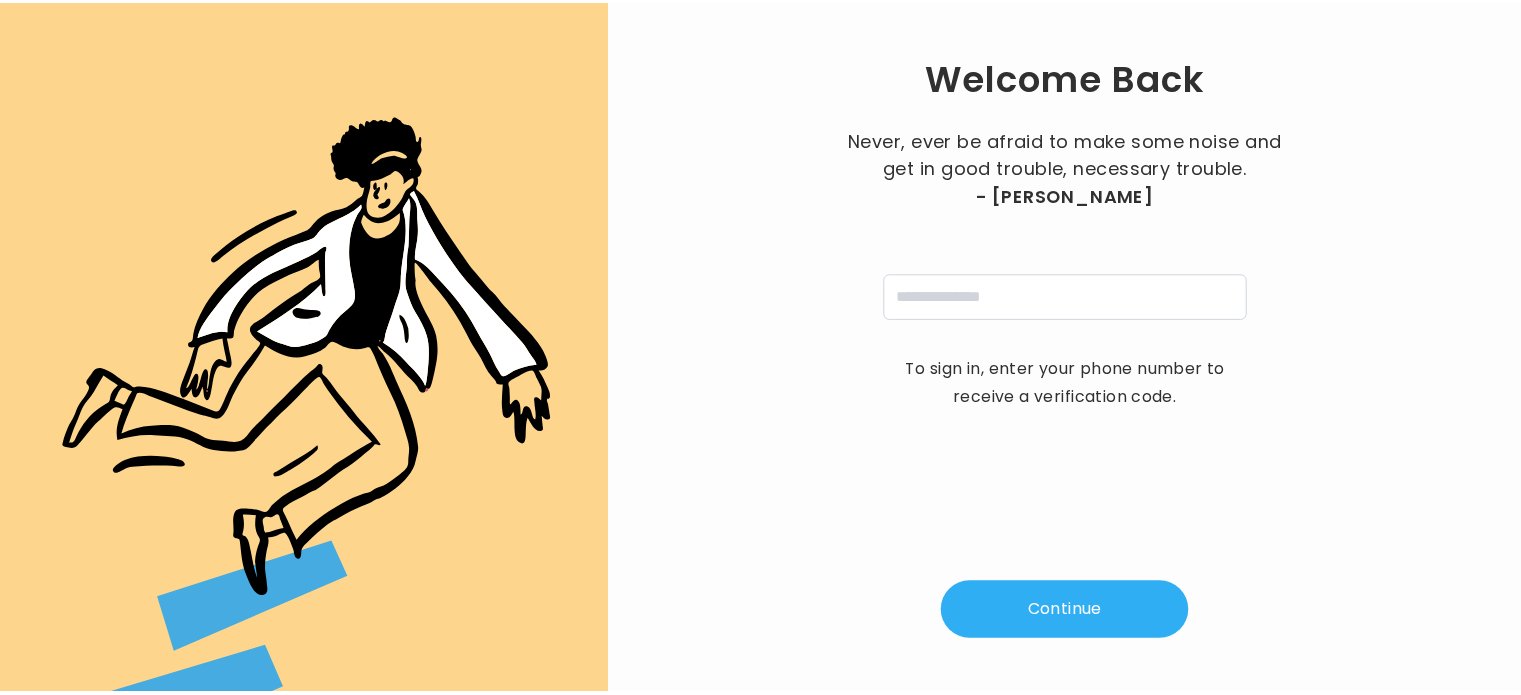 scroll, scrollTop: 0, scrollLeft: 0, axis: both 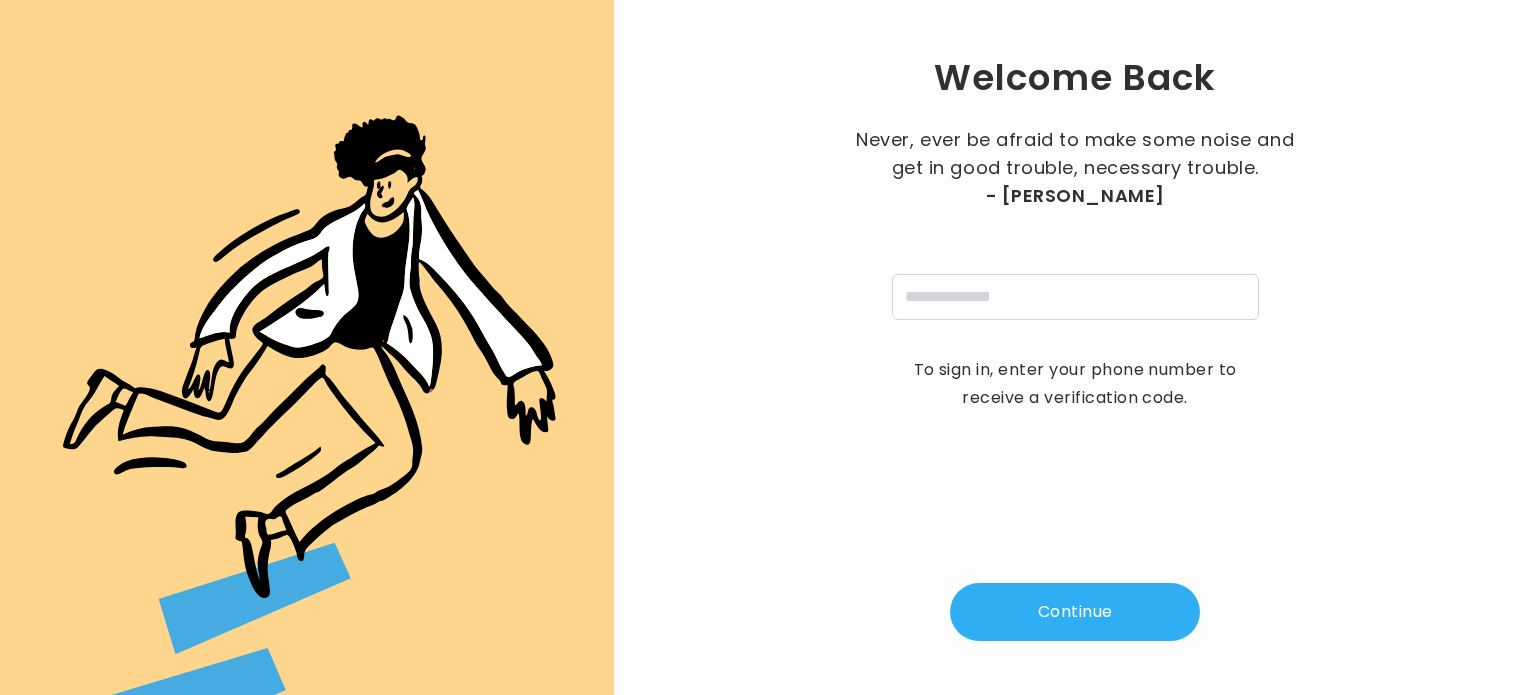 type on "**********" 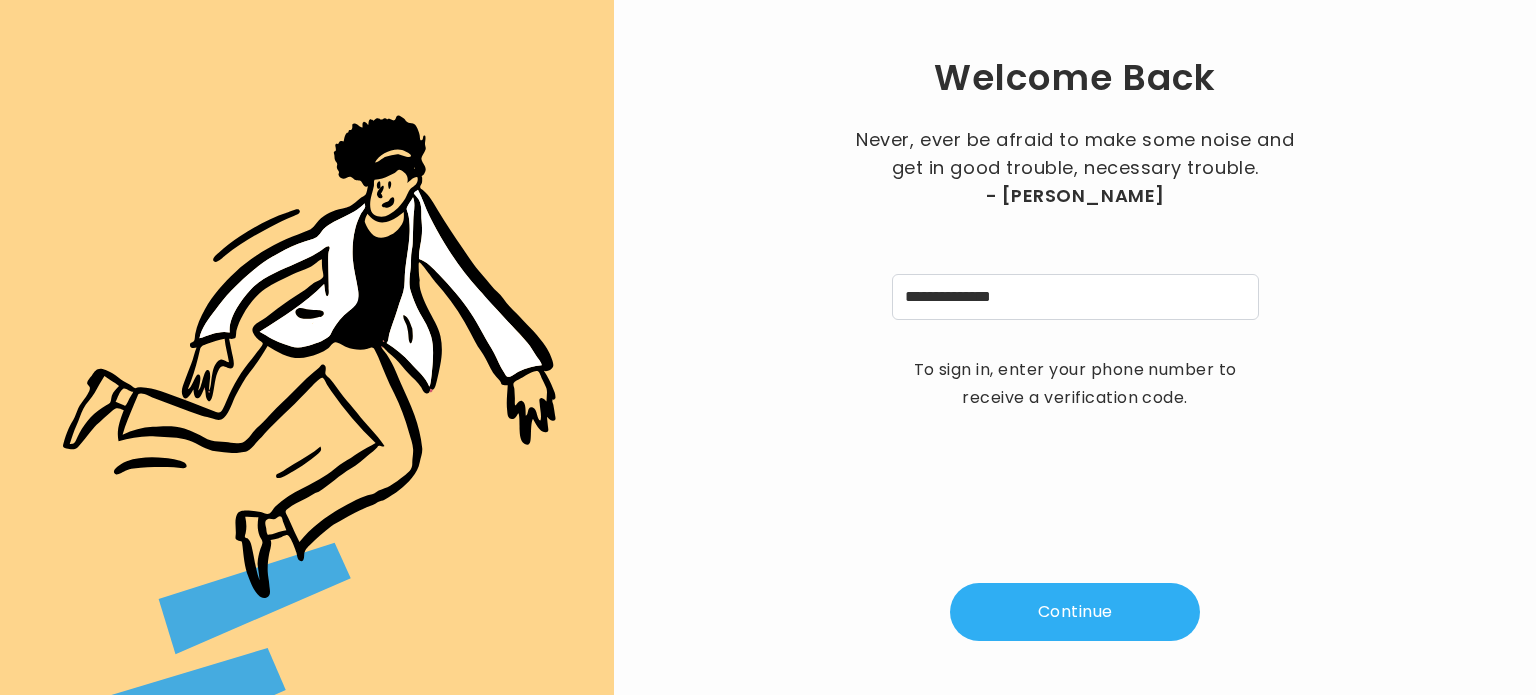 click on "Continue" at bounding box center (1075, 612) 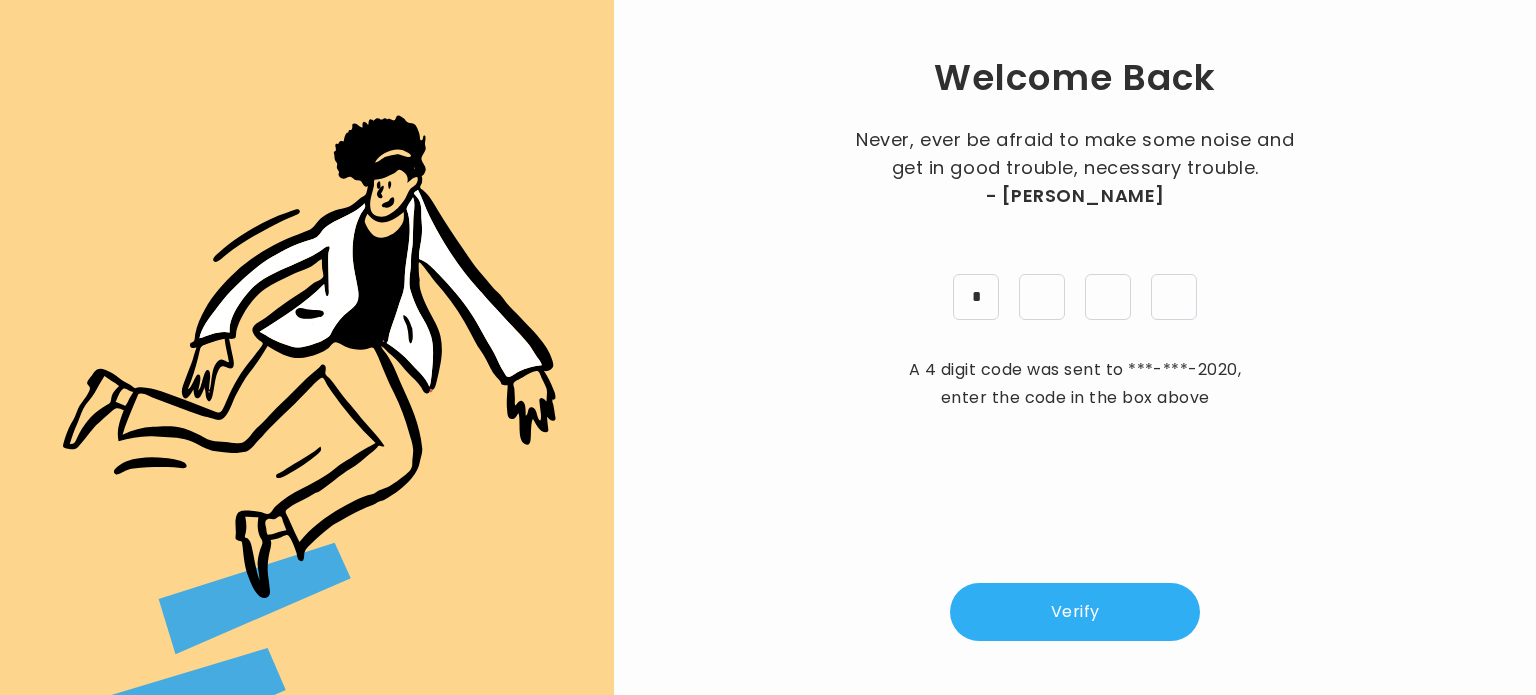 type on "*" 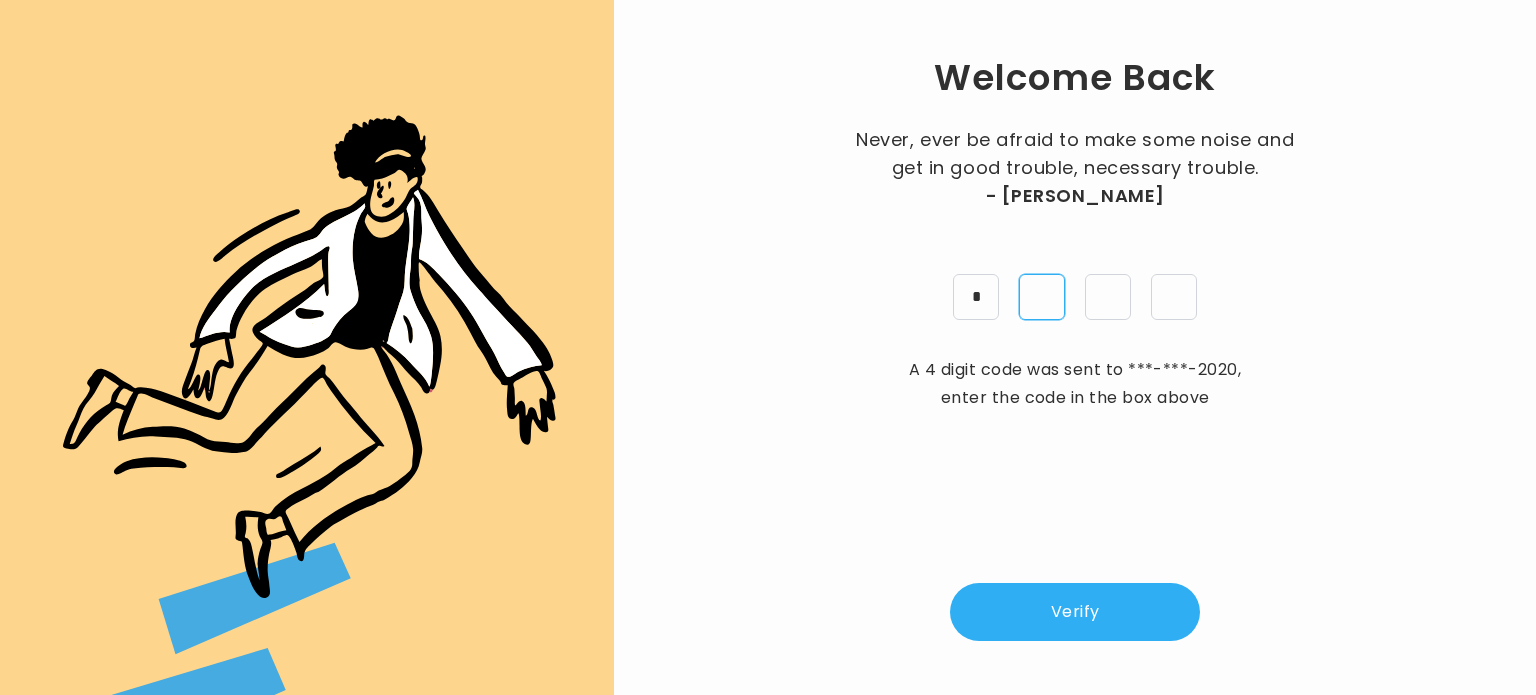 type on "*" 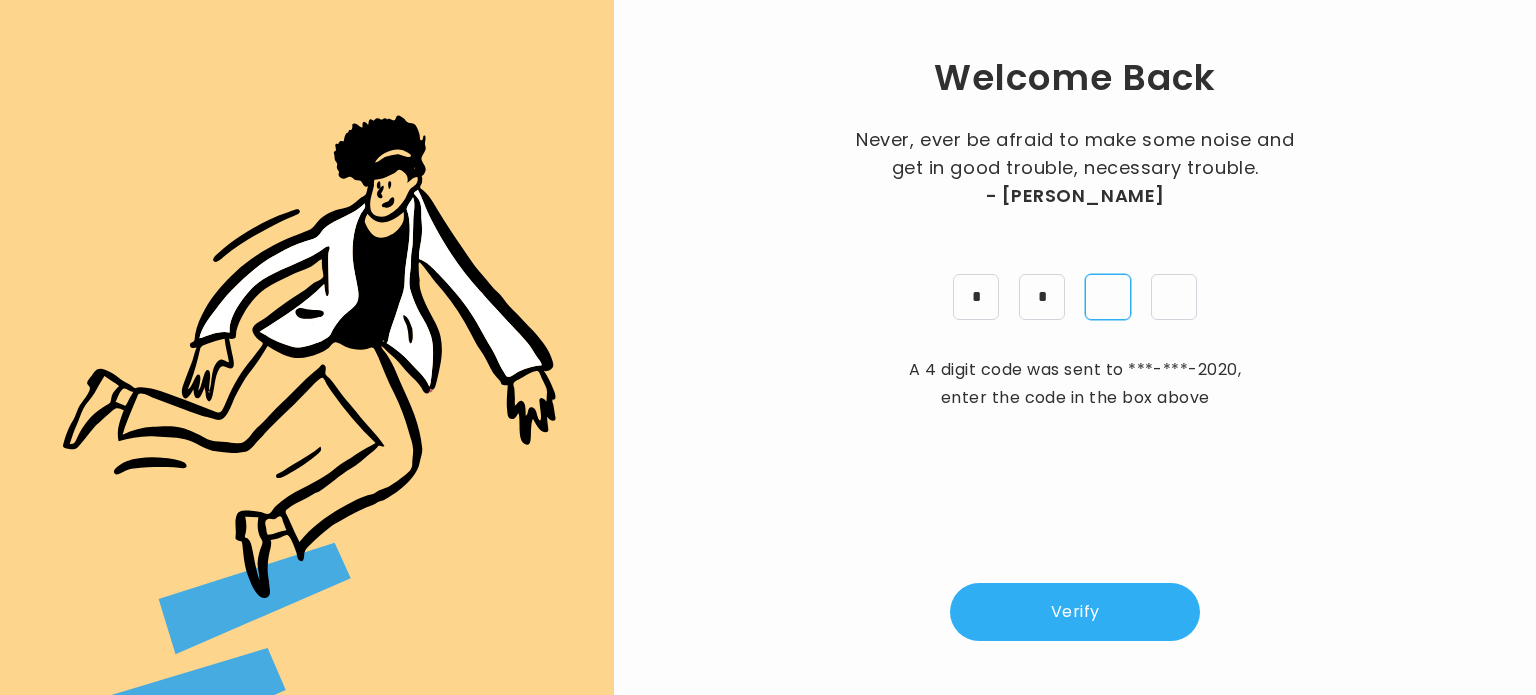 type on "*" 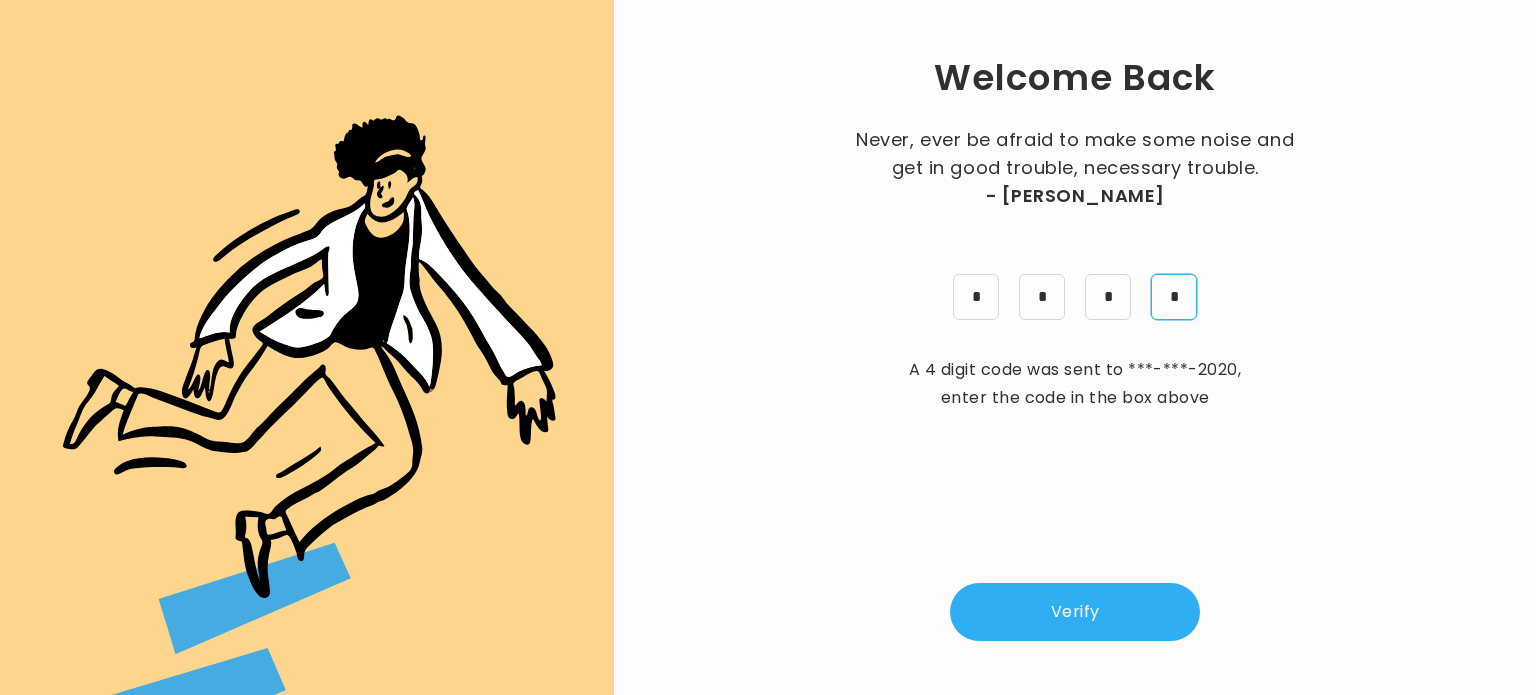type on "*" 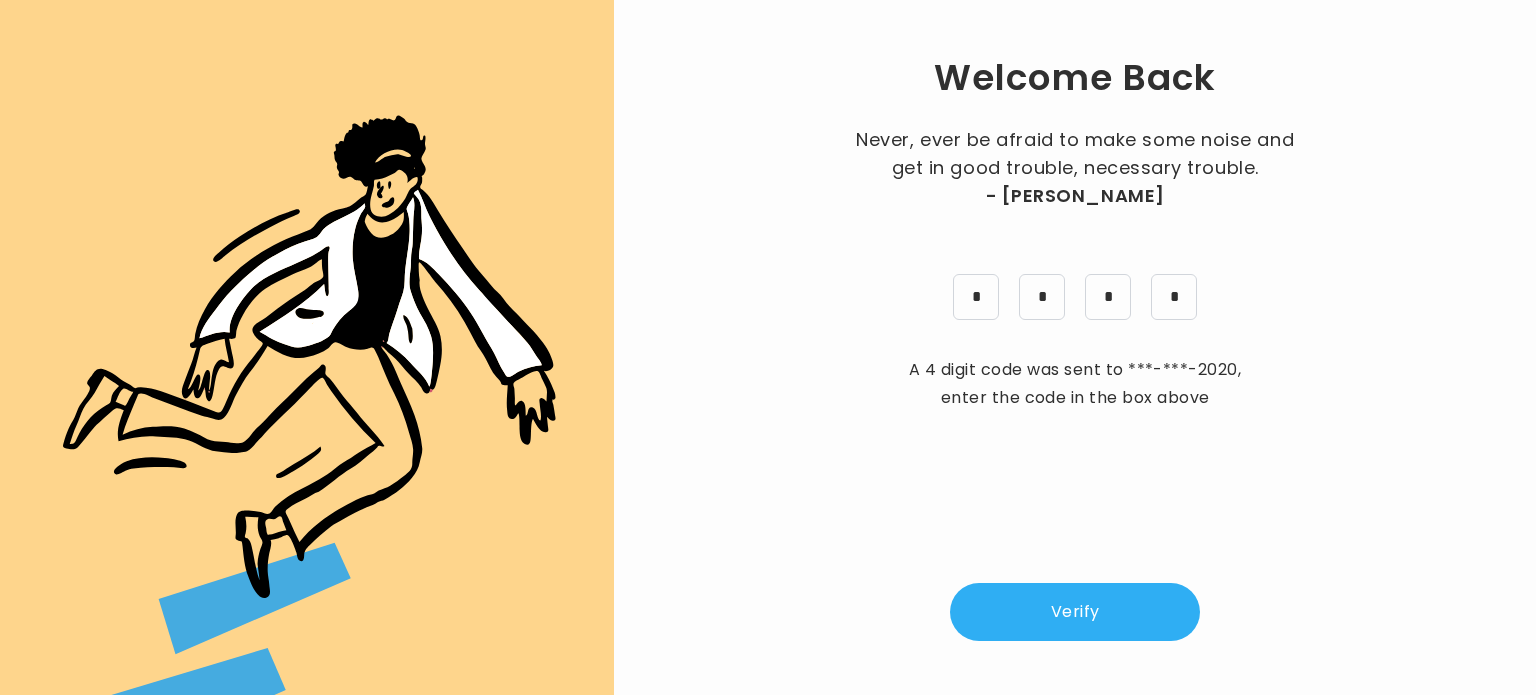 click on "Verify" at bounding box center (1075, 612) 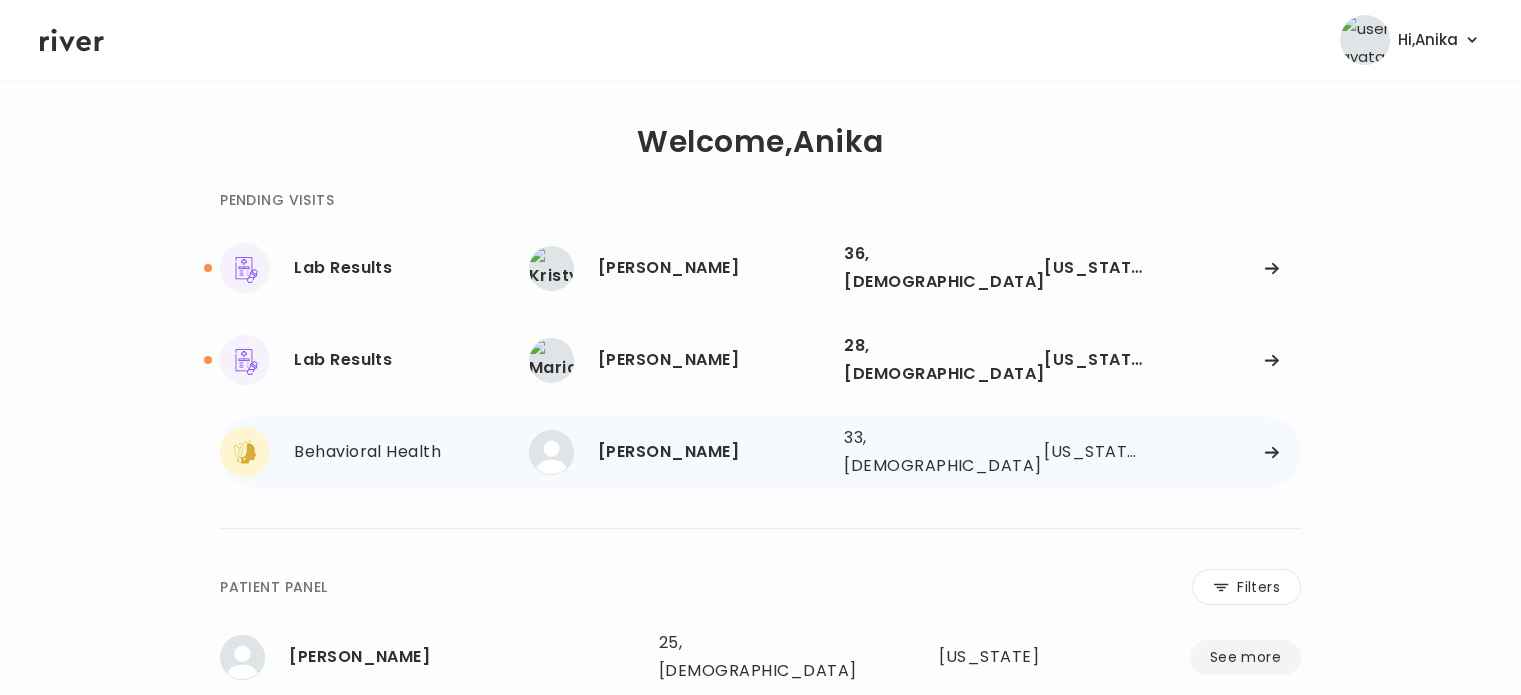click on "[PERSON_NAME]" at bounding box center [713, 452] 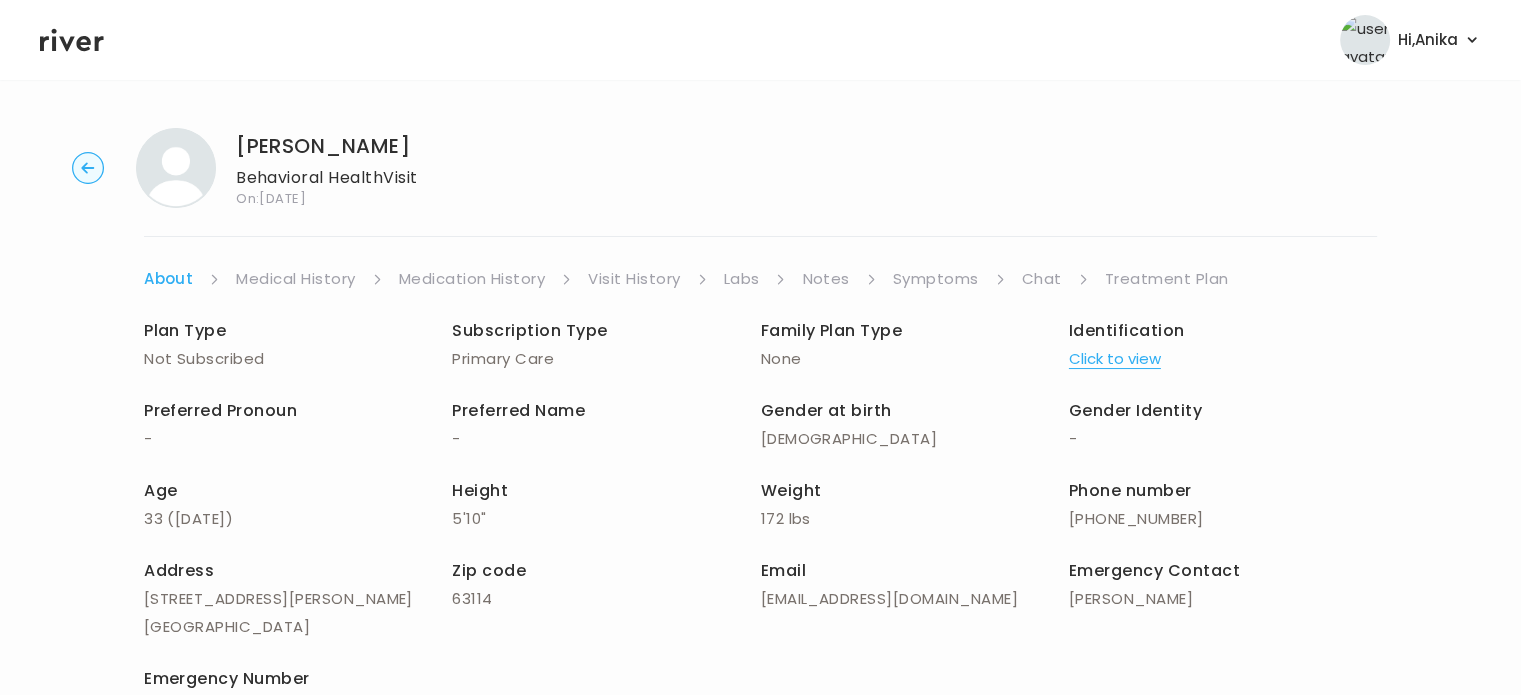 click on "Chat" at bounding box center [1042, 279] 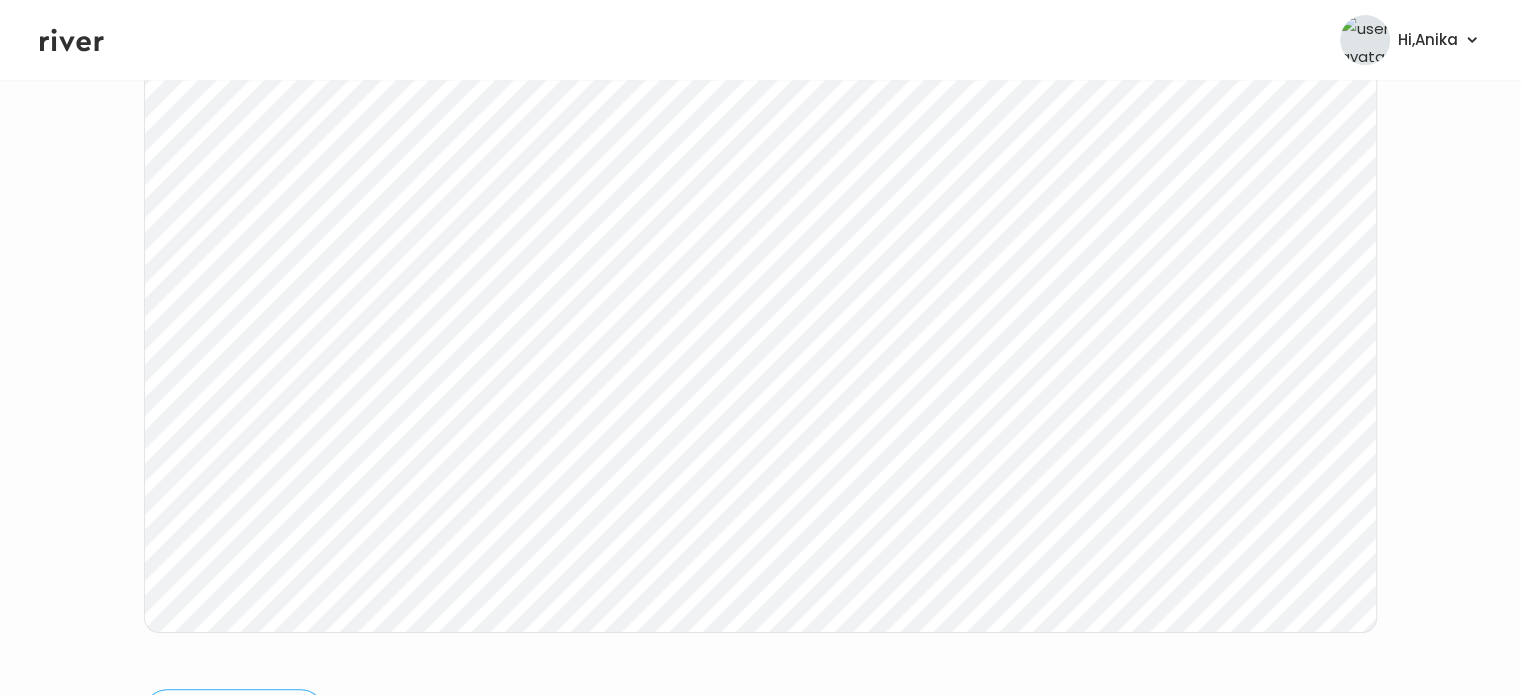 scroll, scrollTop: 333, scrollLeft: 0, axis: vertical 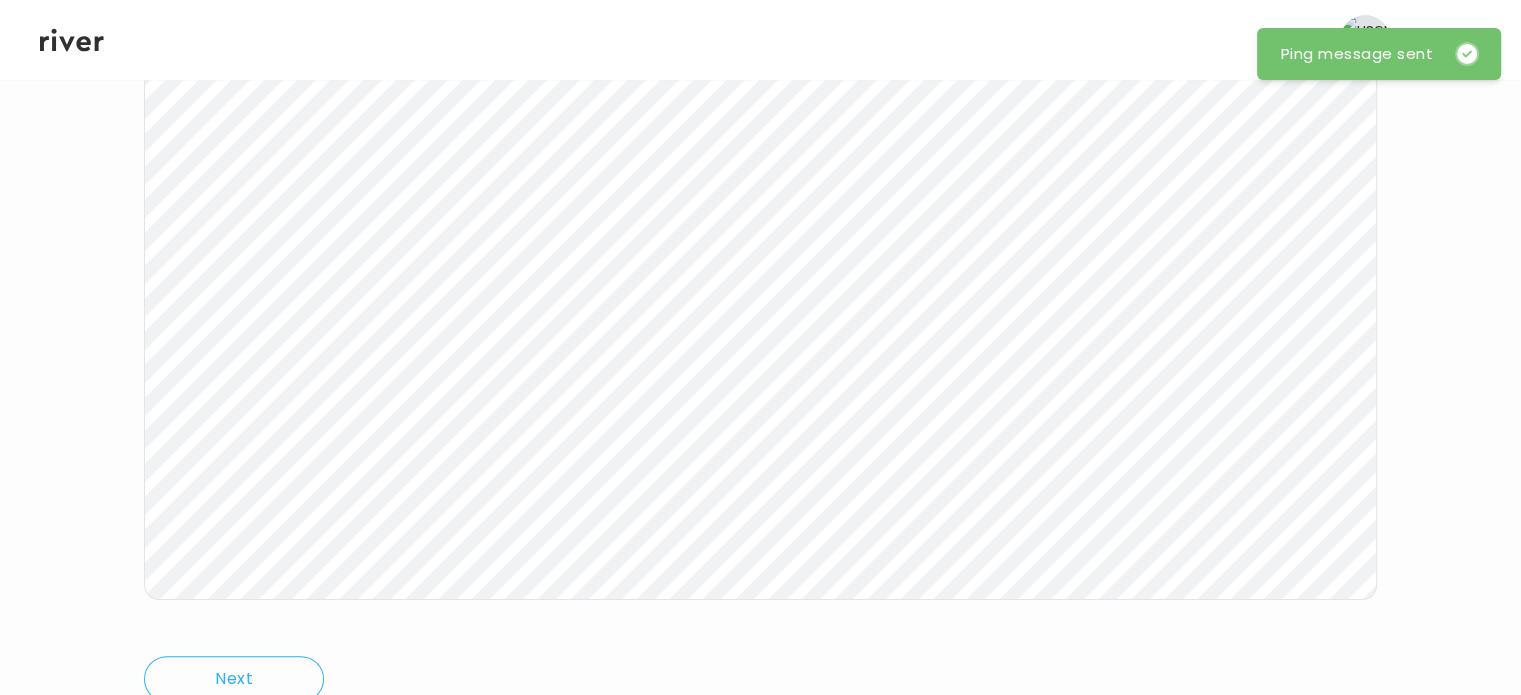 click 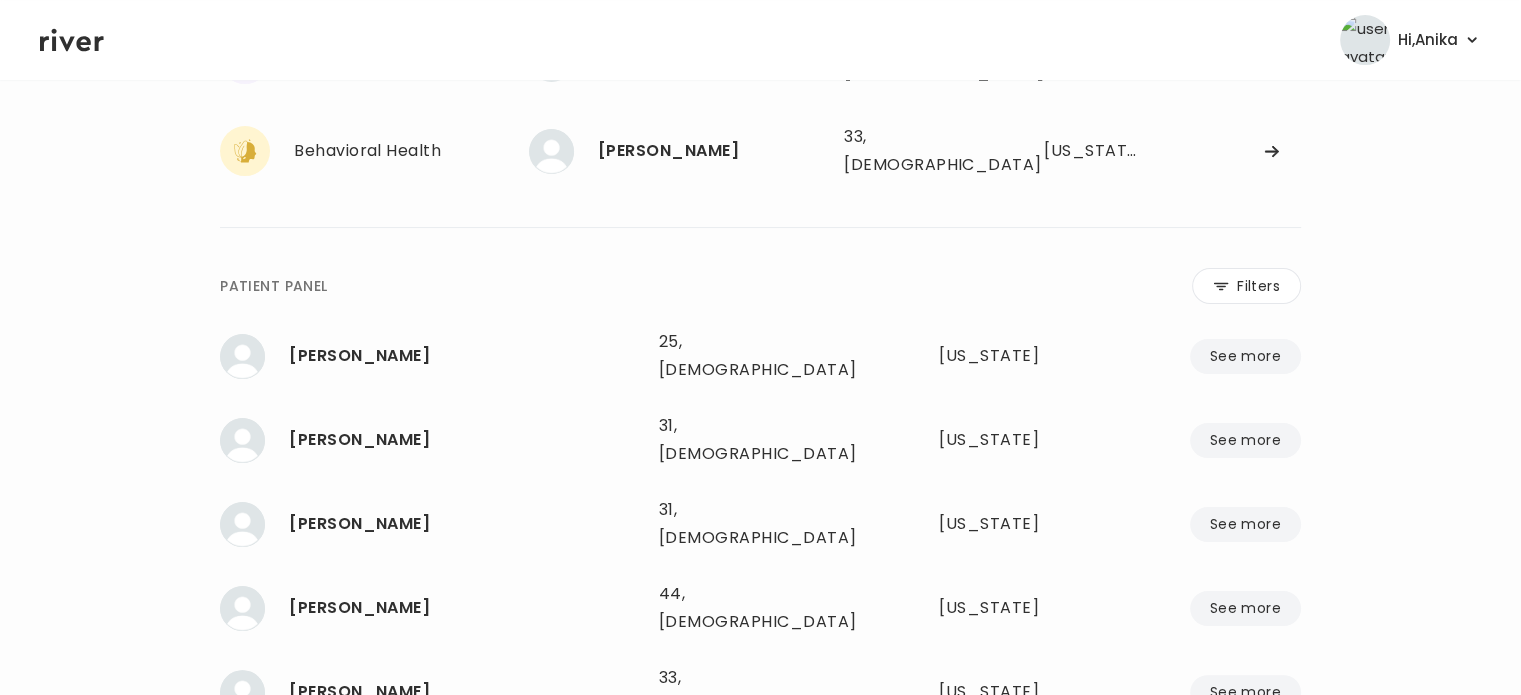 scroll, scrollTop: 300, scrollLeft: 0, axis: vertical 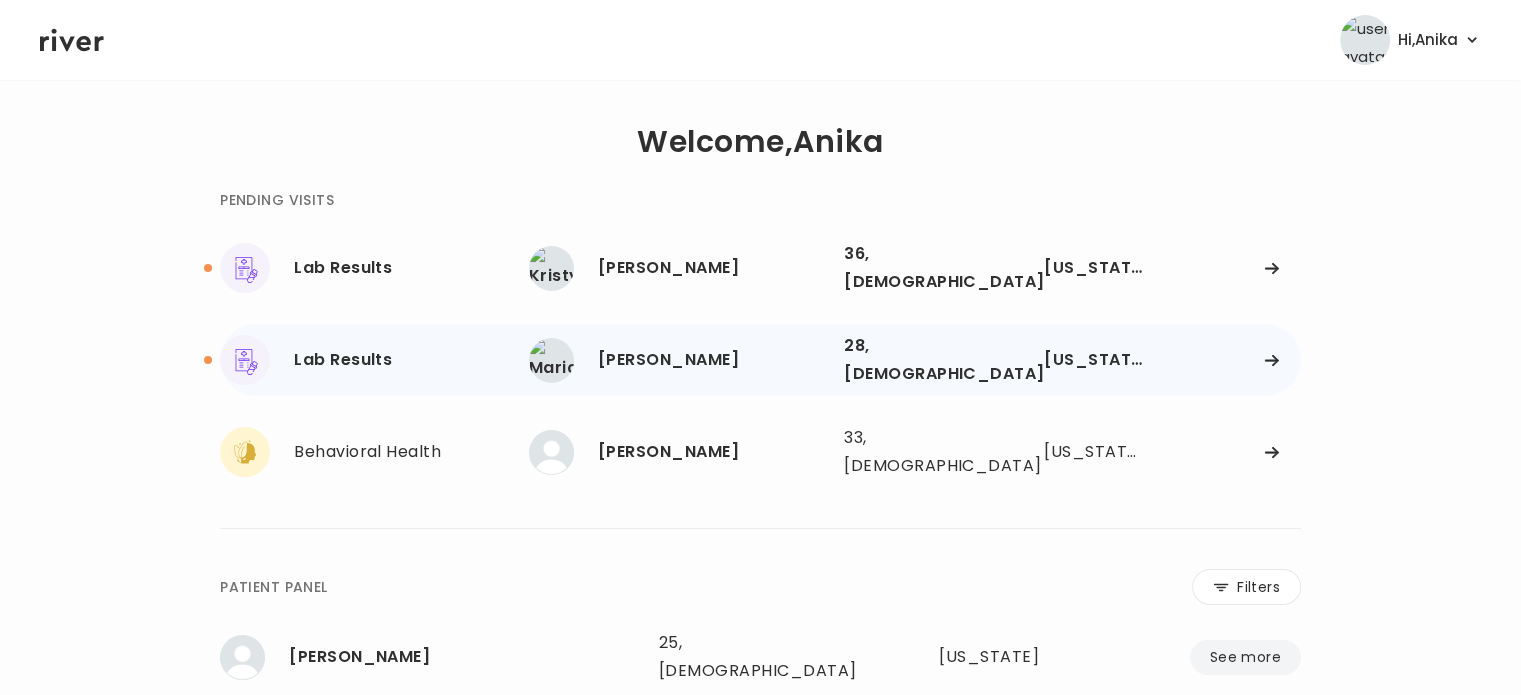 click on "Maricor Laxa" at bounding box center [713, 360] 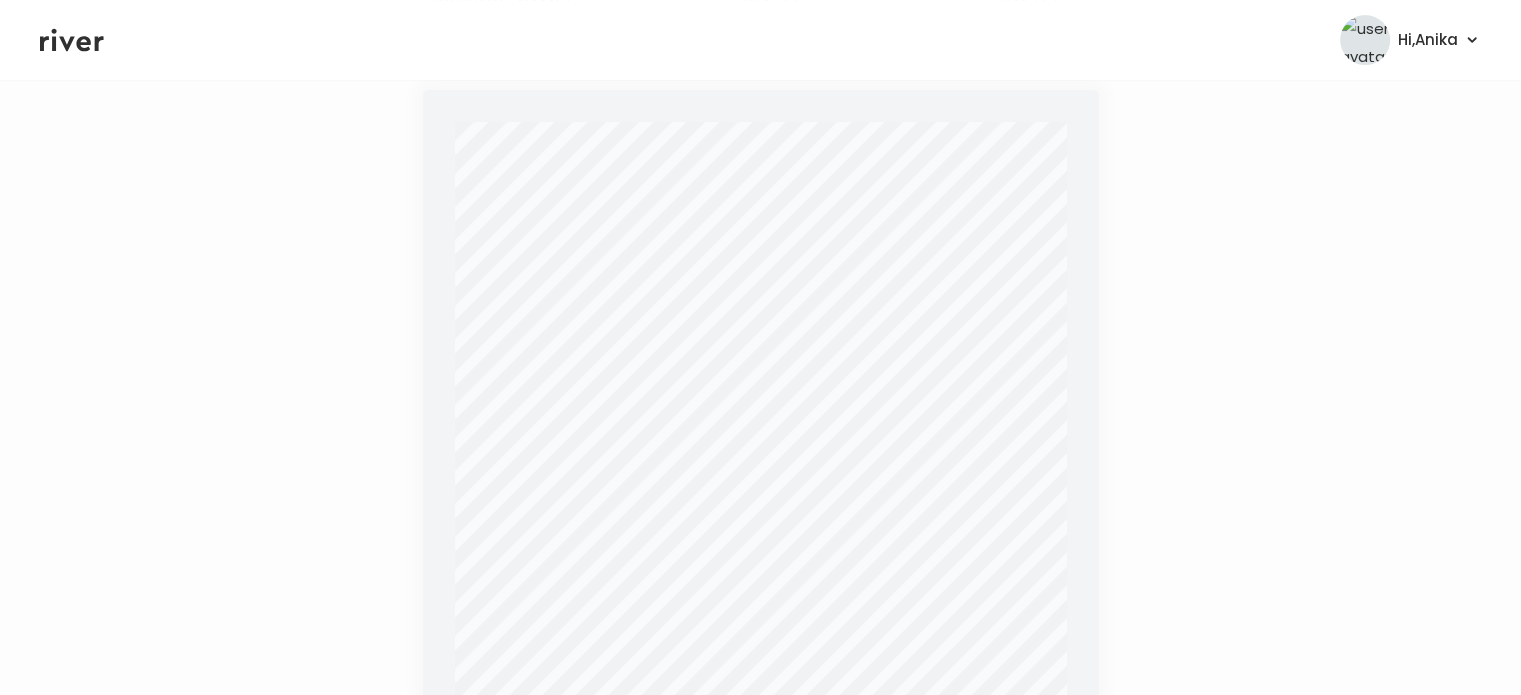 scroll, scrollTop: 339, scrollLeft: 0, axis: vertical 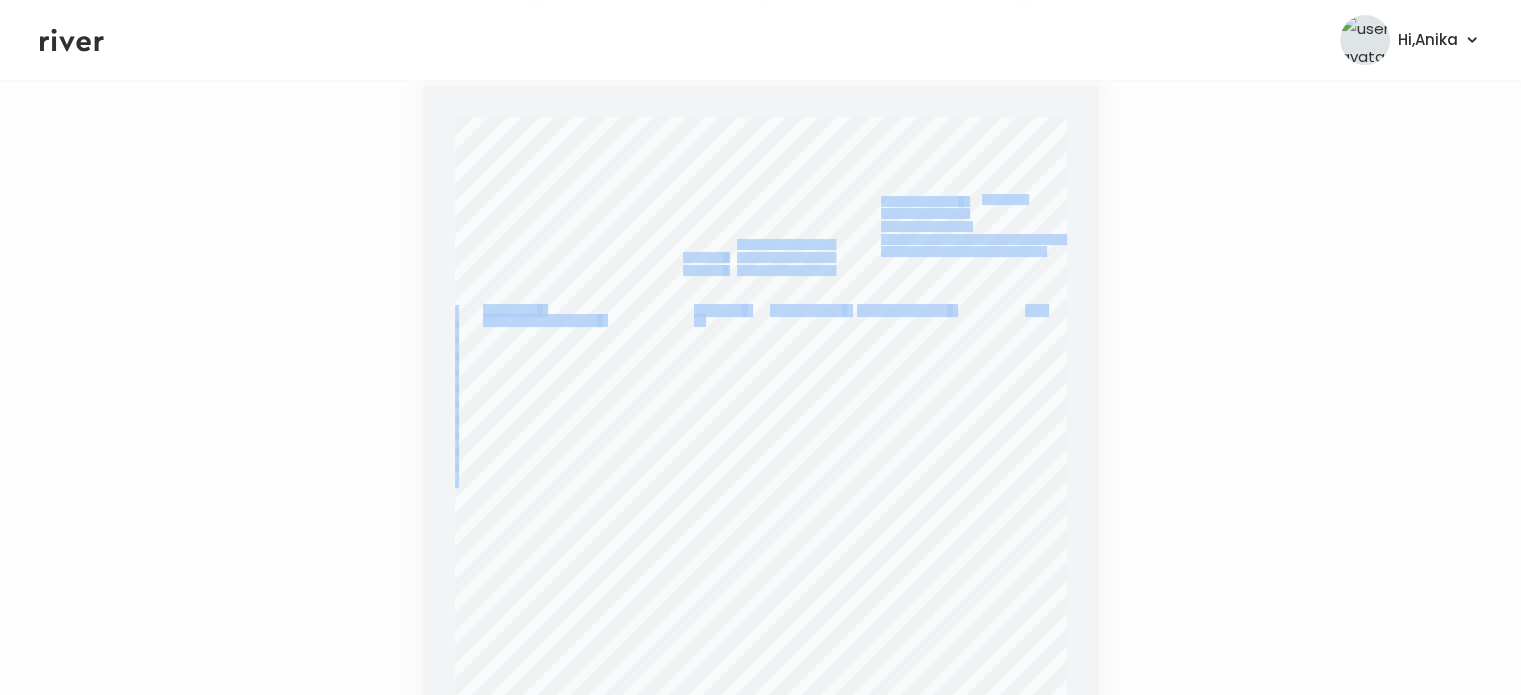 drag, startPoint x: 724, startPoint y: 321, endPoint x: 712, endPoint y: 324, distance: 12.369317 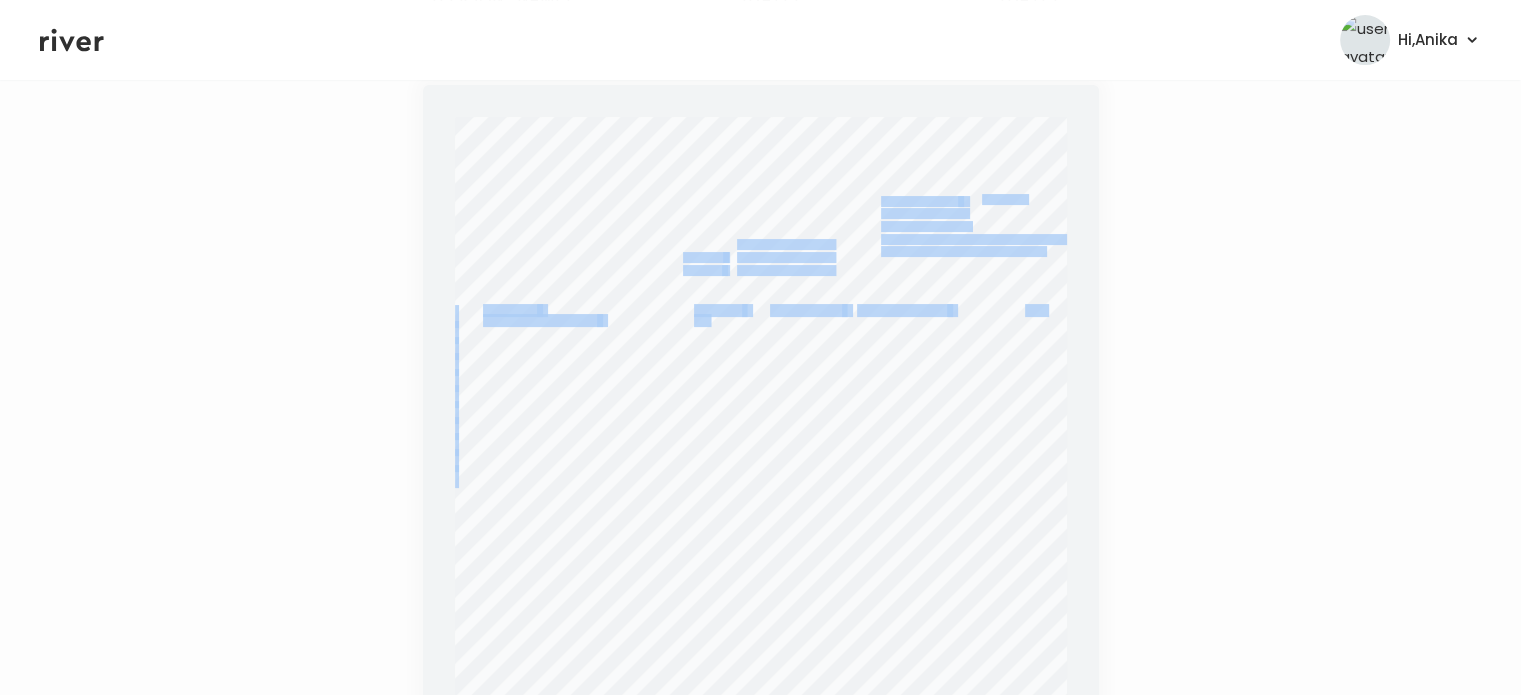 click on "1.44" at bounding box center (706, 321) 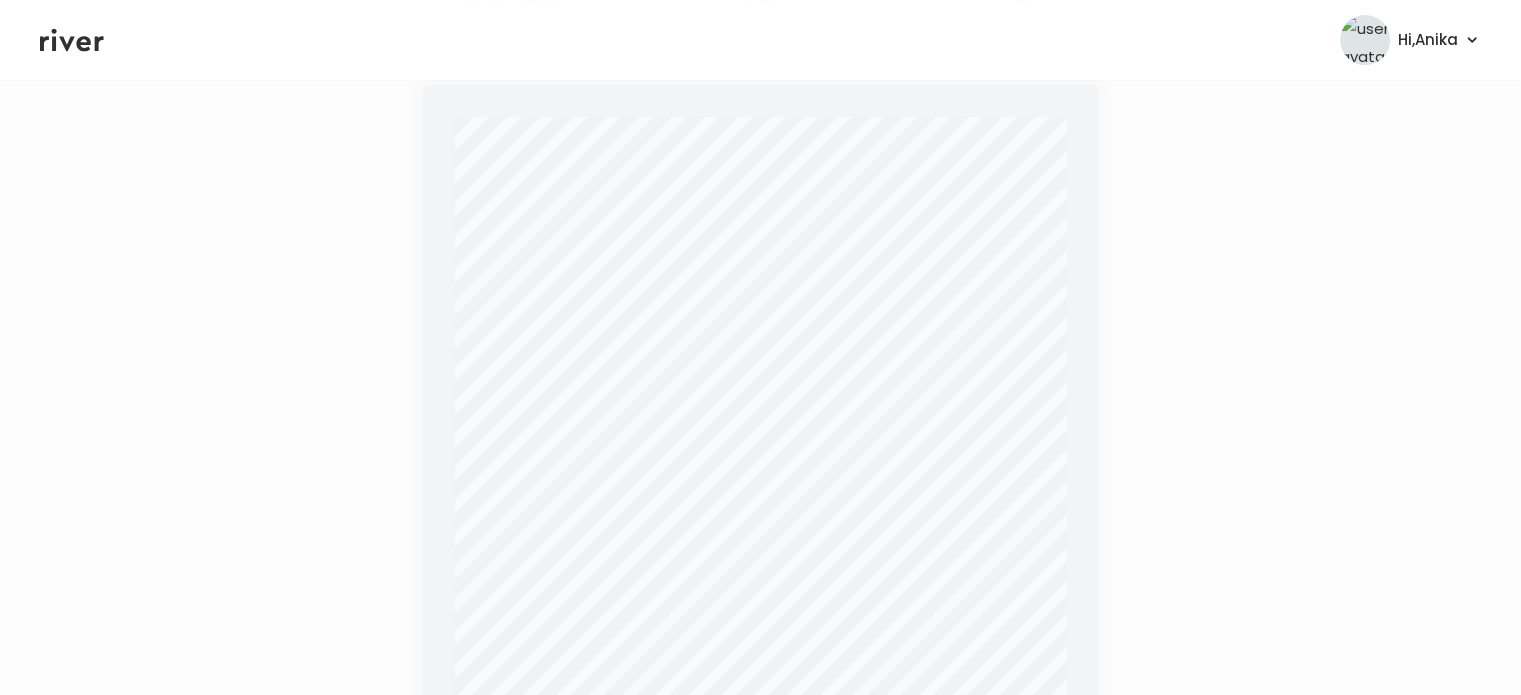 click 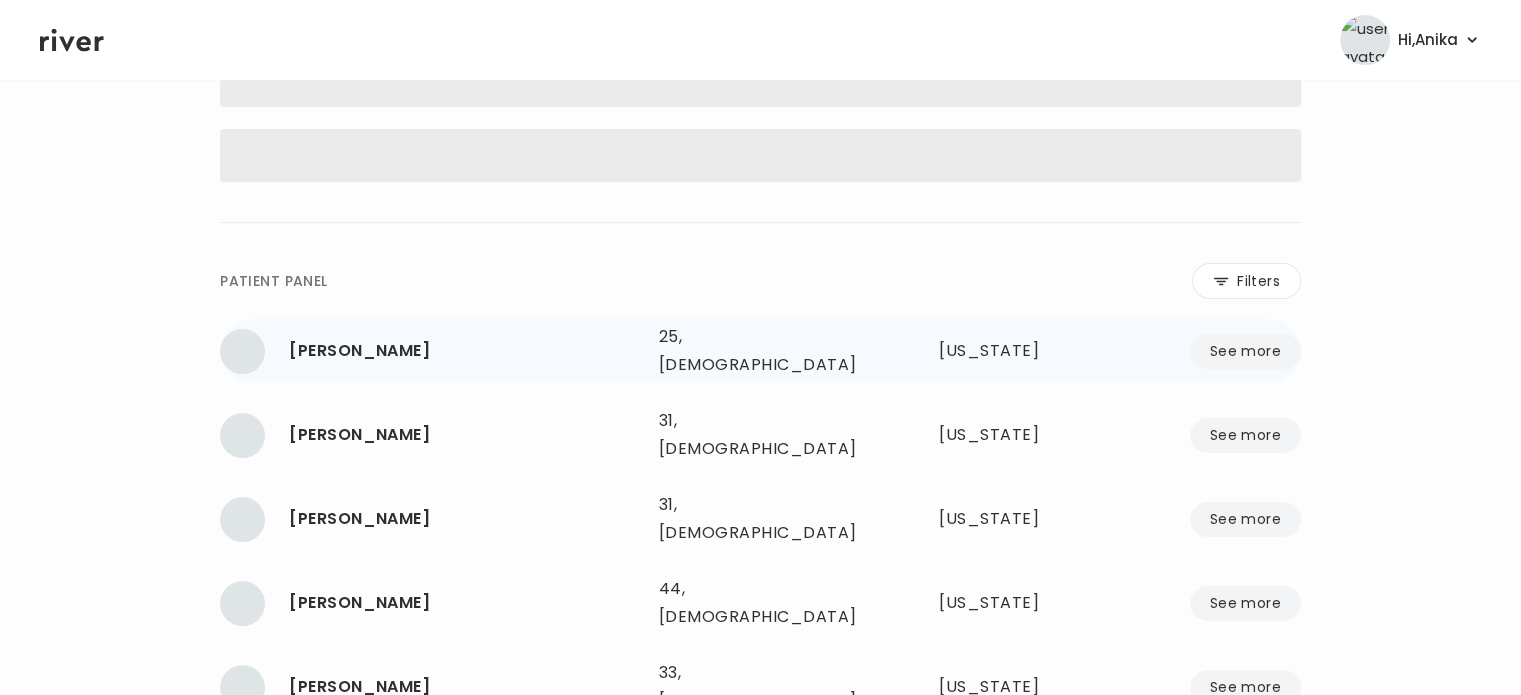 scroll, scrollTop: 16, scrollLeft: 0, axis: vertical 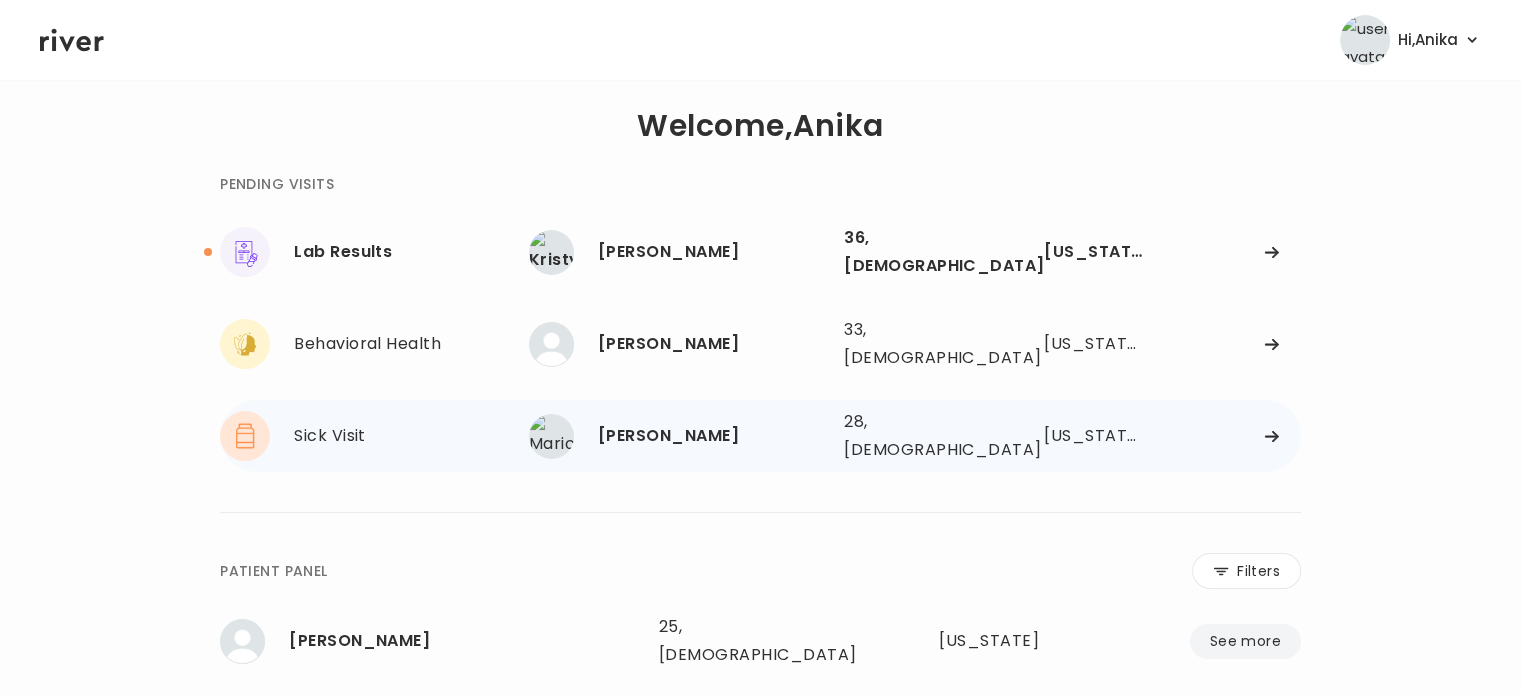 click on "[PERSON_NAME]" at bounding box center (713, 436) 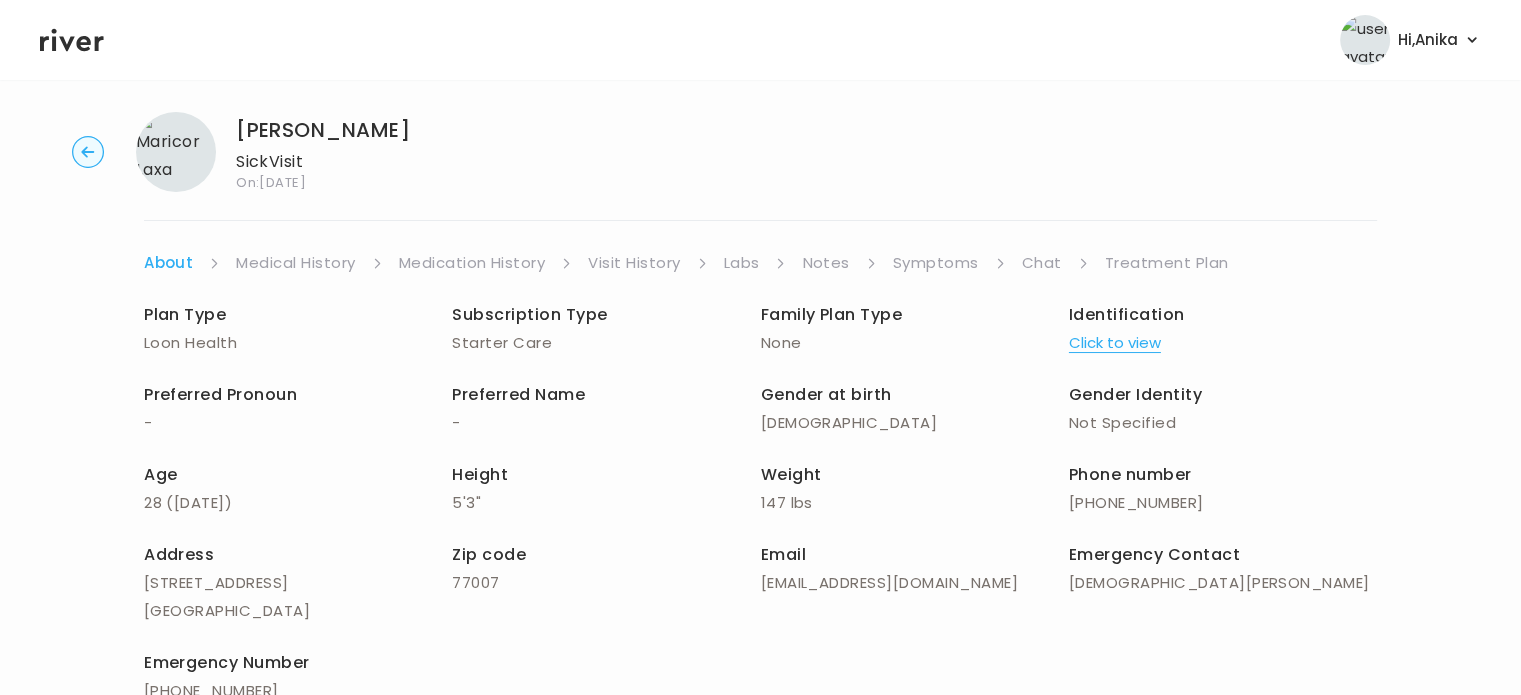 click on "Symptoms" at bounding box center [936, 263] 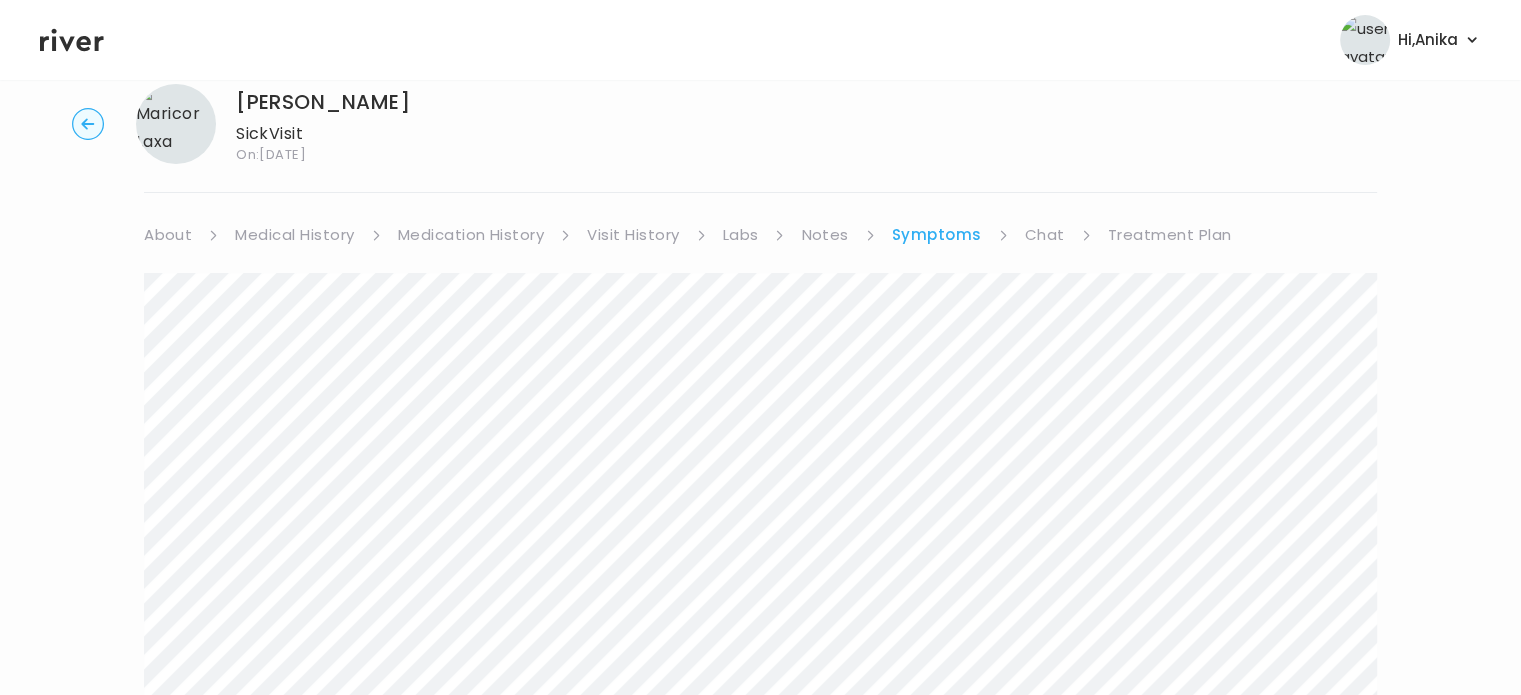 scroll, scrollTop: 0, scrollLeft: 0, axis: both 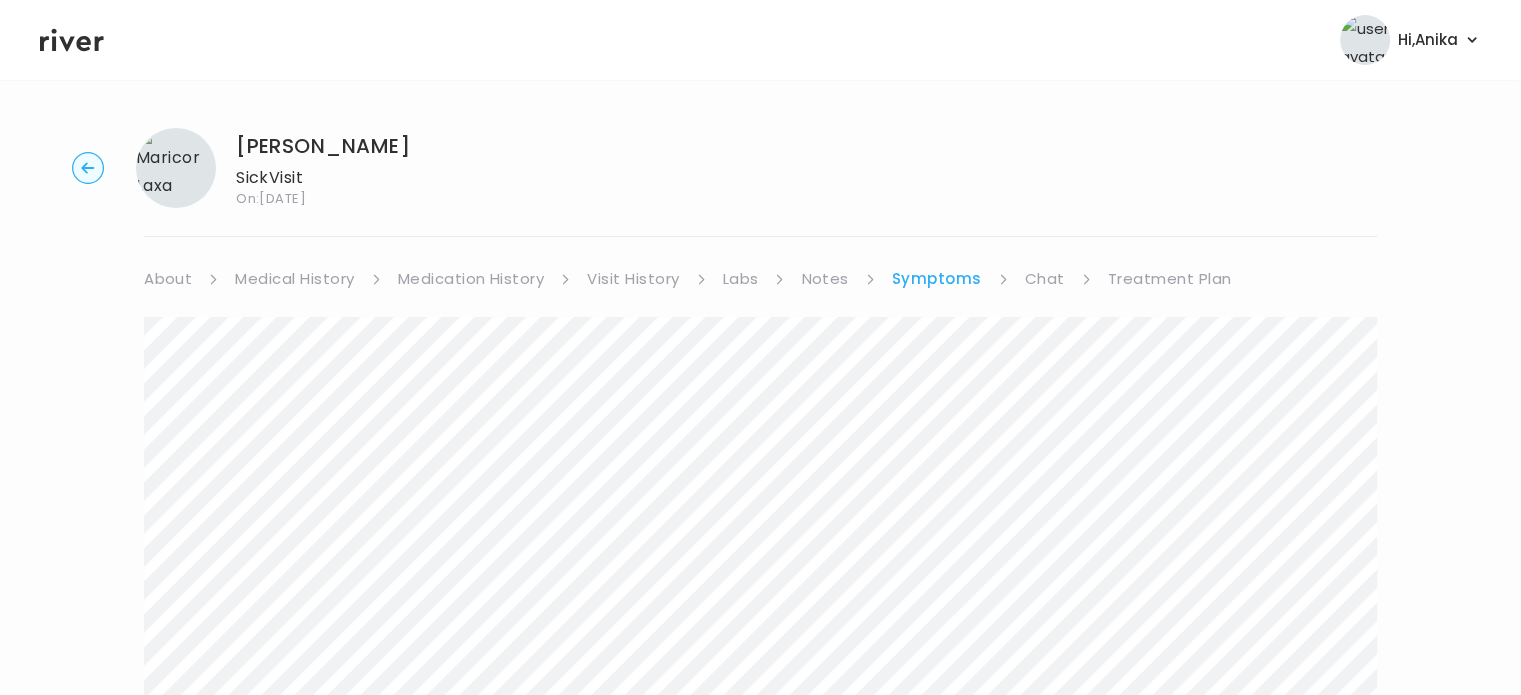 click on "Treatment Plan" at bounding box center [1170, 279] 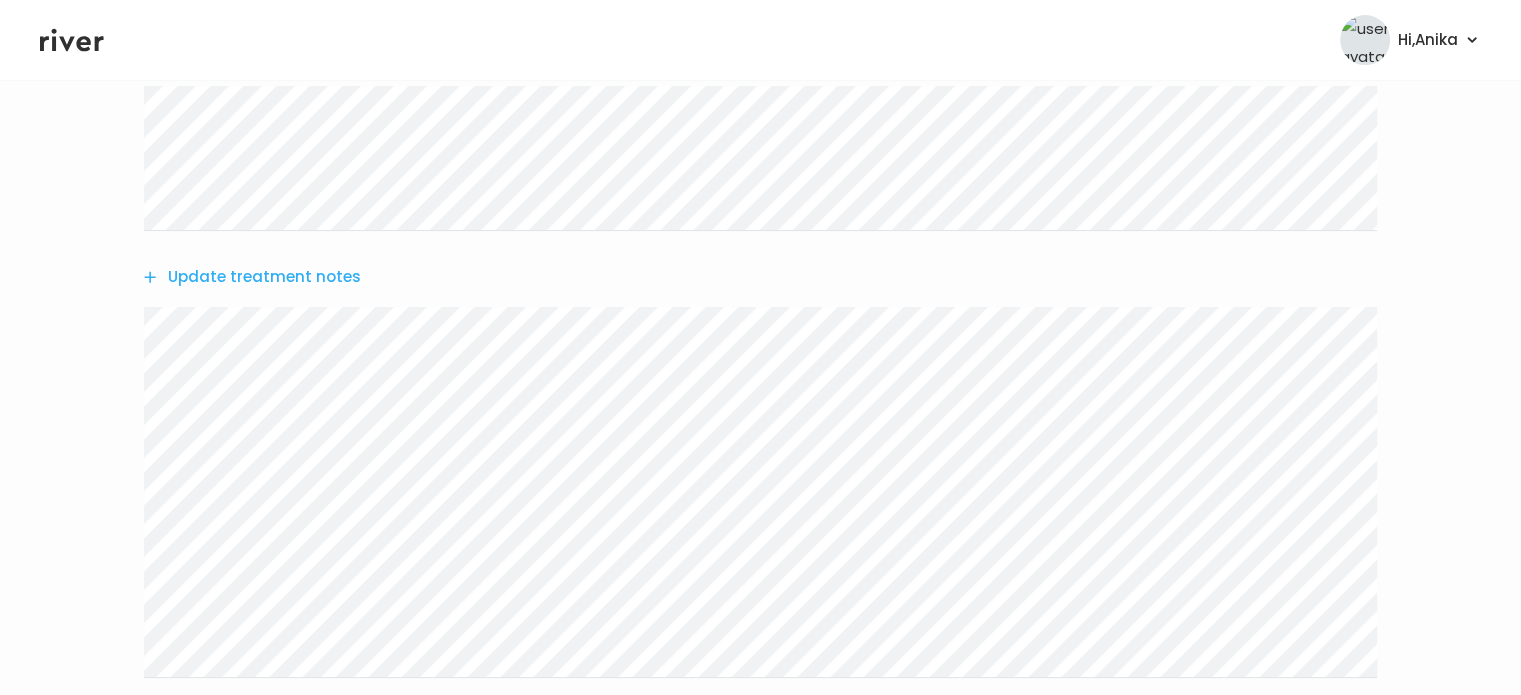 scroll, scrollTop: 391, scrollLeft: 0, axis: vertical 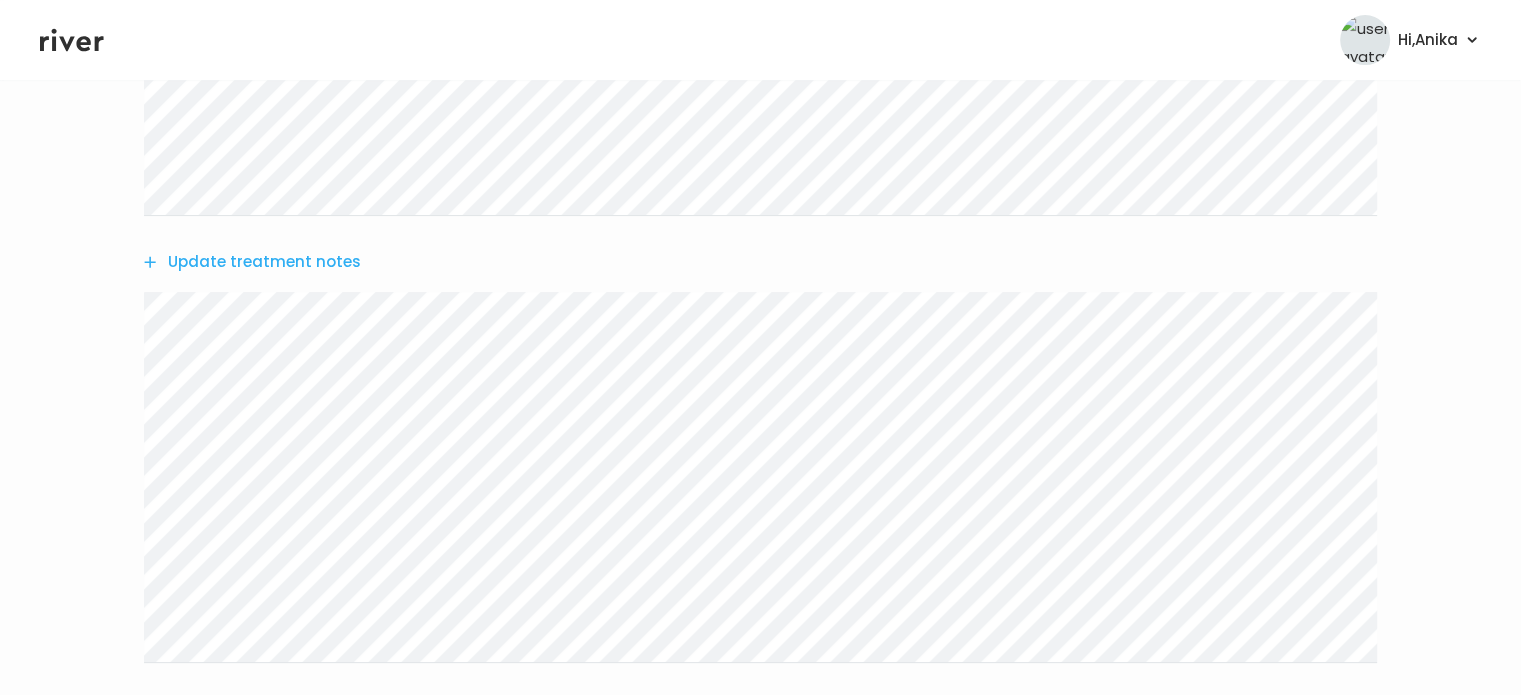 click on "Update treatment notes" at bounding box center (252, 262) 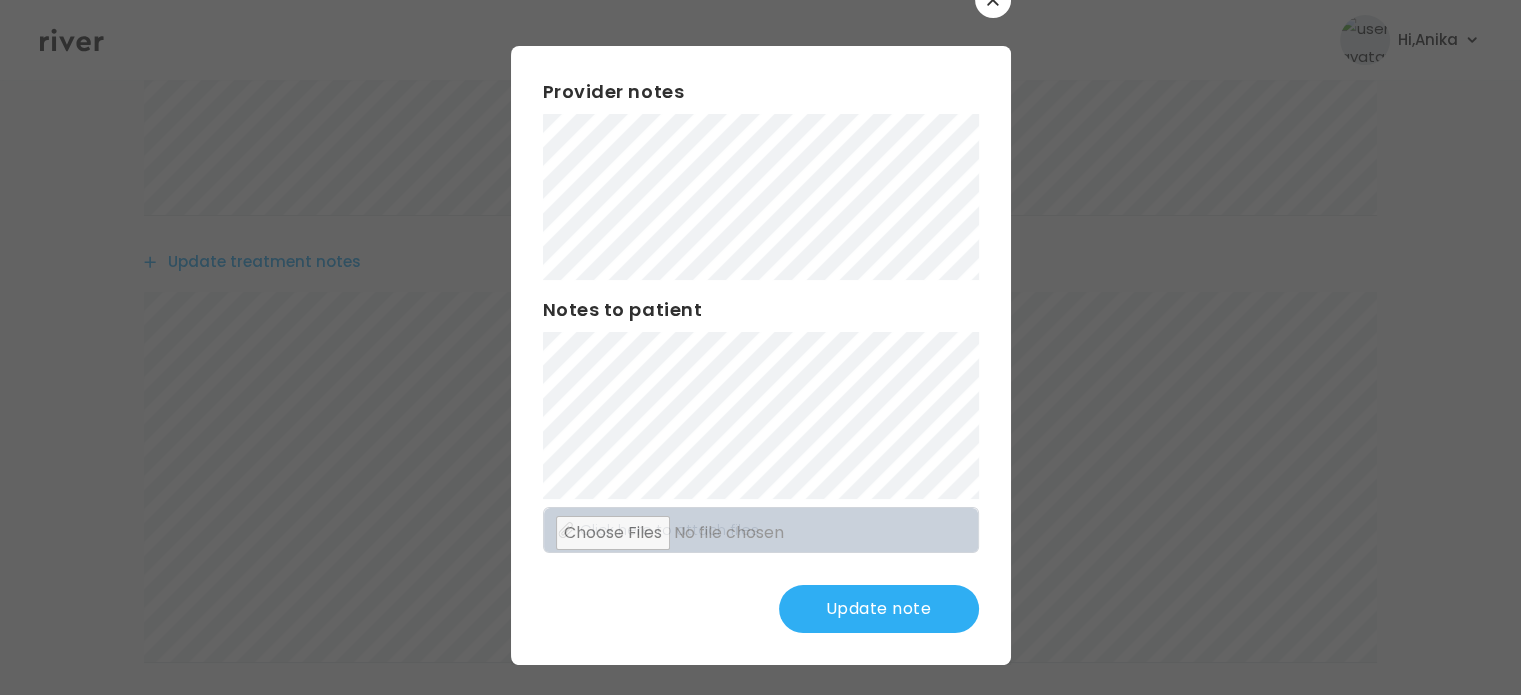 scroll, scrollTop: 52, scrollLeft: 0, axis: vertical 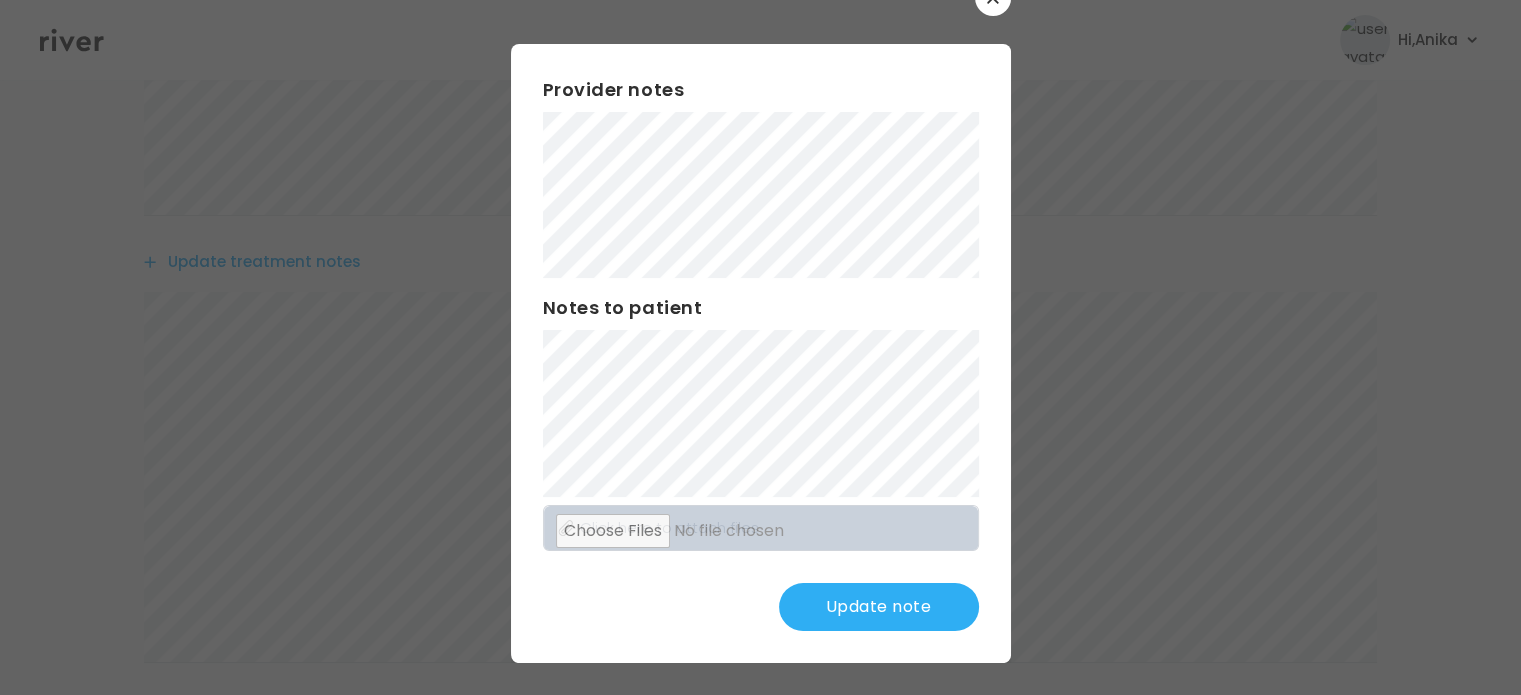 click on "Update note" at bounding box center (879, 607) 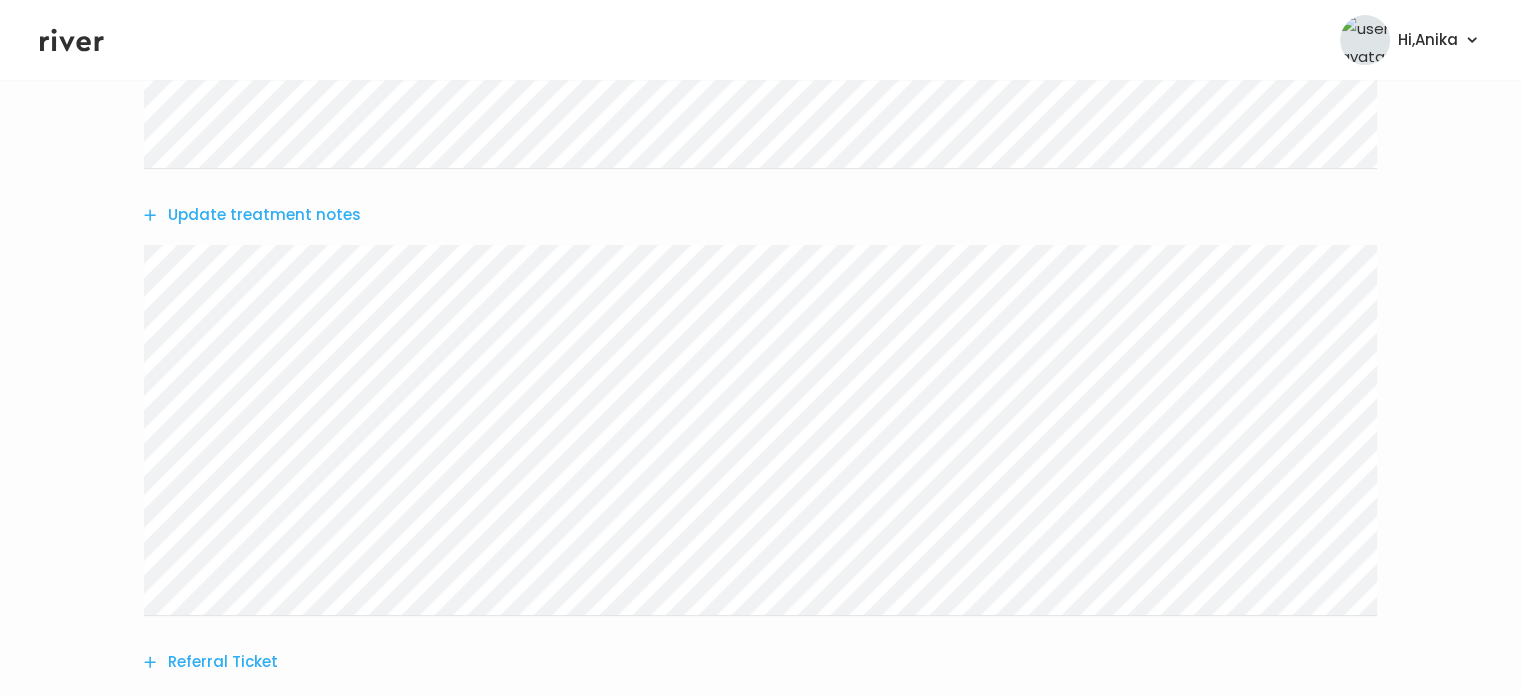 scroll, scrollTop: 399, scrollLeft: 0, axis: vertical 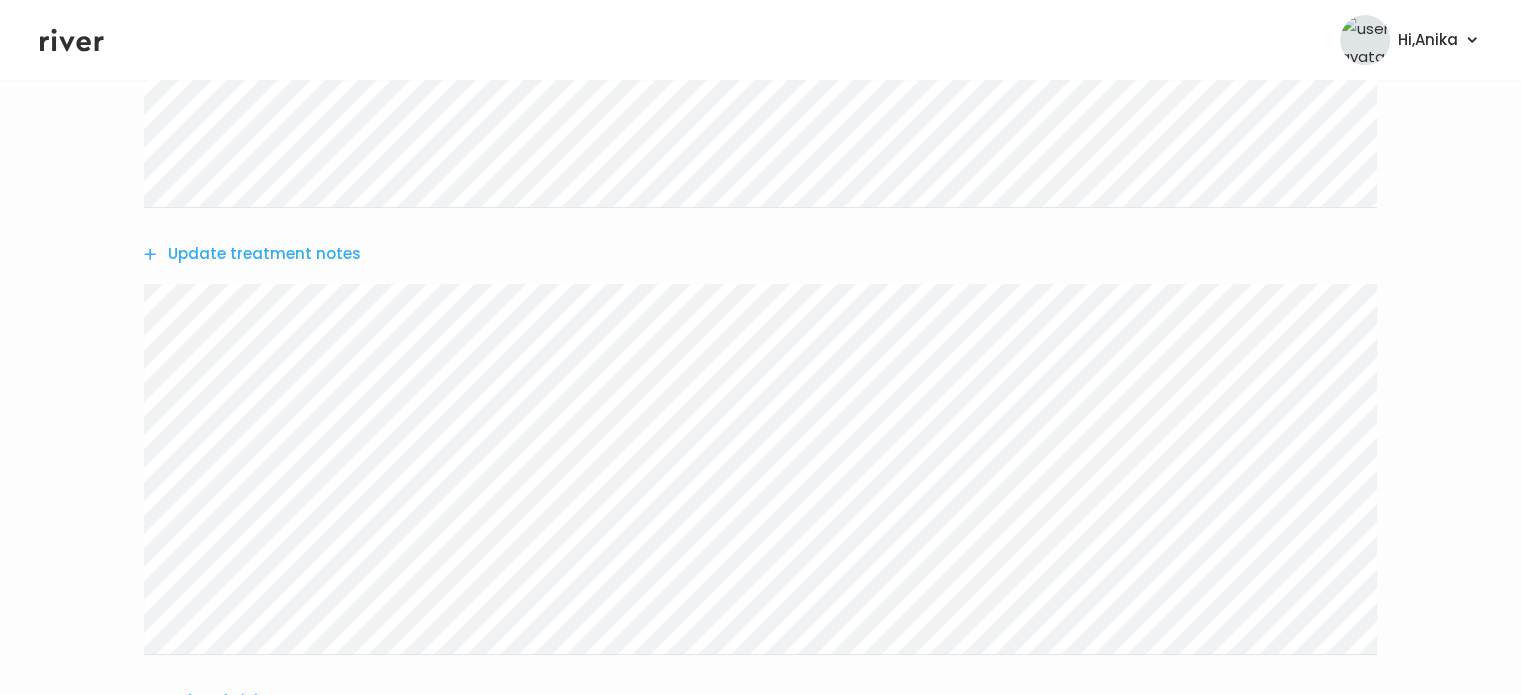 click on "Update treatment notes" at bounding box center [252, 254] 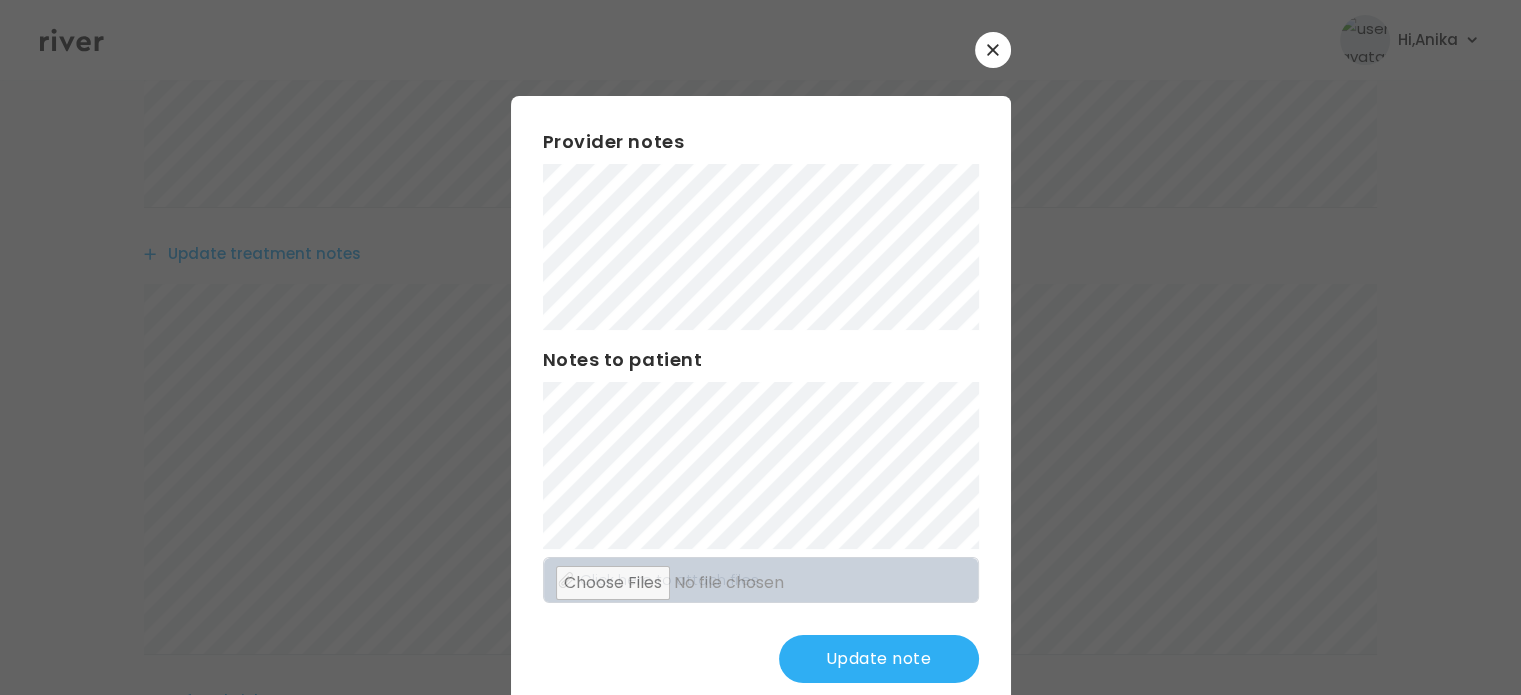 click on "Update note" at bounding box center (879, 659) 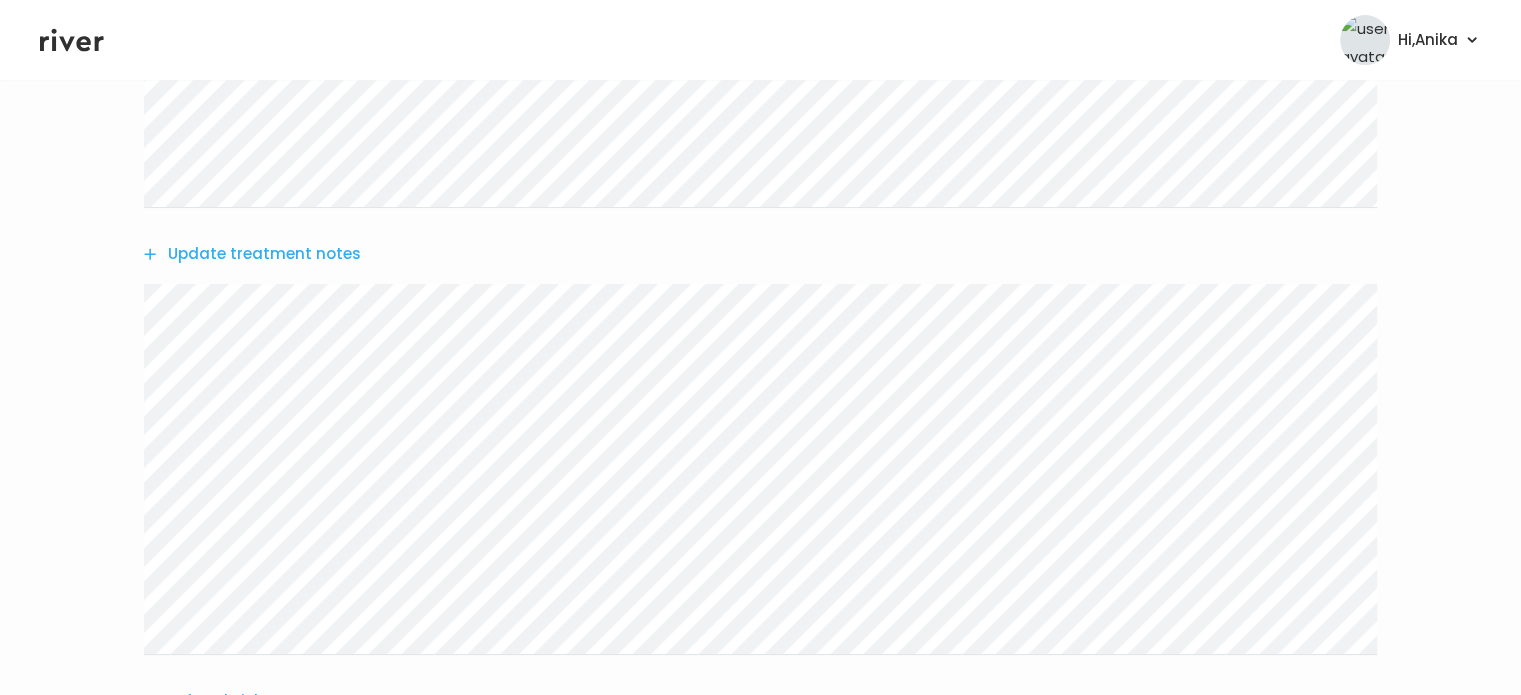 scroll, scrollTop: 640, scrollLeft: 0, axis: vertical 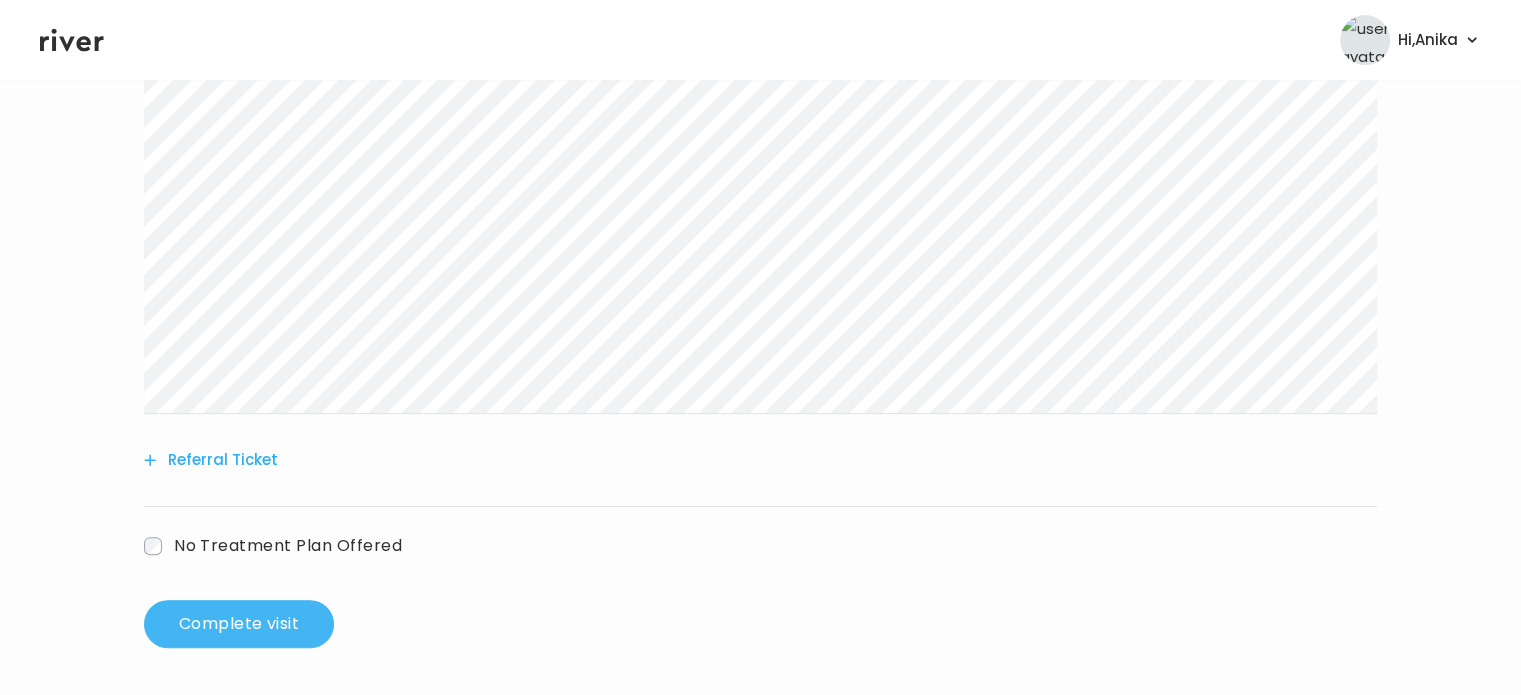 click on "Complete visit" at bounding box center (239, 624) 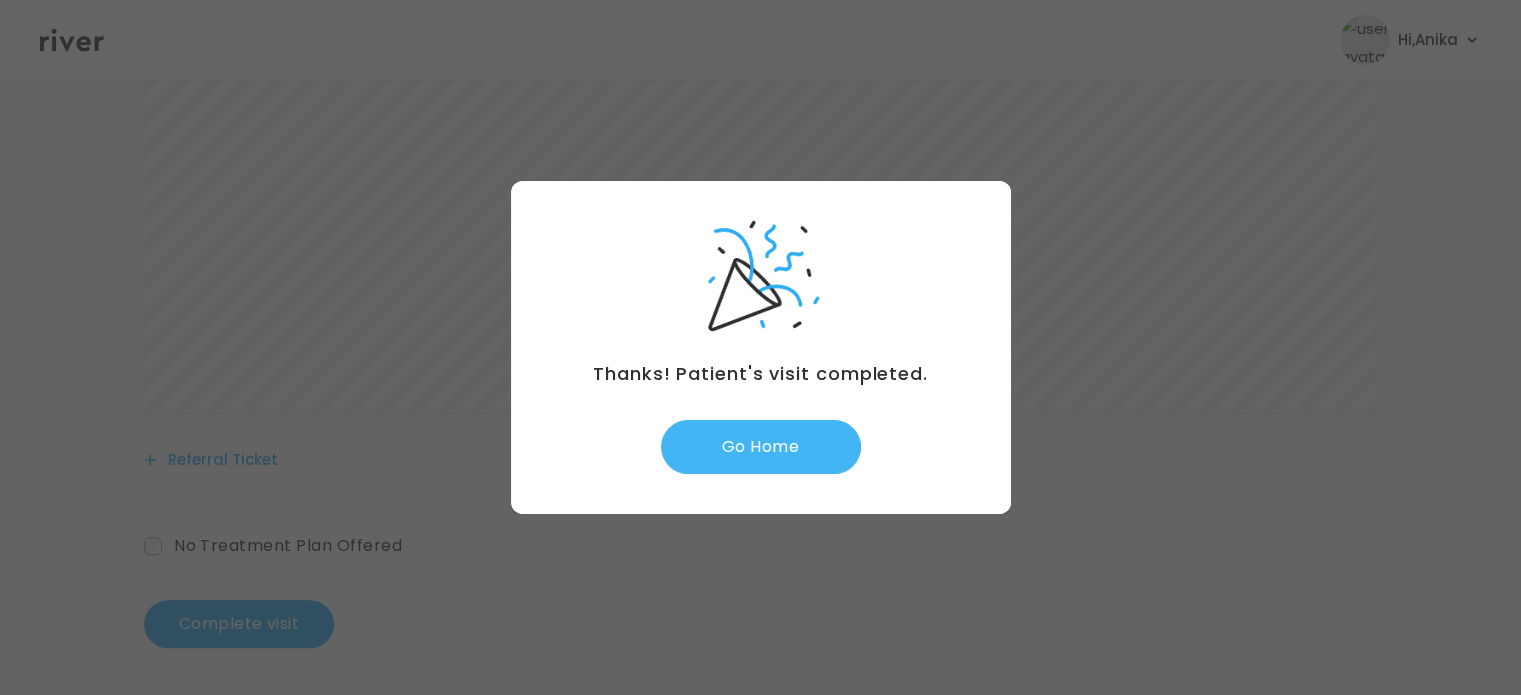click on "Go Home" at bounding box center [761, 447] 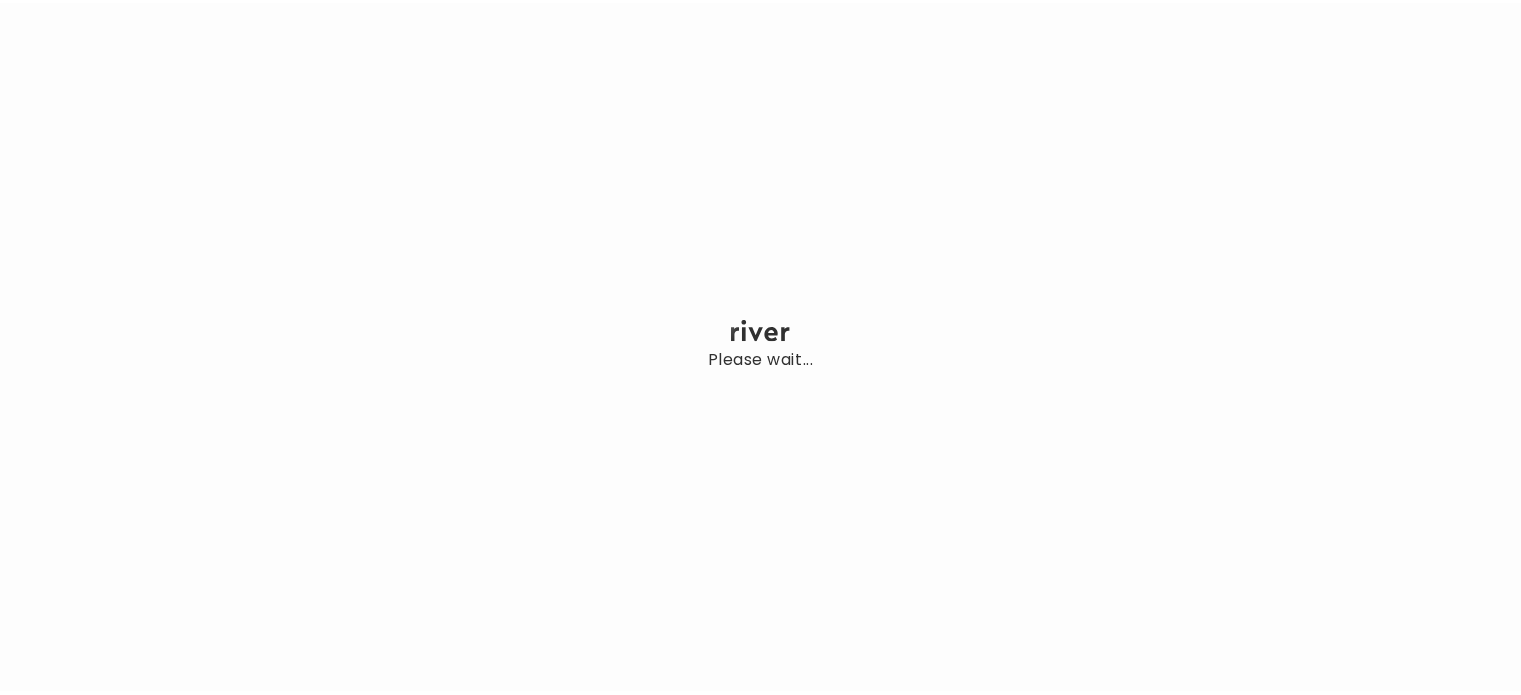 scroll, scrollTop: 0, scrollLeft: 0, axis: both 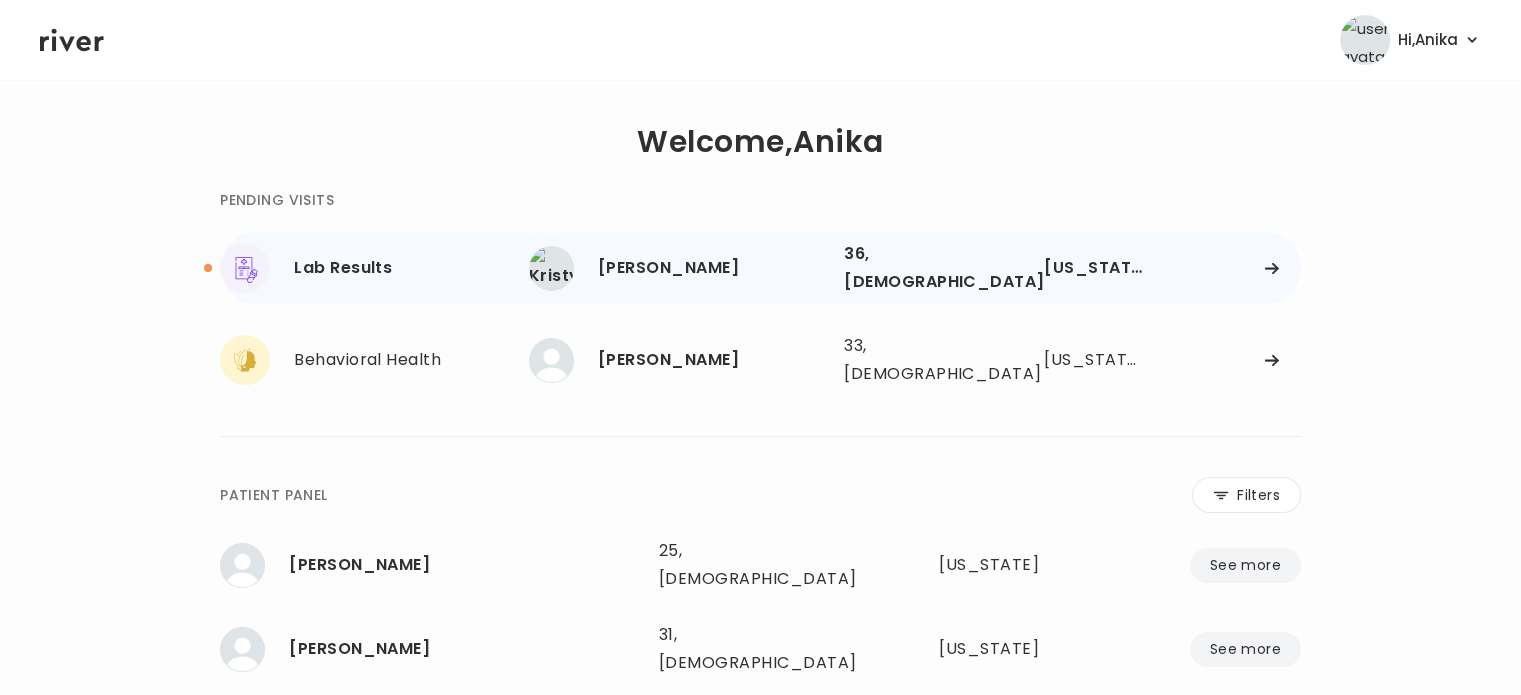 click on "[PERSON_NAME]   36, [DEMOGRAPHIC_DATA] See more" at bounding box center (678, 268) 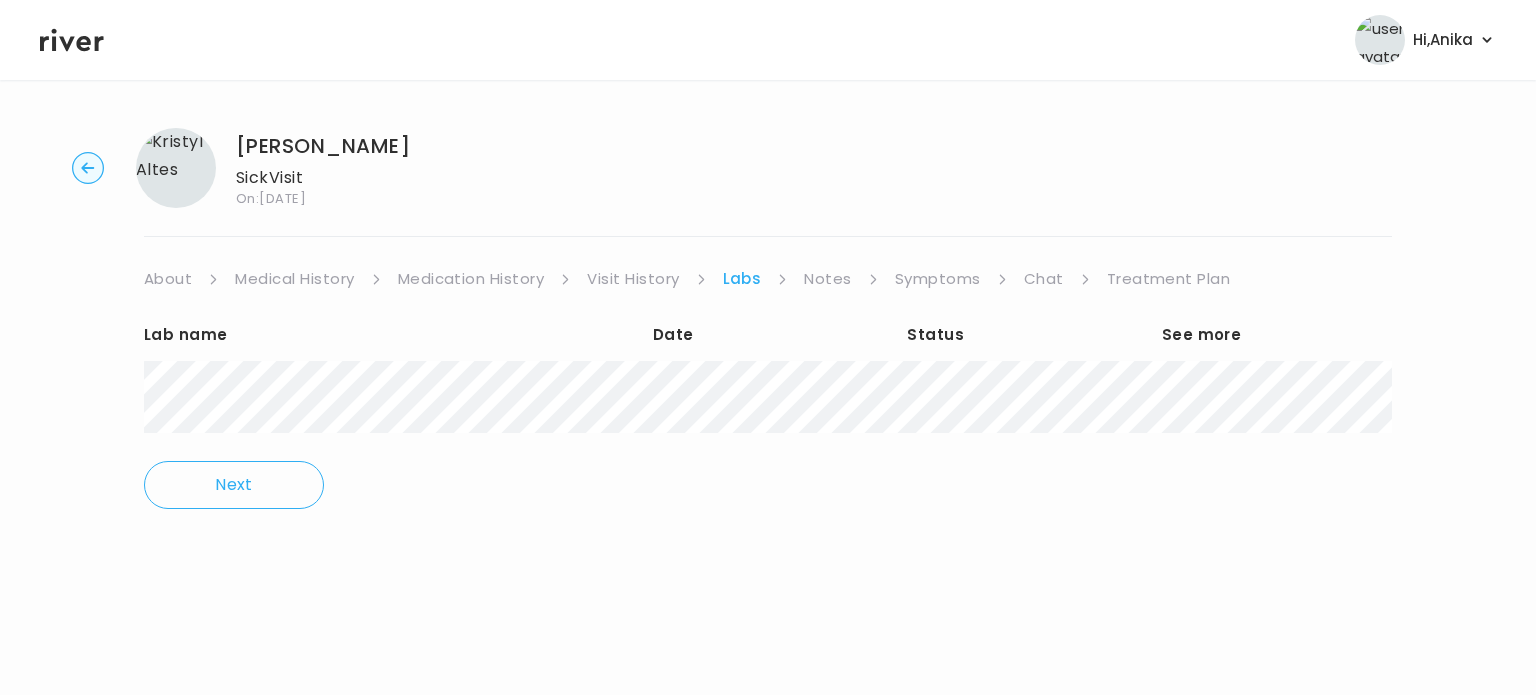 click on "Treatment Plan" at bounding box center [1169, 279] 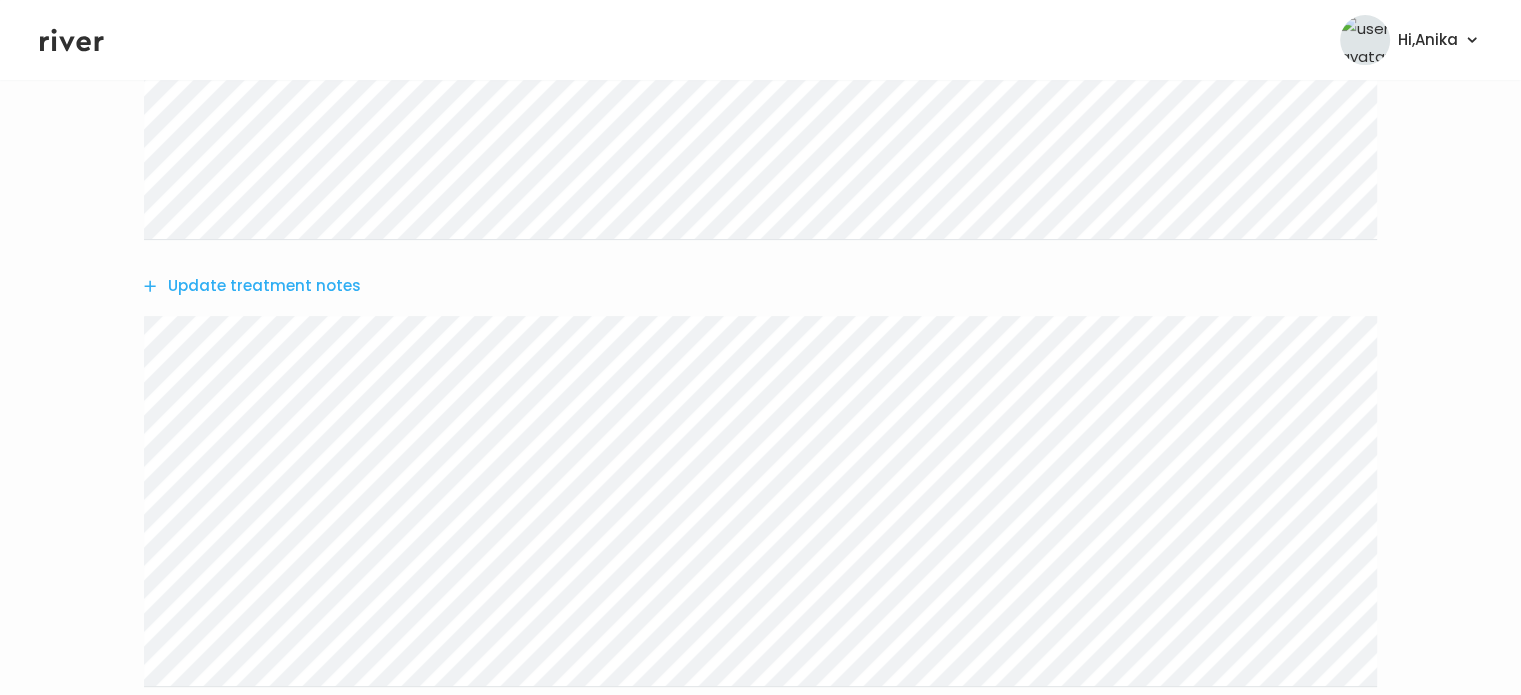 scroll, scrollTop: 532, scrollLeft: 0, axis: vertical 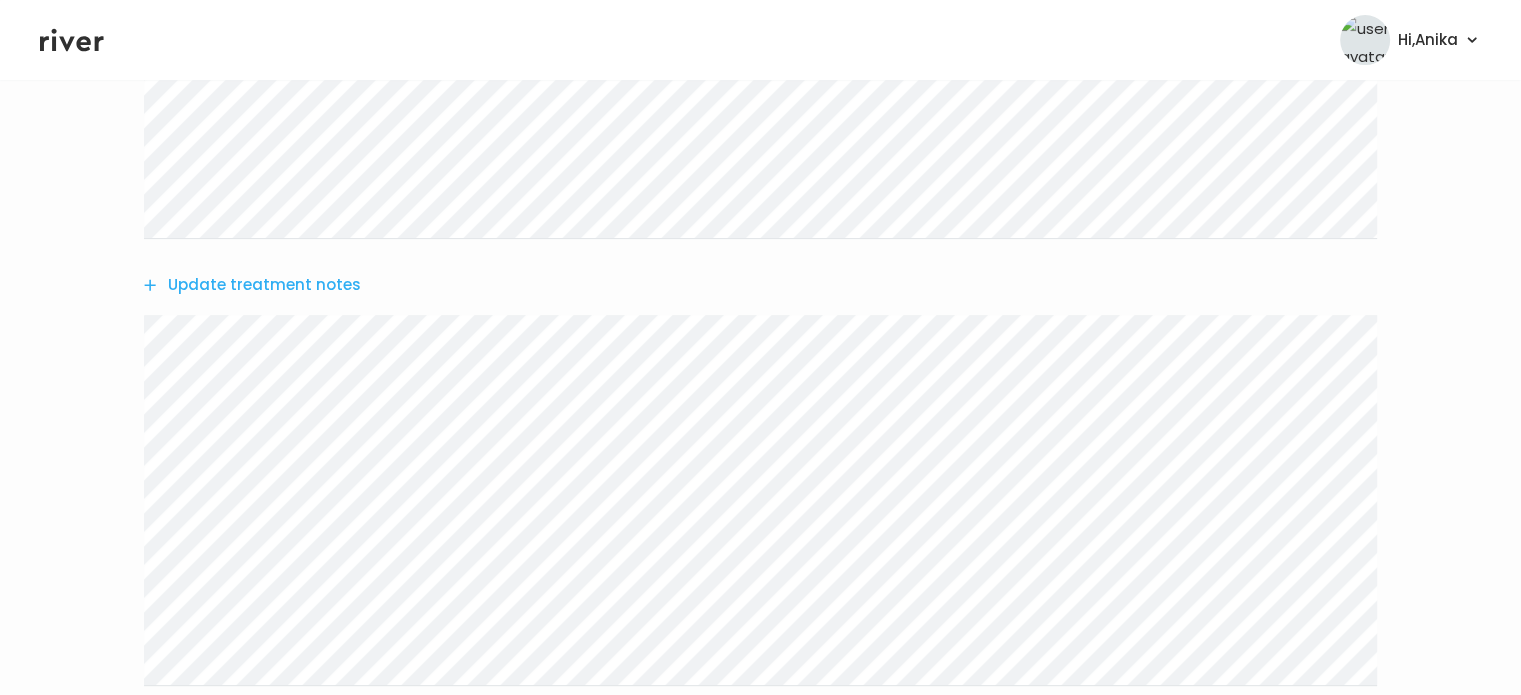 click on "Update treatment notes" at bounding box center (252, 285) 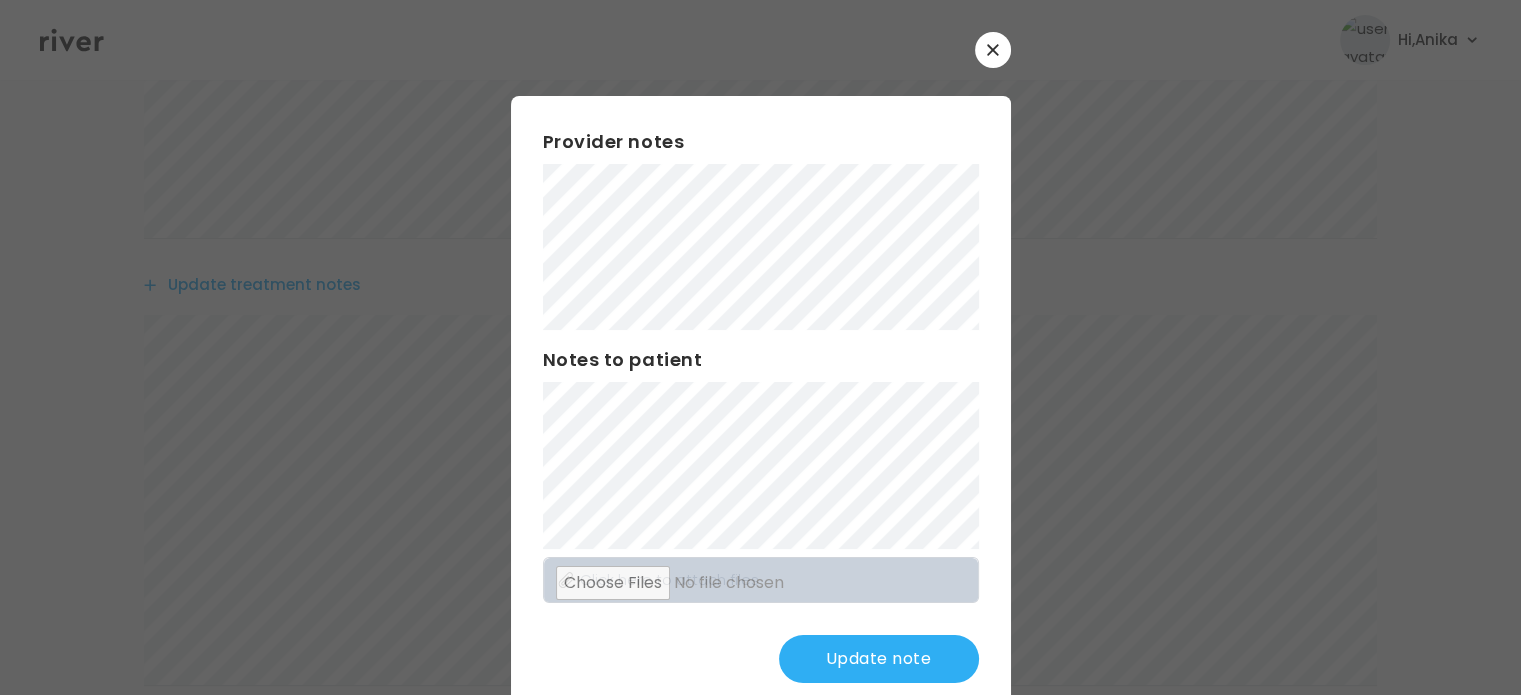 click on "Update note" at bounding box center [879, 659] 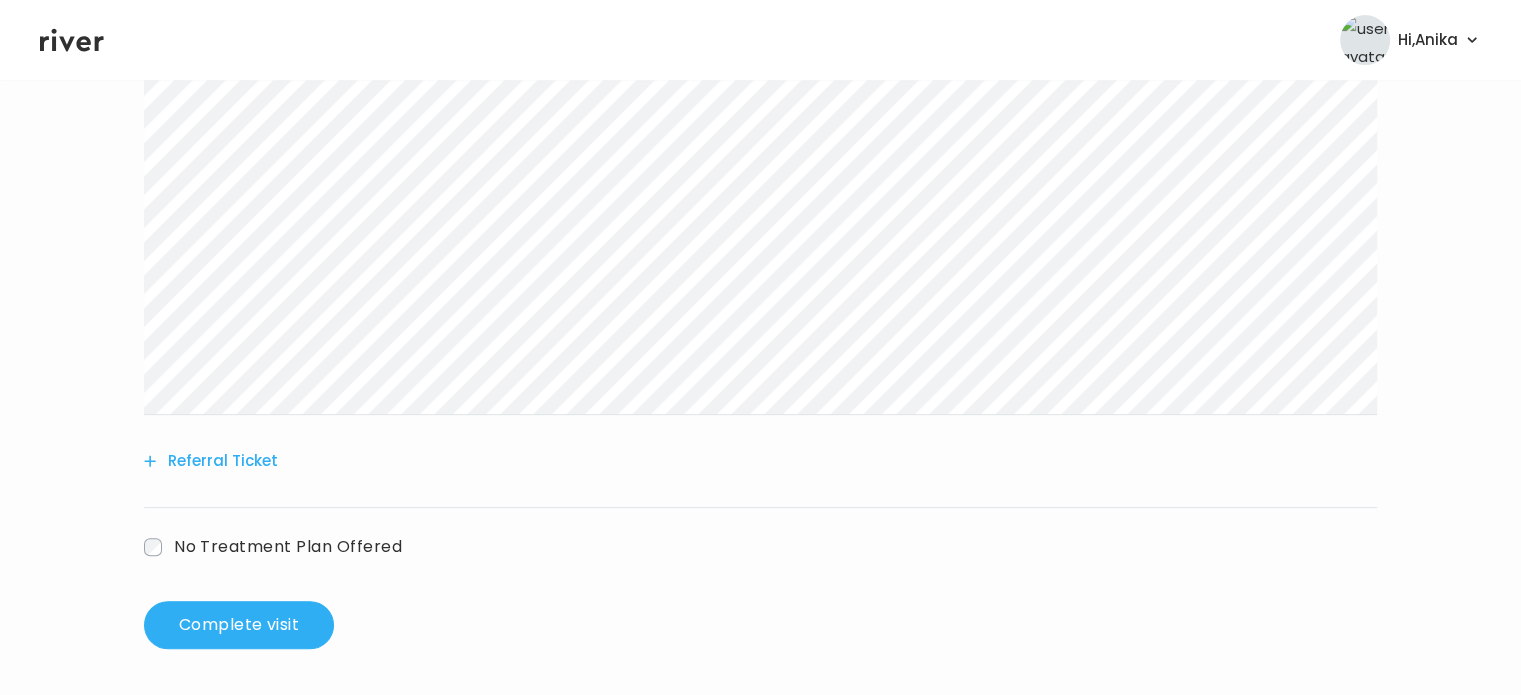 scroll, scrollTop: 804, scrollLeft: 0, axis: vertical 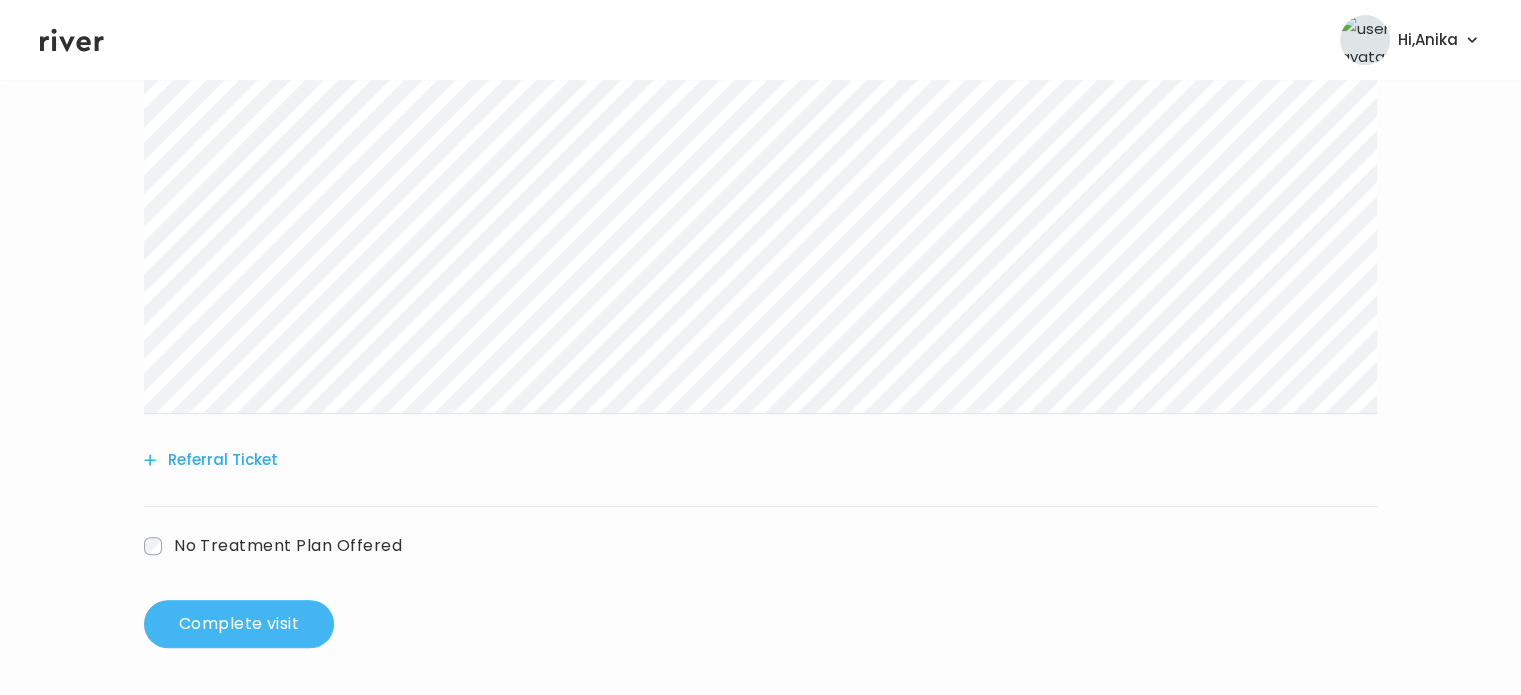 click on "Complete visit" at bounding box center (239, 624) 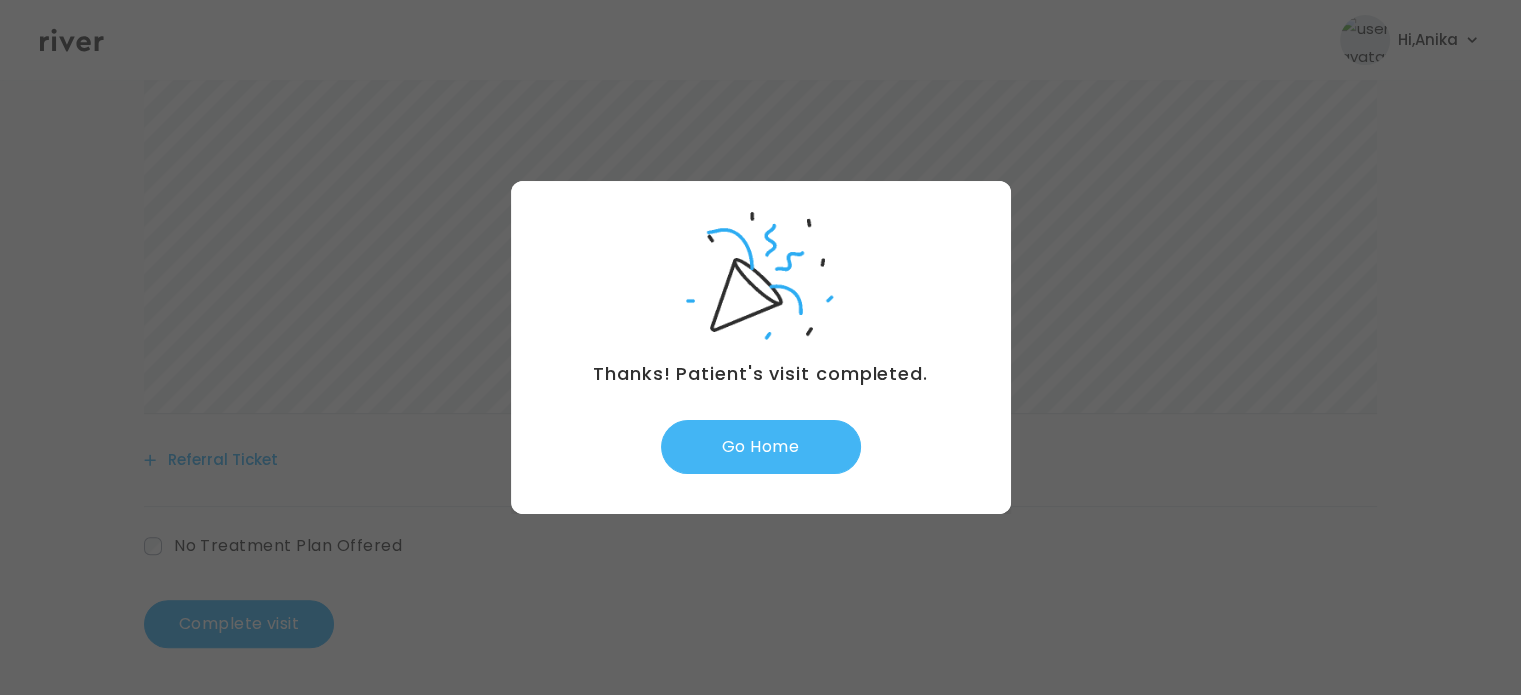click on "Go Home" at bounding box center [761, 447] 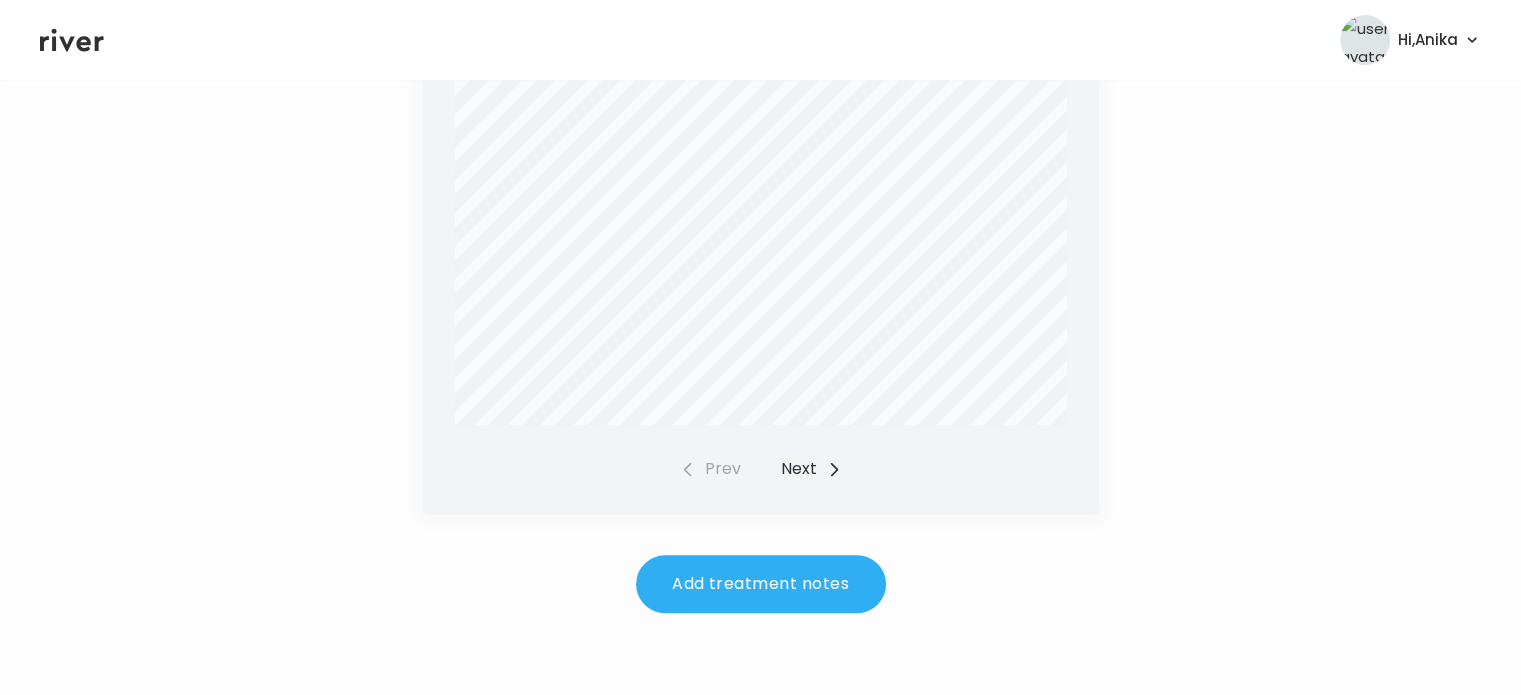 scroll, scrollTop: 856, scrollLeft: 0, axis: vertical 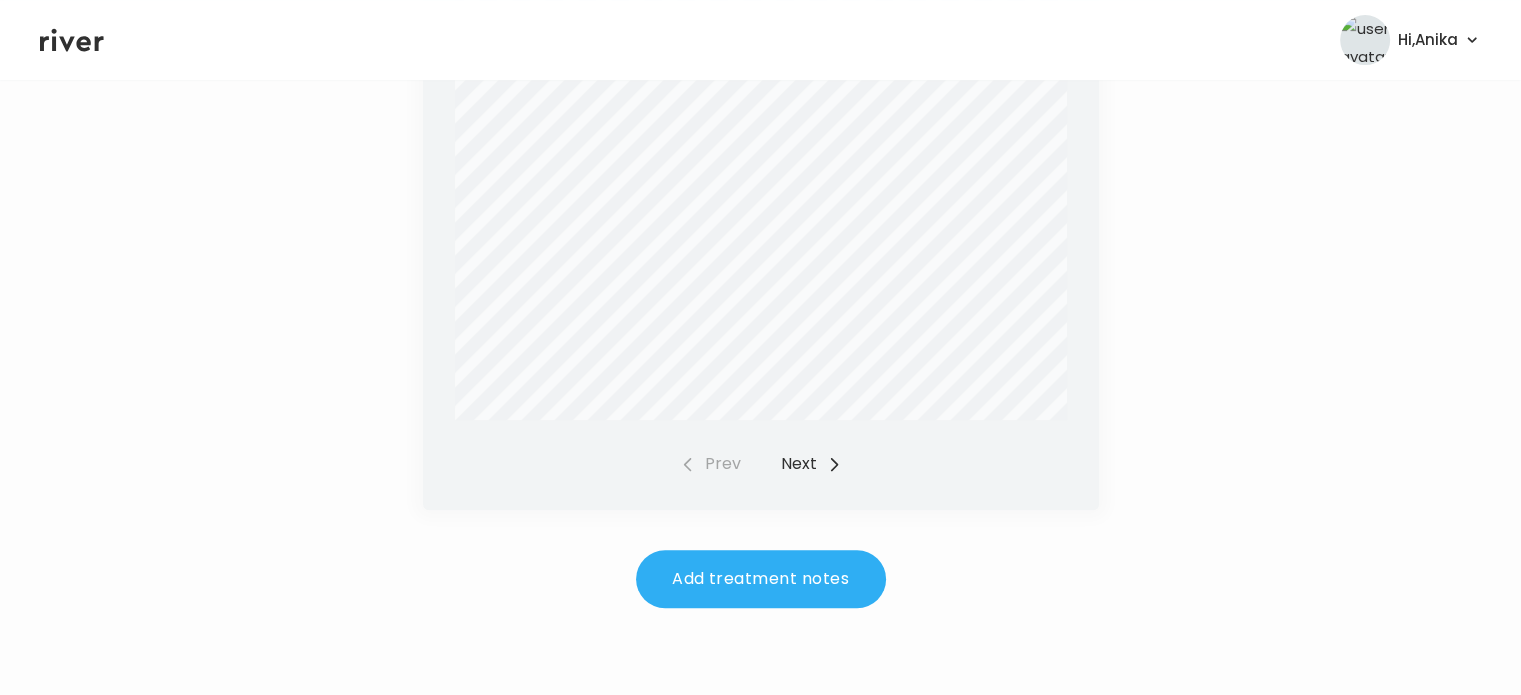 click on "Next" at bounding box center [811, 464] 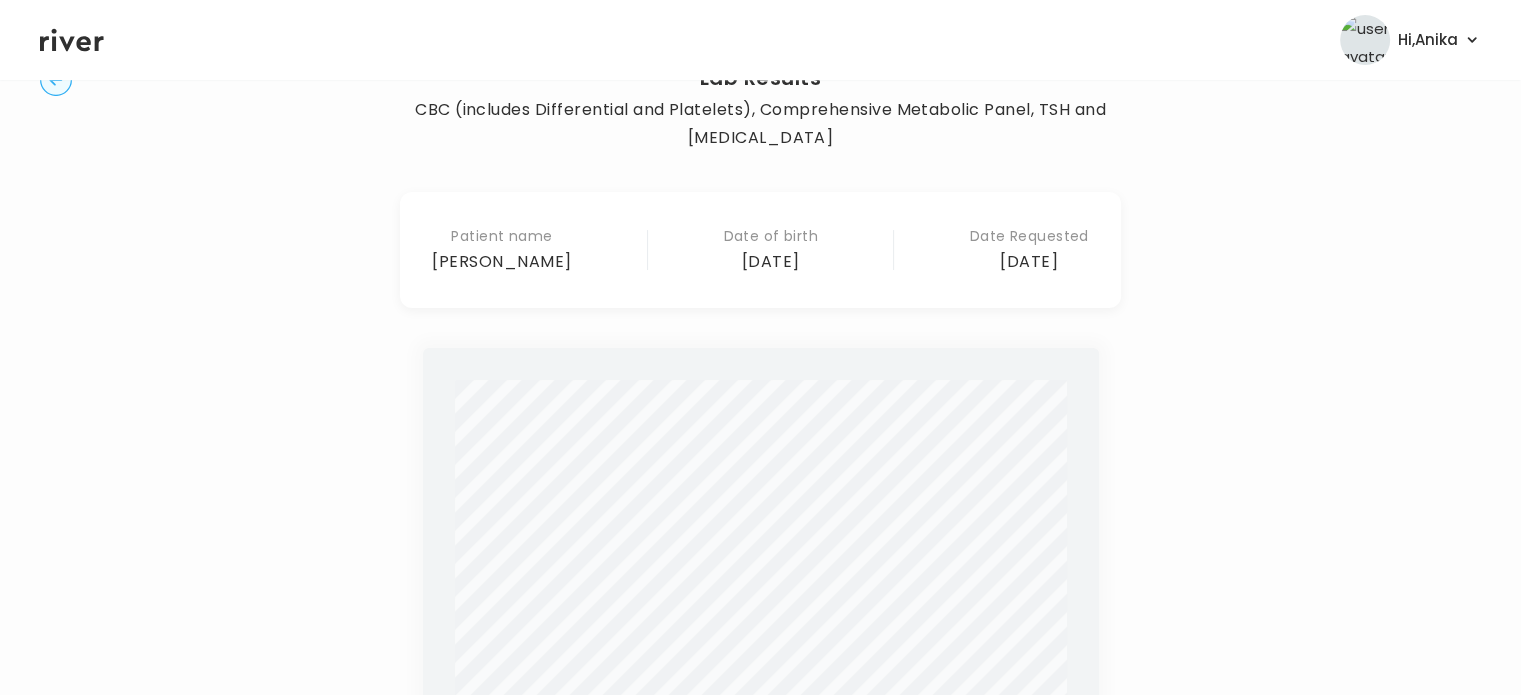 scroll, scrollTop: 0, scrollLeft: 0, axis: both 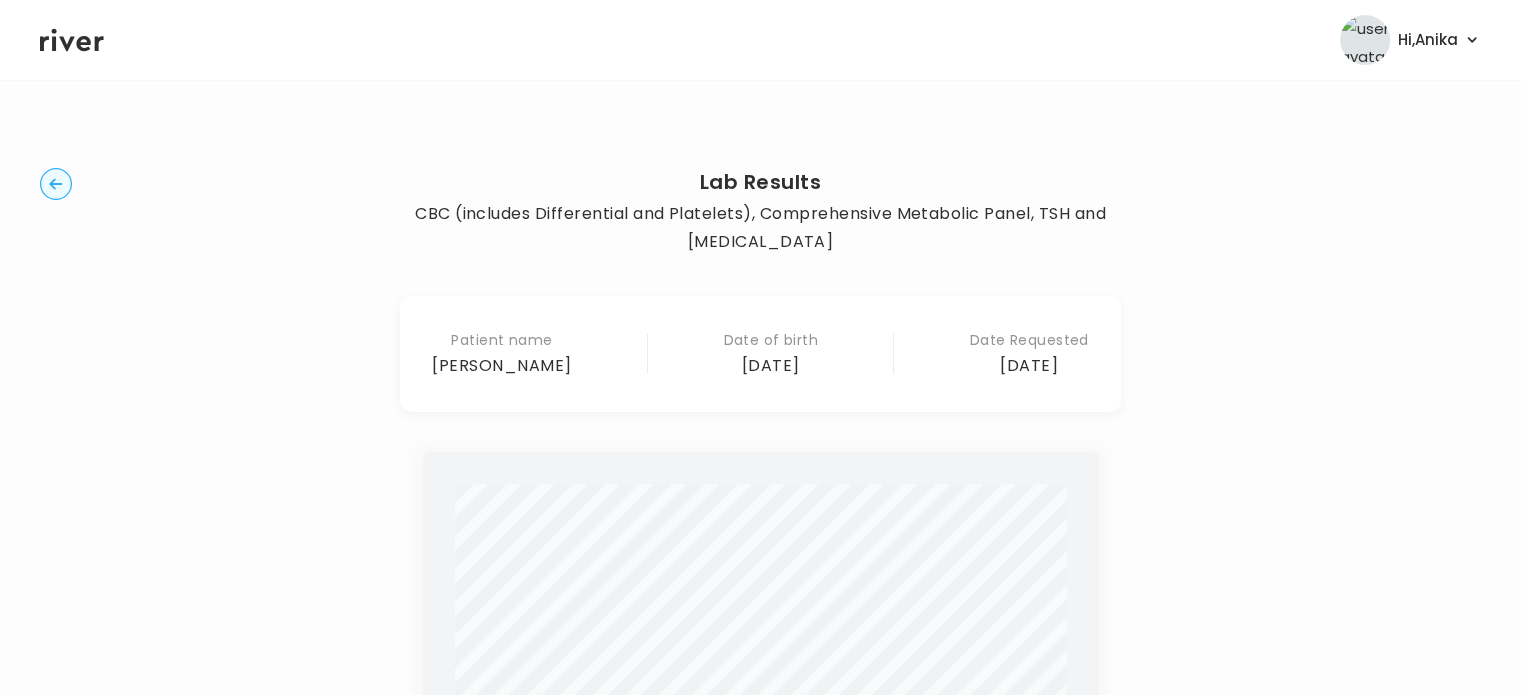 click 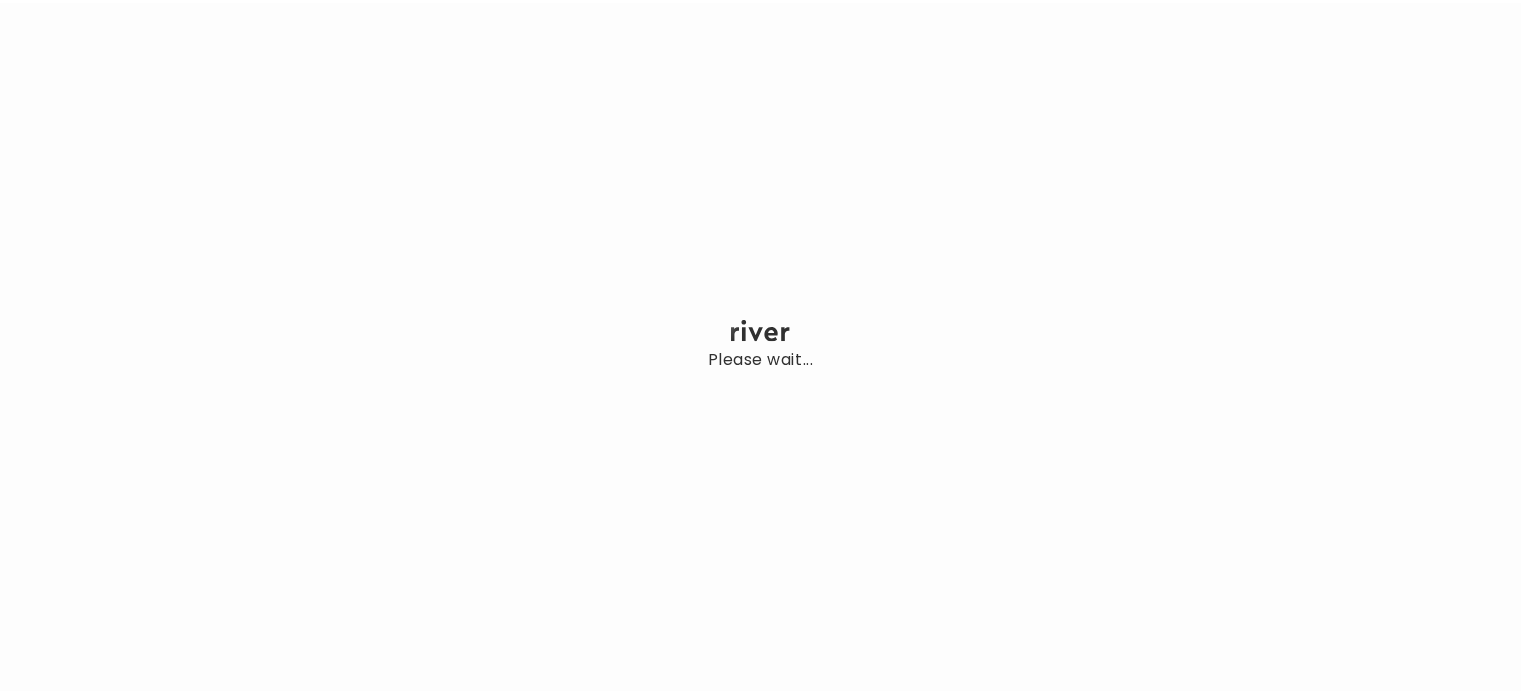 scroll, scrollTop: 0, scrollLeft: 0, axis: both 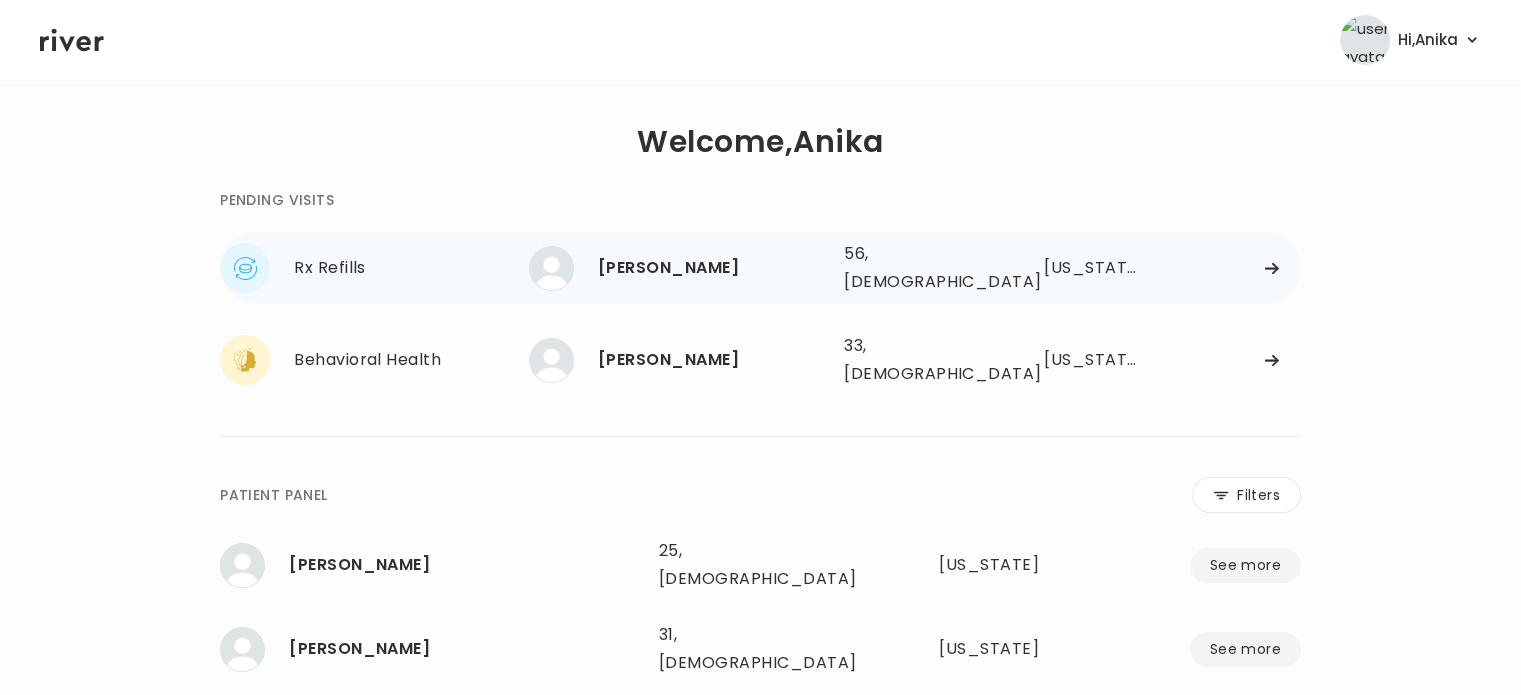 click on "[PERSON_NAME]" at bounding box center (713, 268) 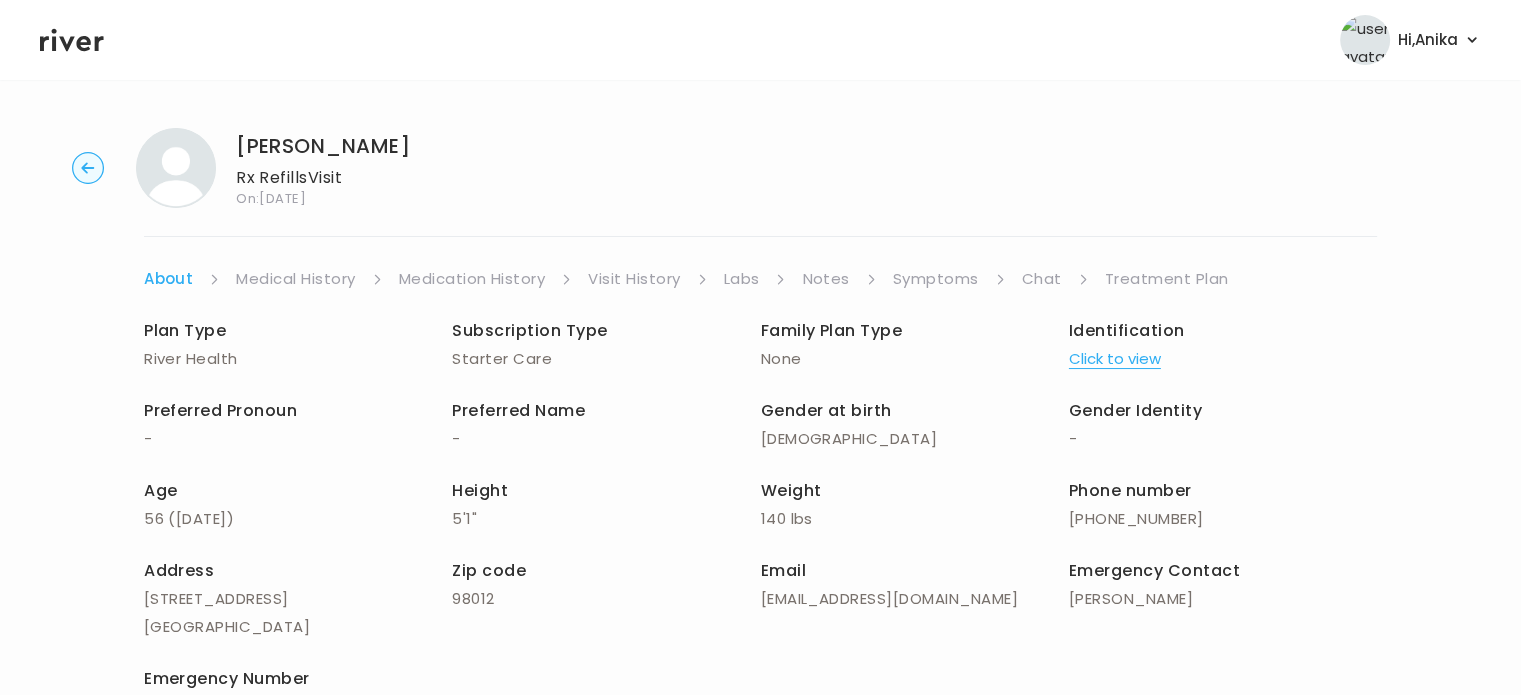 click on "Click to view" at bounding box center (1115, 359) 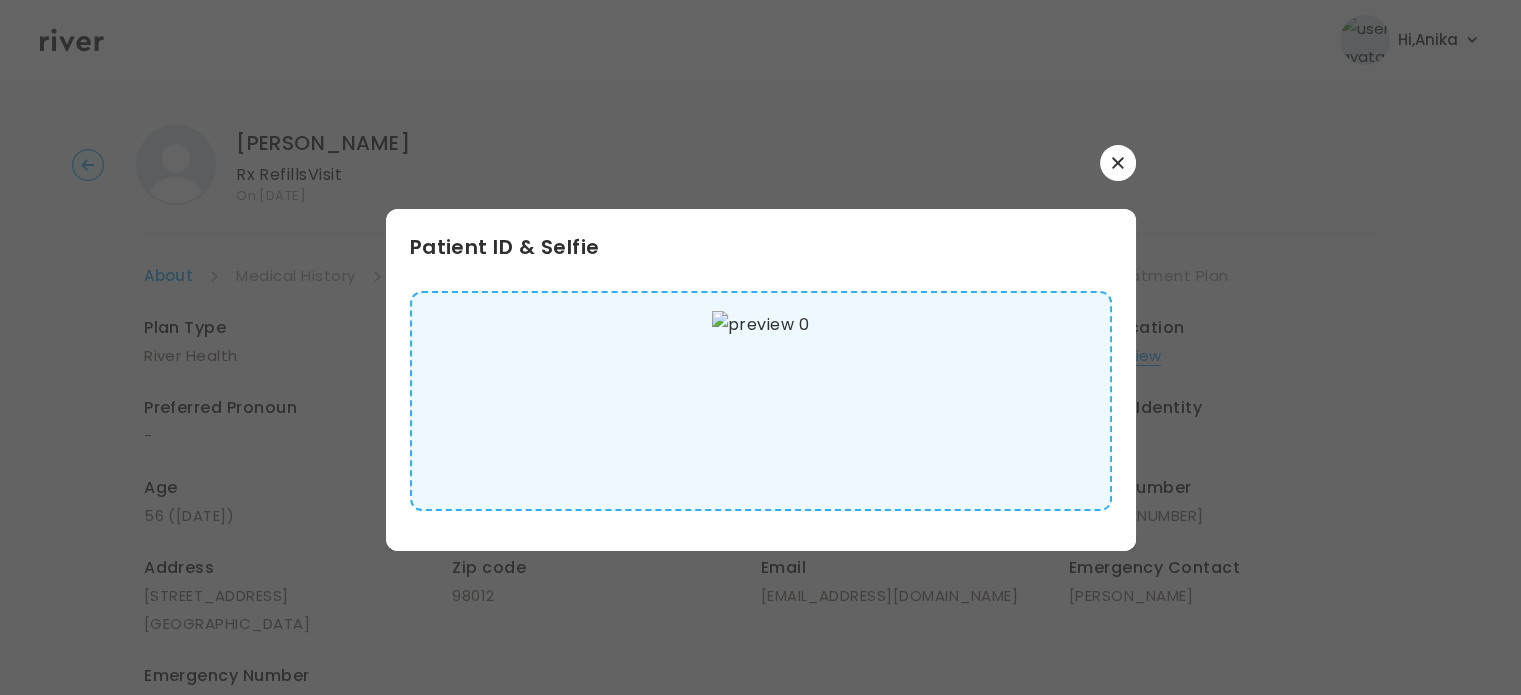 scroll, scrollTop: 0, scrollLeft: 0, axis: both 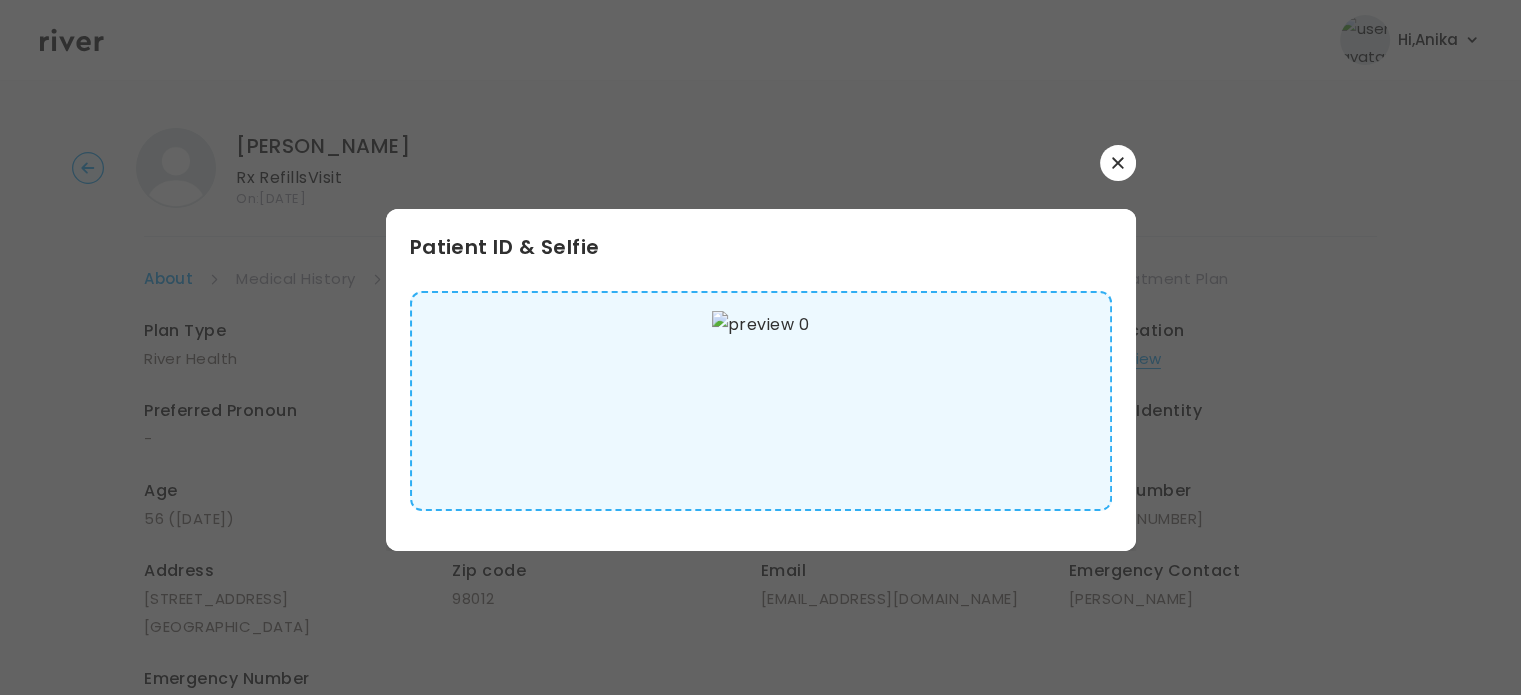 click at bounding box center (1118, 163) 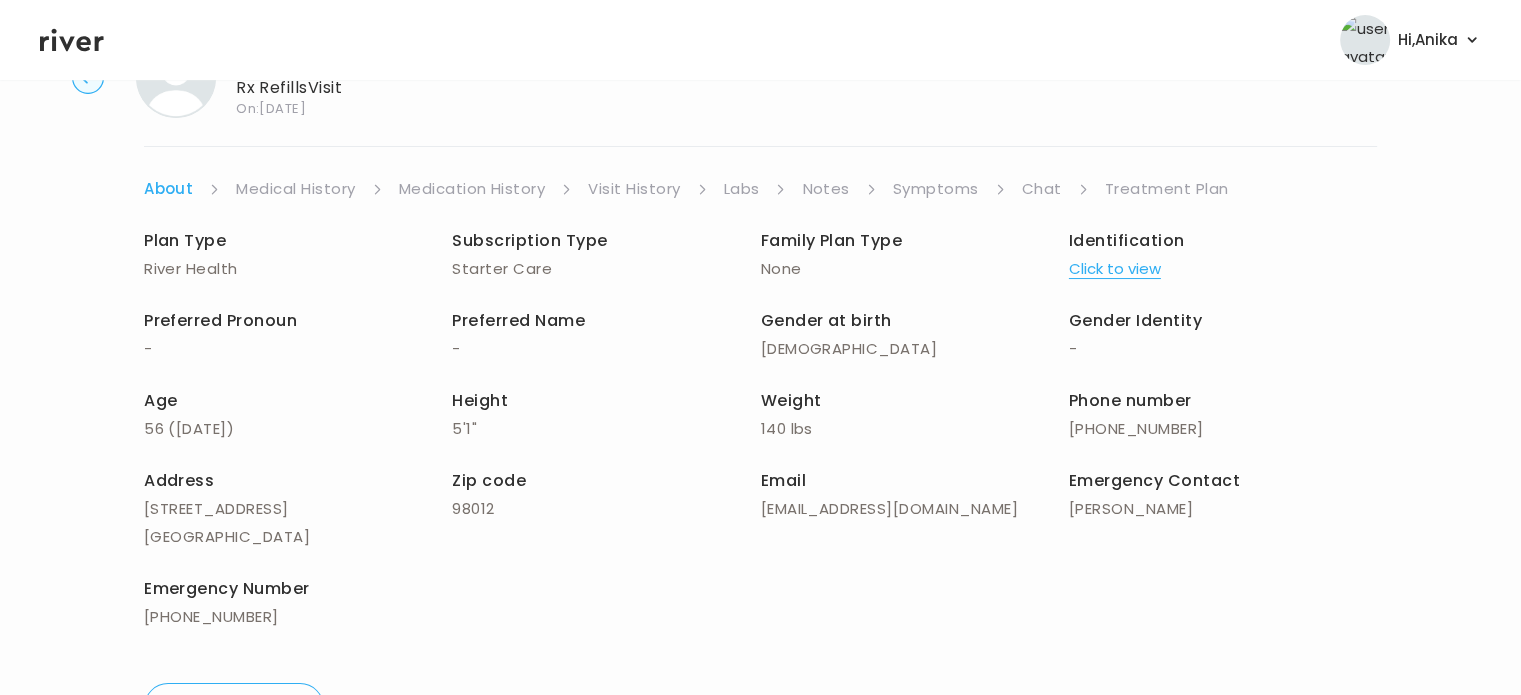 scroll, scrollTop: 0, scrollLeft: 0, axis: both 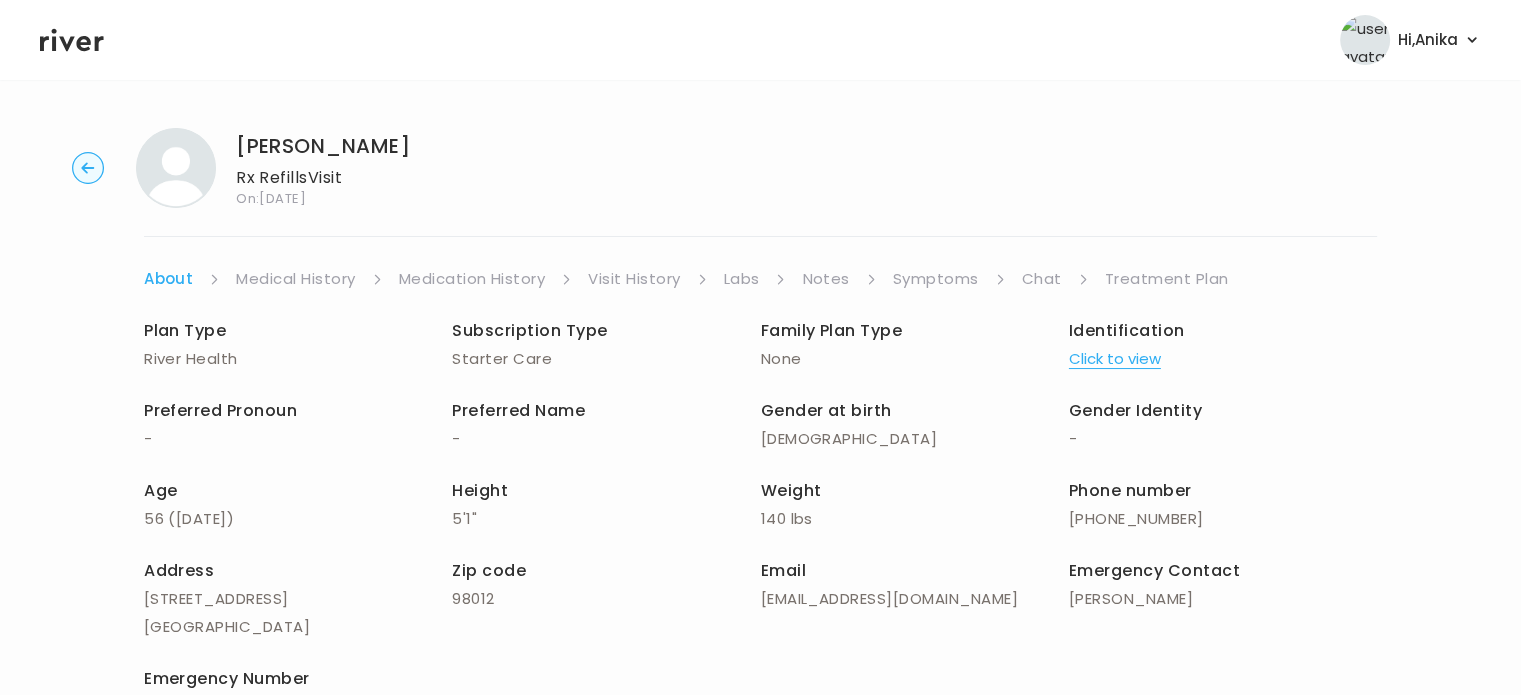click on "Medical History" at bounding box center [295, 279] 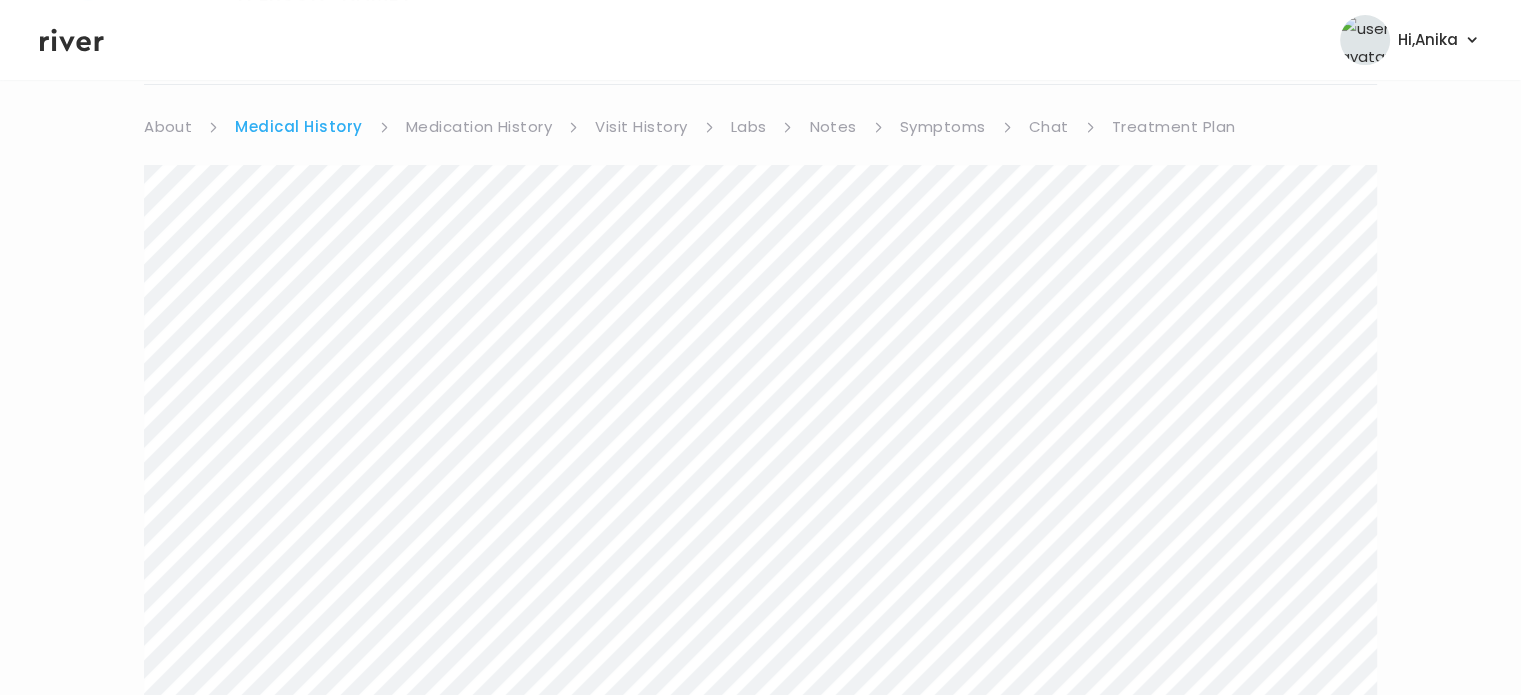 scroll, scrollTop: 64, scrollLeft: 0, axis: vertical 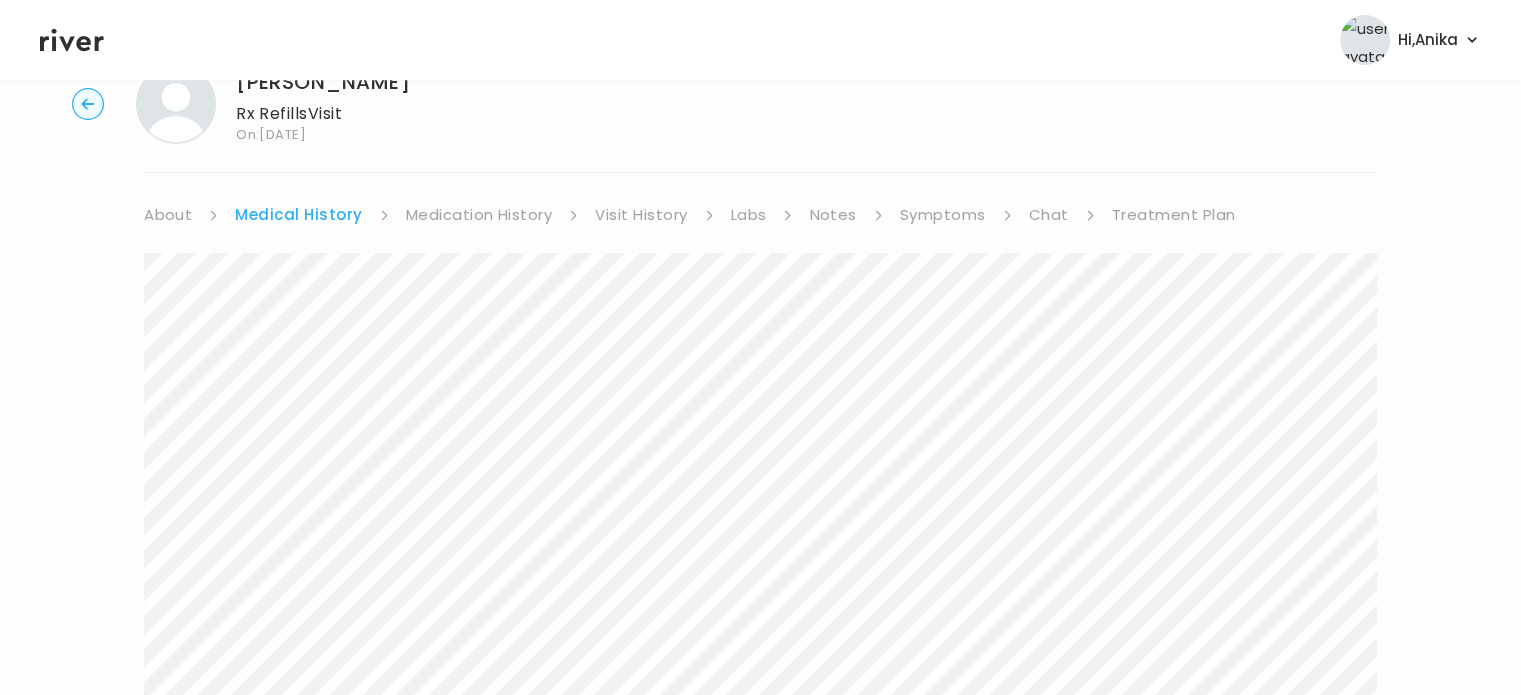 click on "Medication History" at bounding box center (479, 215) 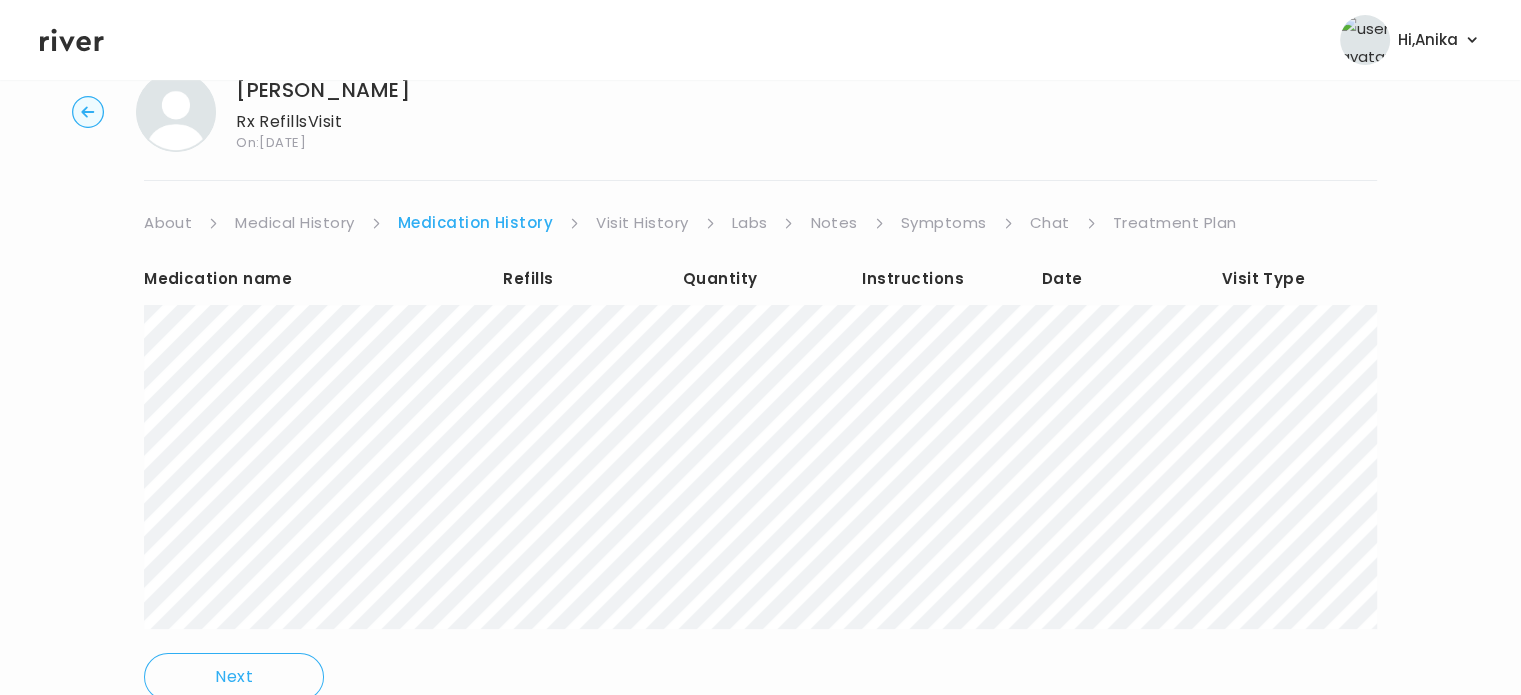 scroll, scrollTop: 60, scrollLeft: 0, axis: vertical 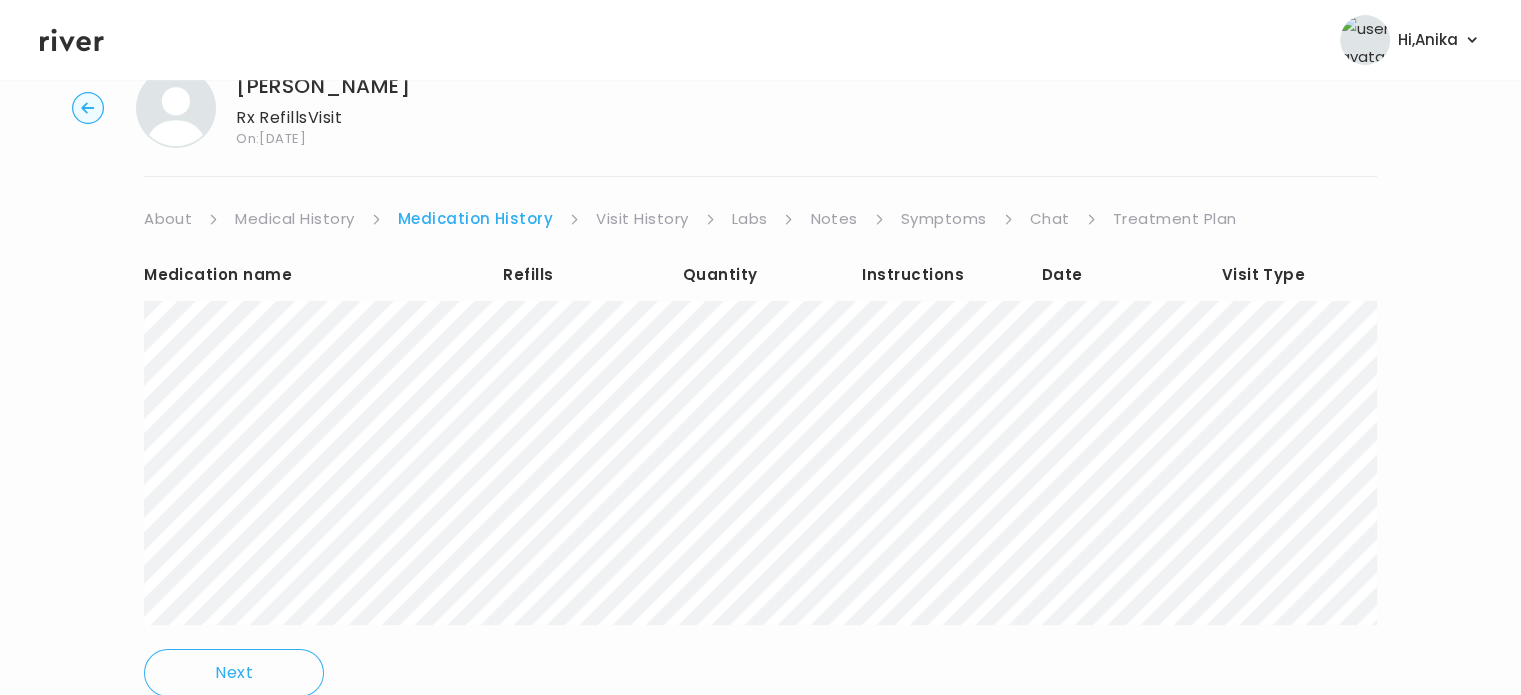 click on "Visit History" at bounding box center (642, 219) 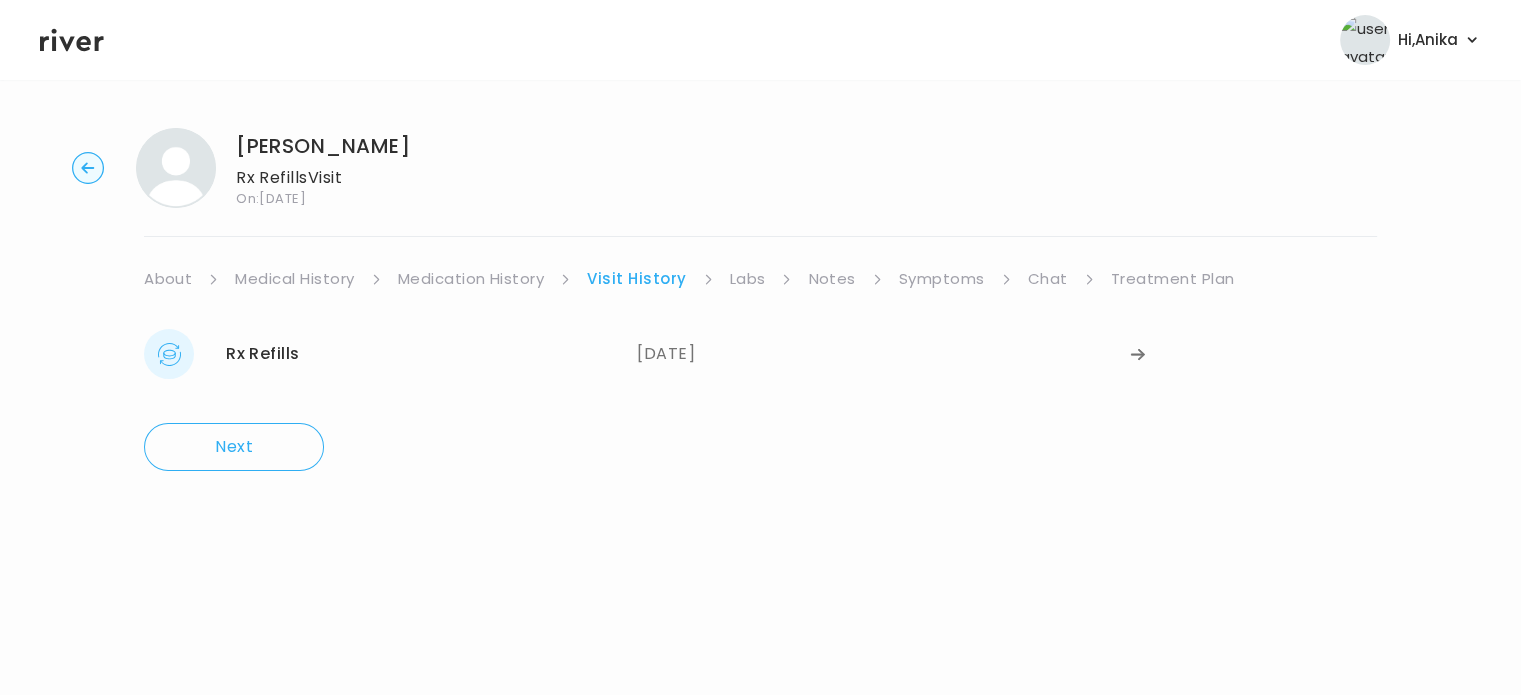 scroll, scrollTop: 0, scrollLeft: 0, axis: both 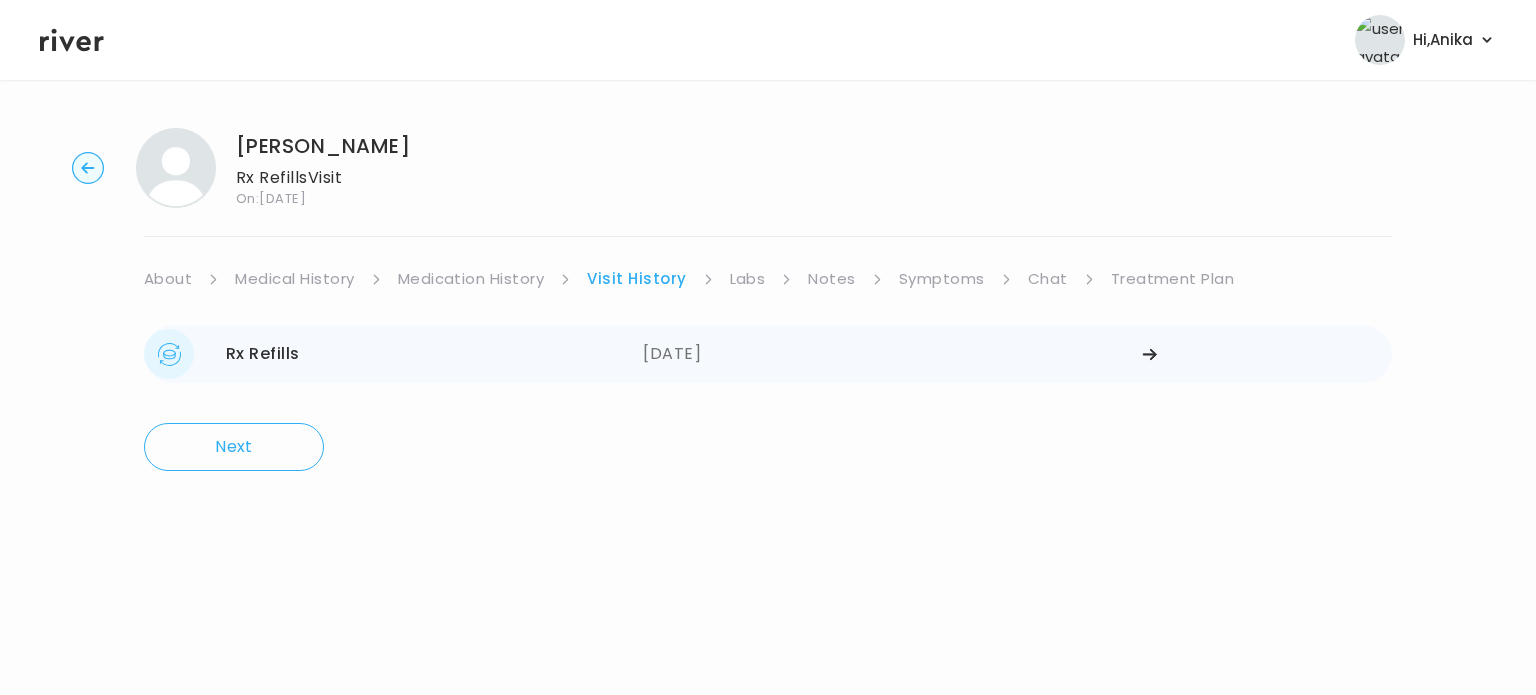 click on "04/17/2025" at bounding box center [892, 354] 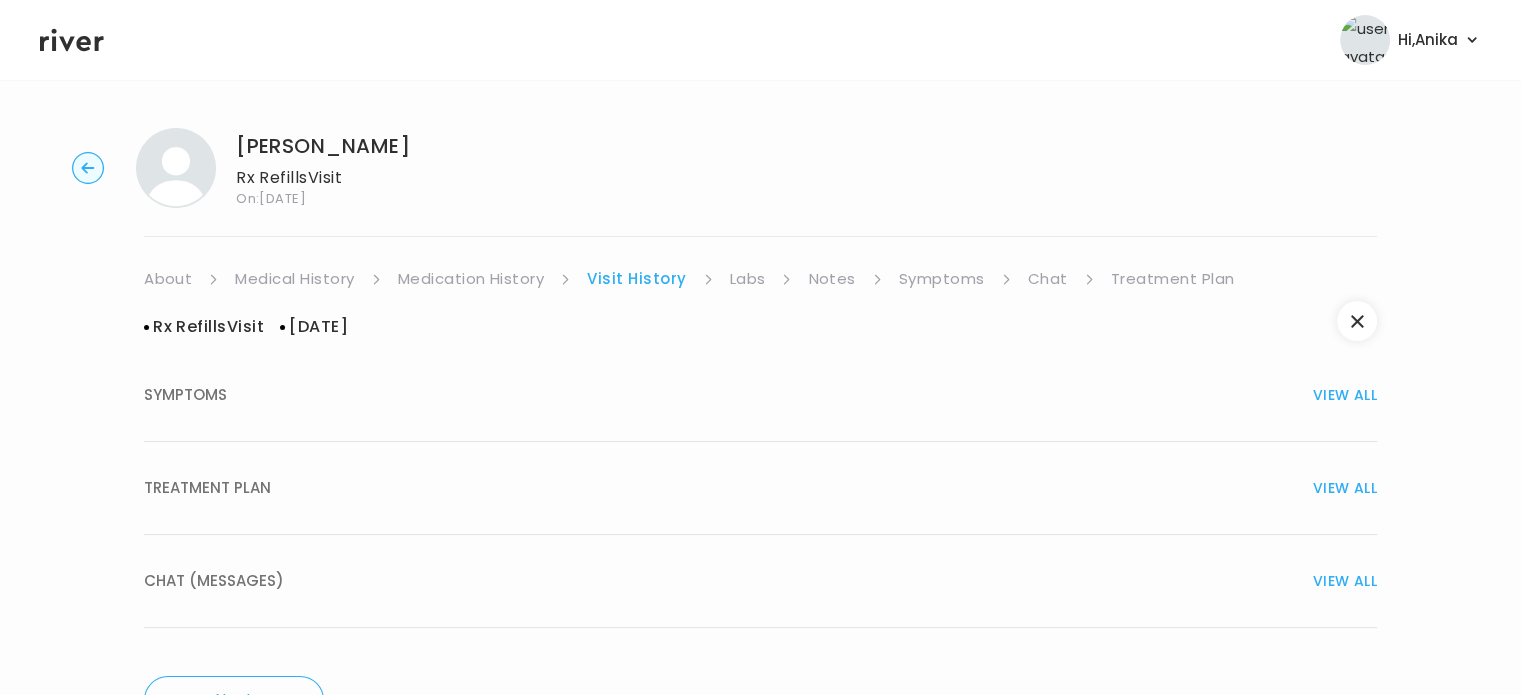 click on "TREATMENT PLAN VIEW ALL" at bounding box center [760, 488] 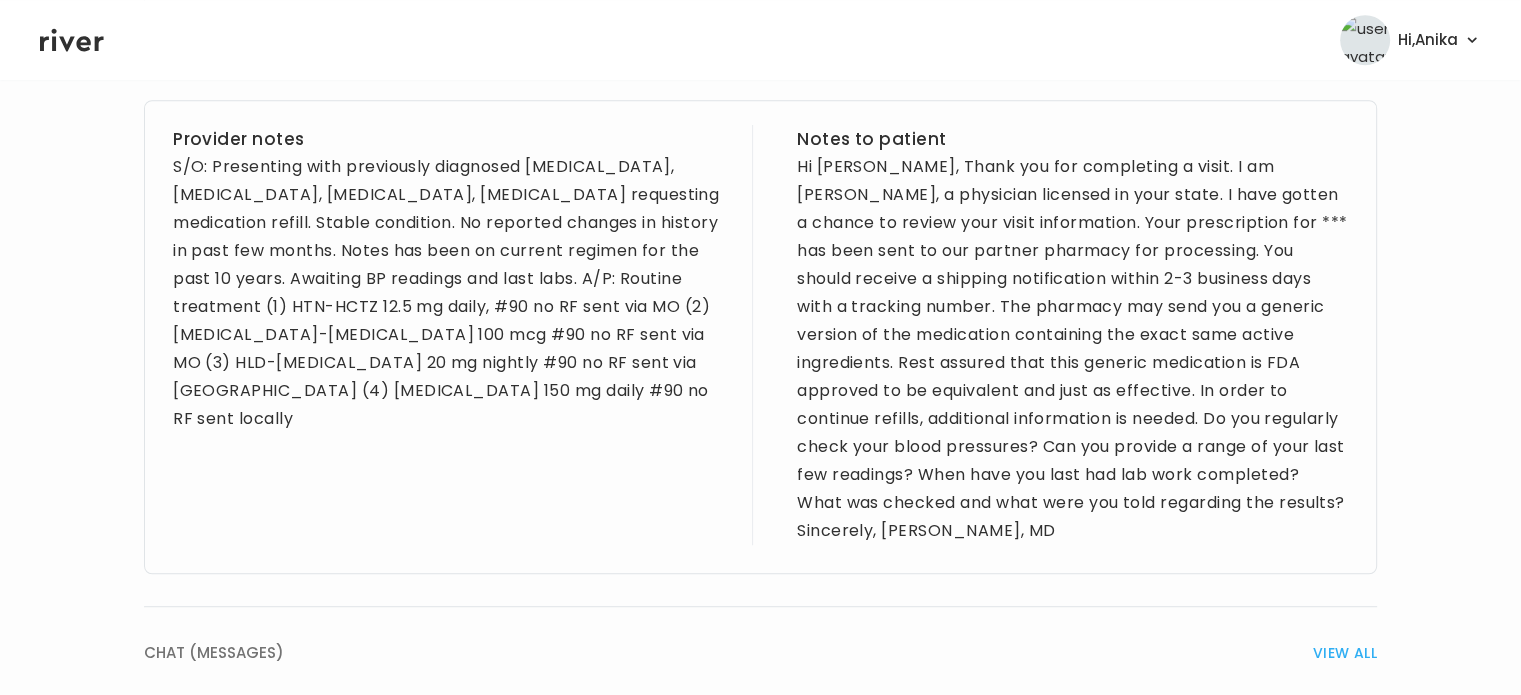 scroll, scrollTop: 1252, scrollLeft: 0, axis: vertical 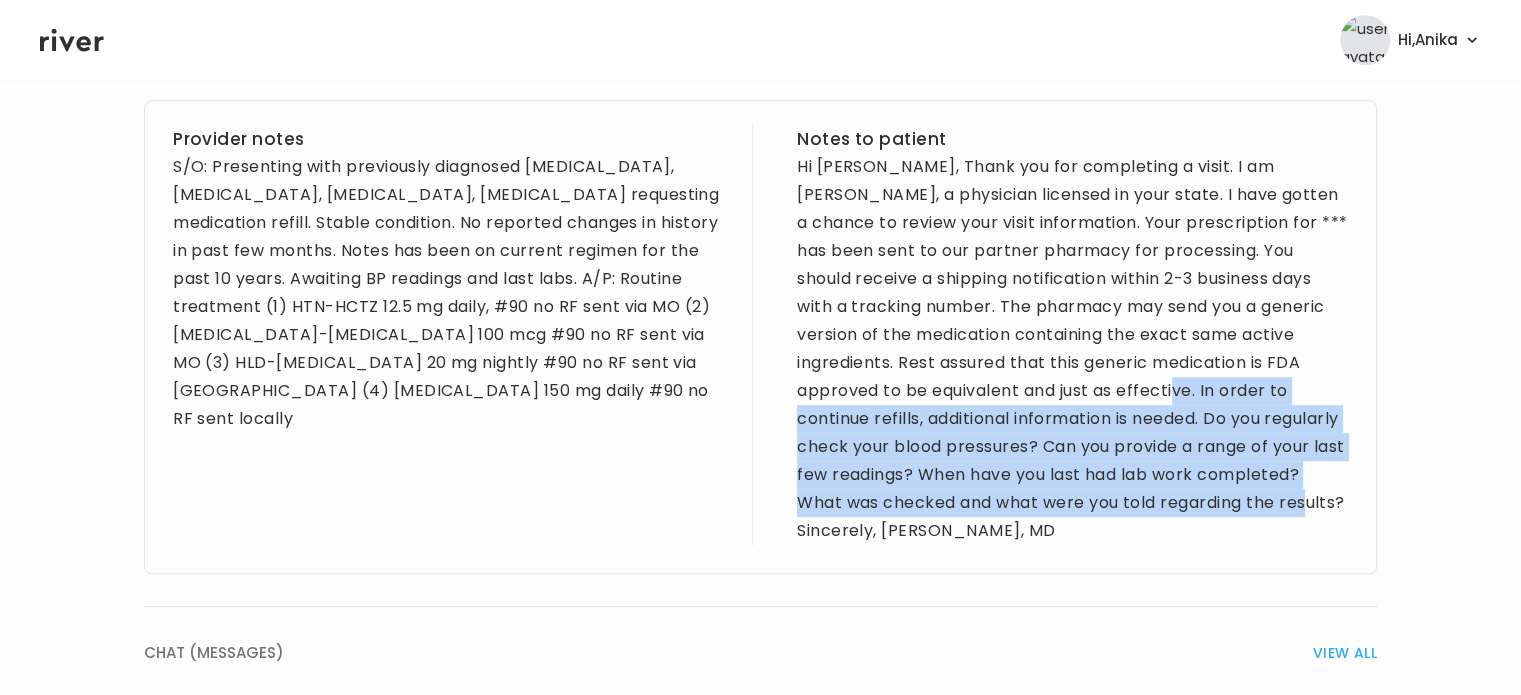 drag, startPoint x: 1071, startPoint y: 362, endPoint x: 1299, endPoint y: 481, distance: 257.1867 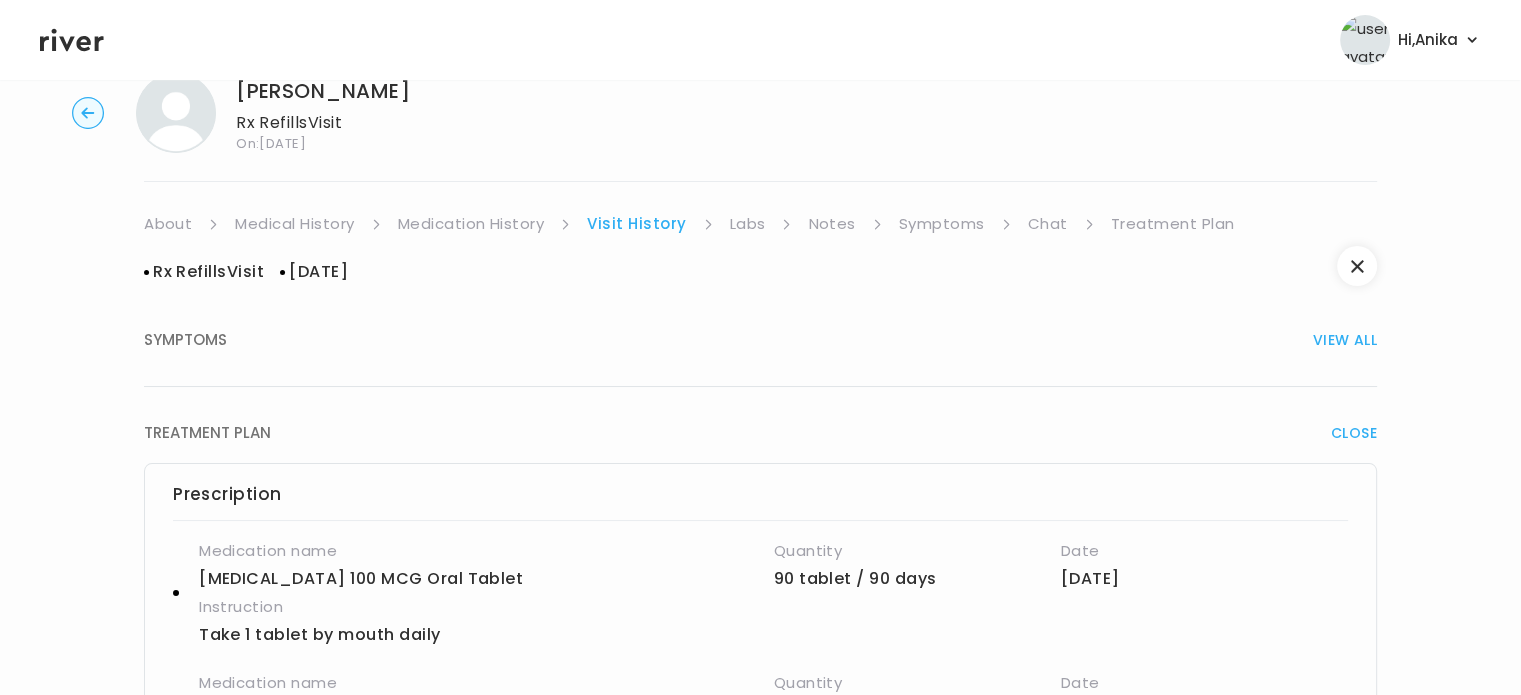 scroll, scrollTop: 0, scrollLeft: 0, axis: both 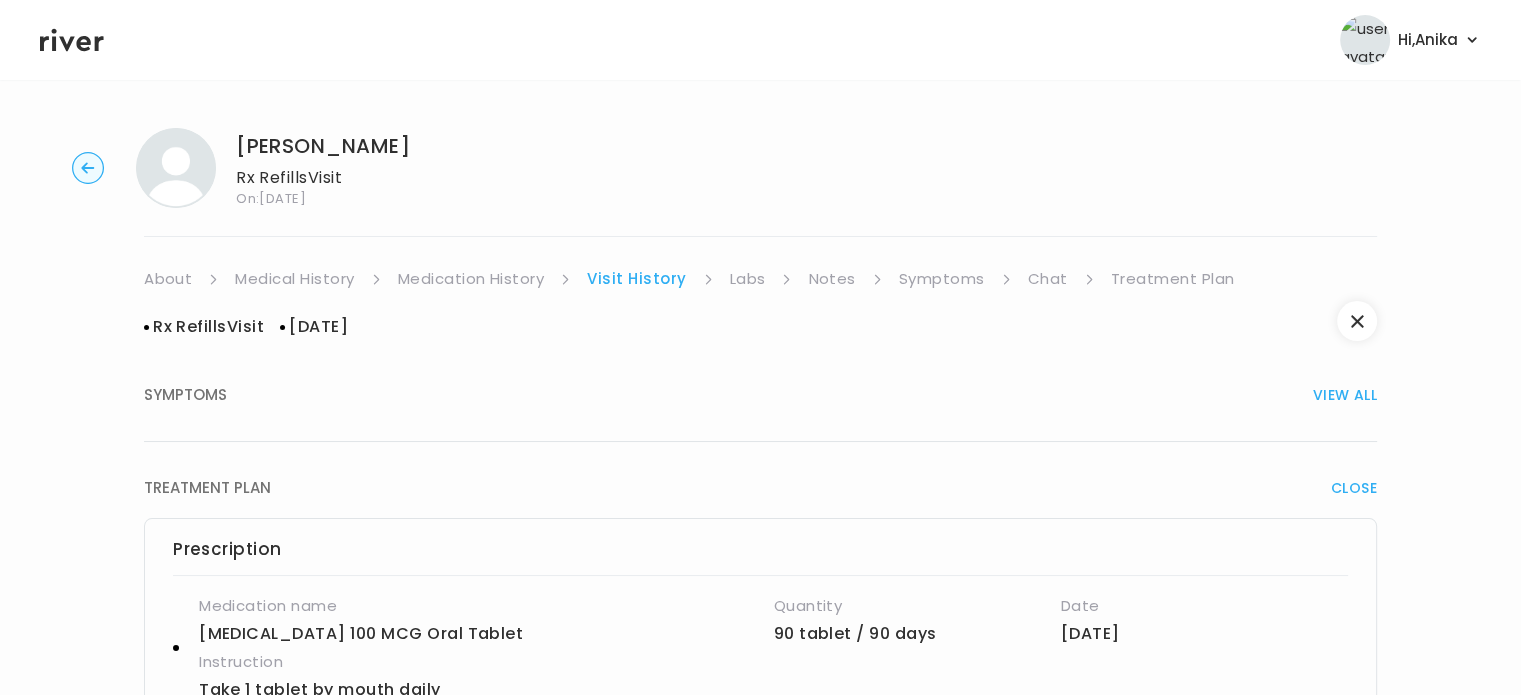 click on "Chat" at bounding box center (1048, 279) 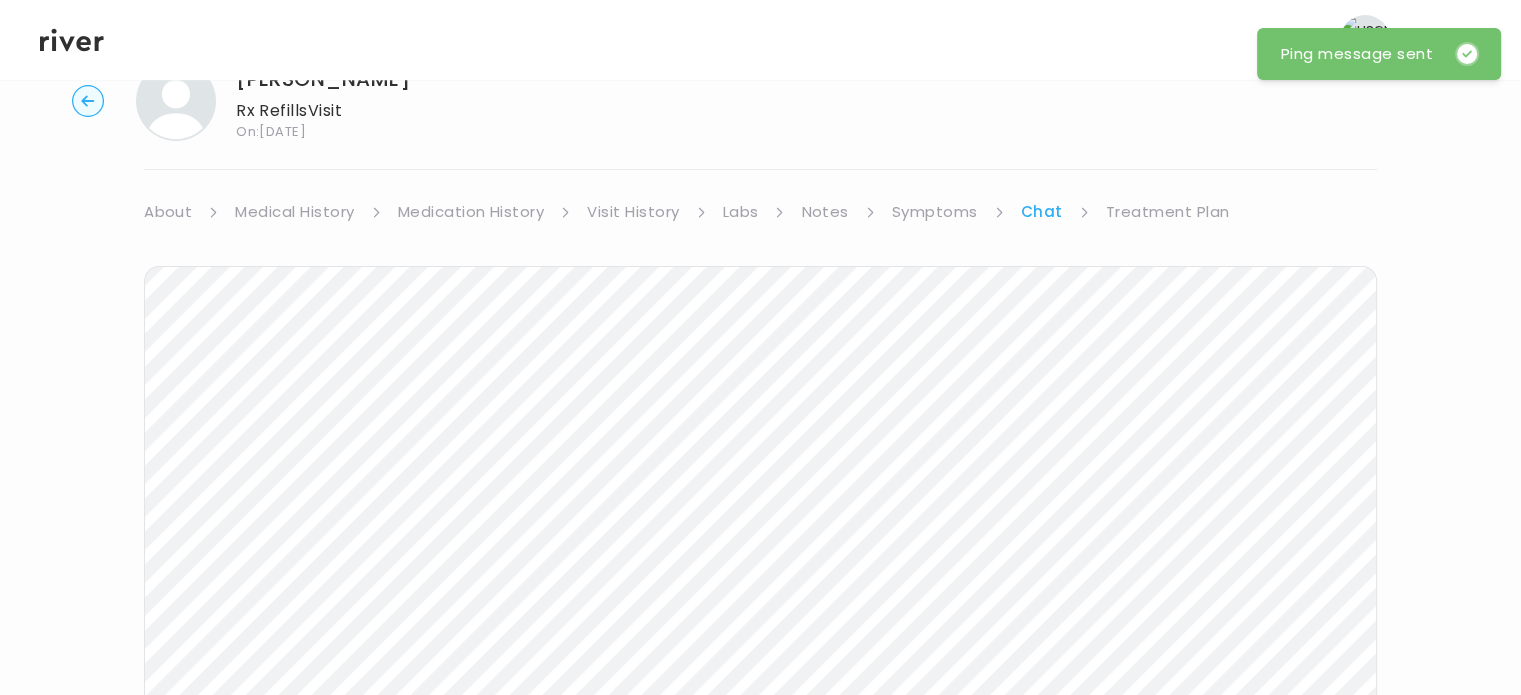 scroll, scrollTop: 0, scrollLeft: 0, axis: both 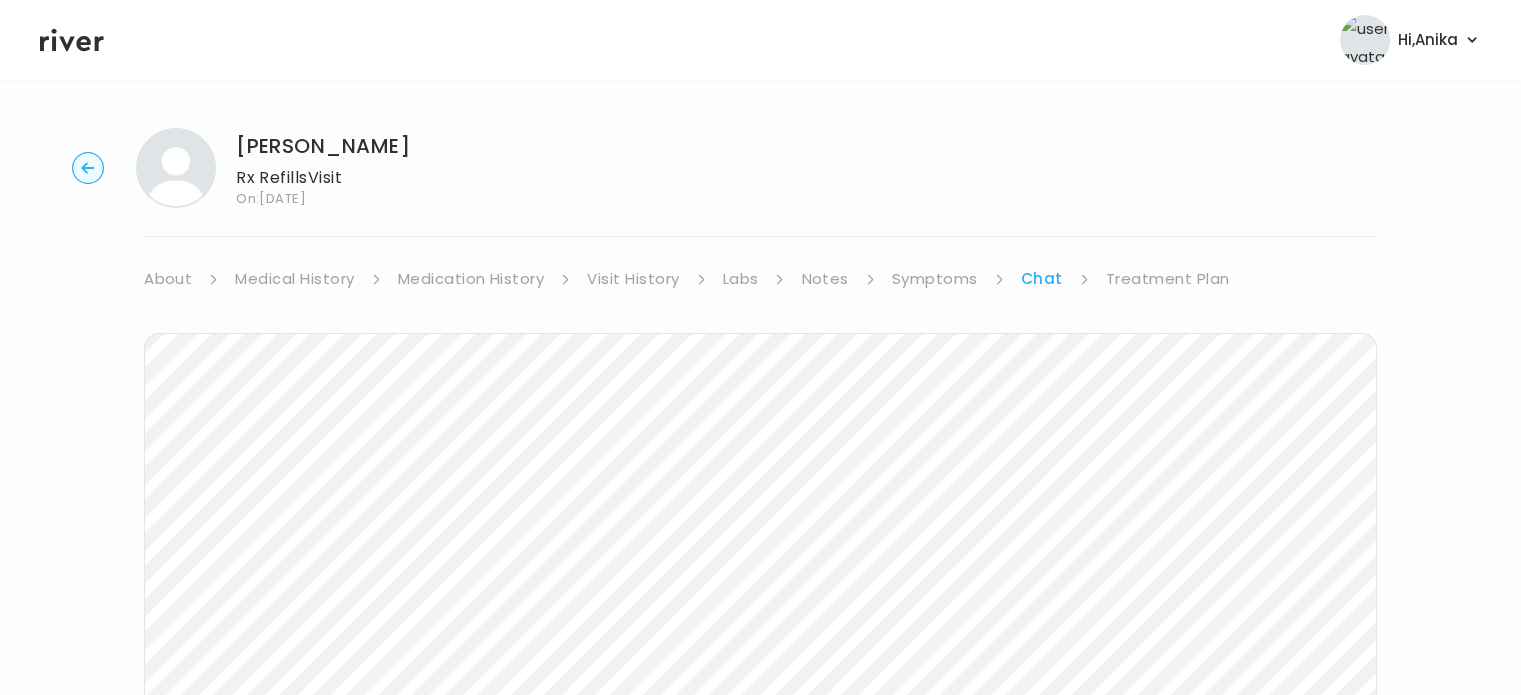 click 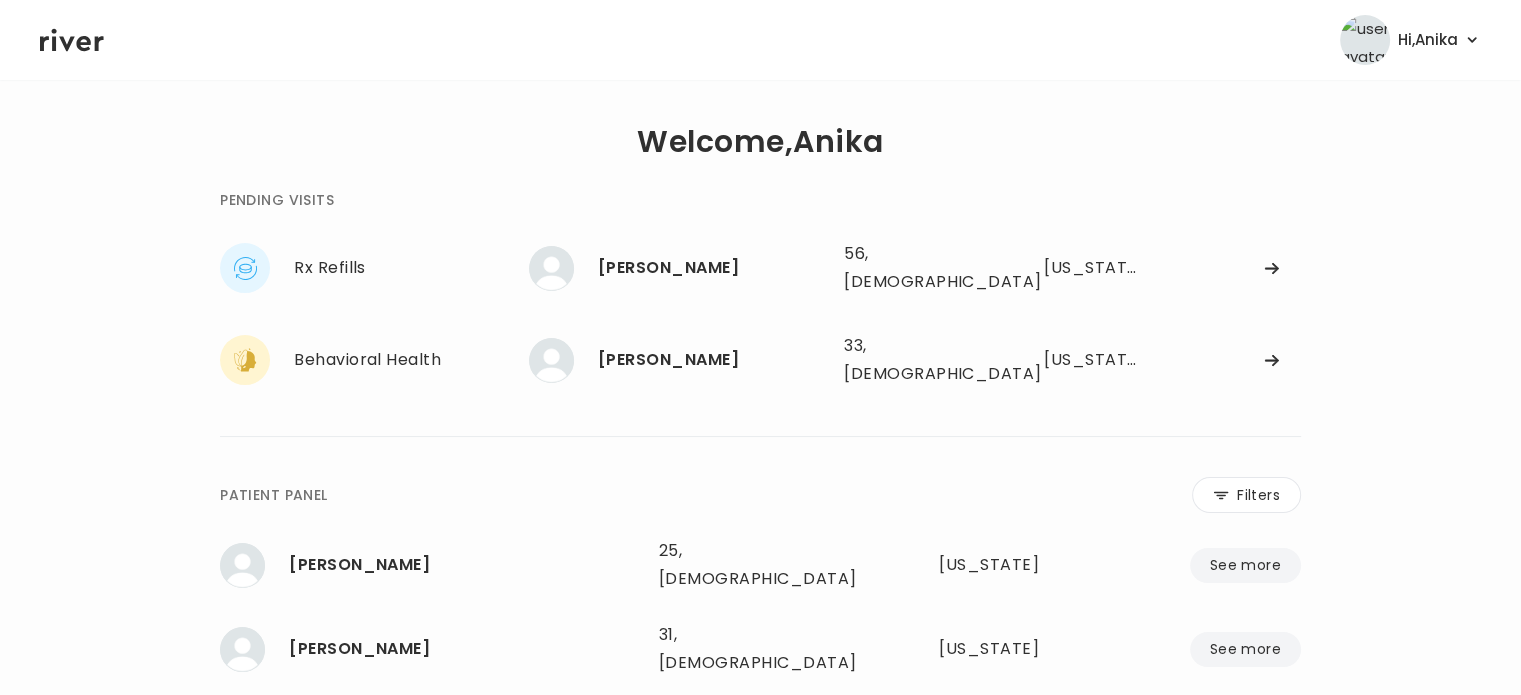 click 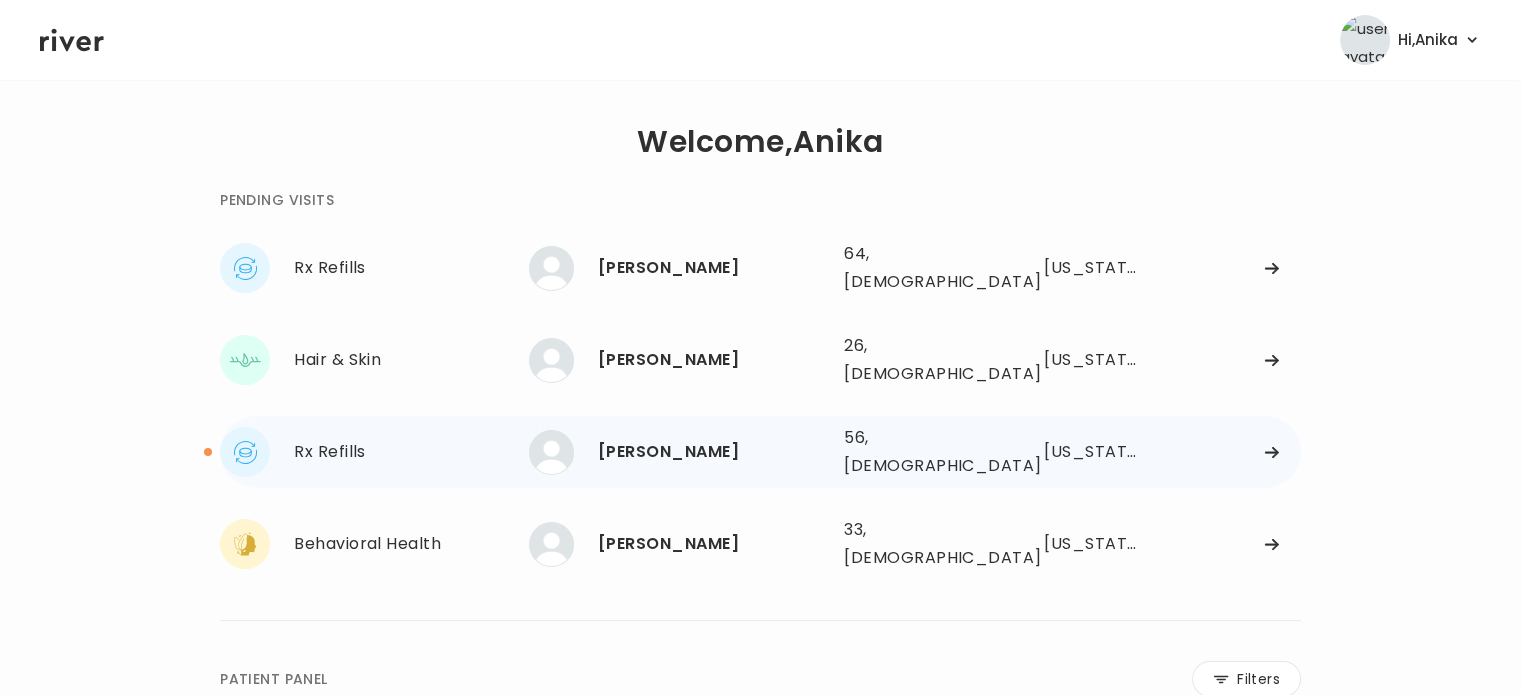 click on "[PERSON_NAME]" at bounding box center (713, 452) 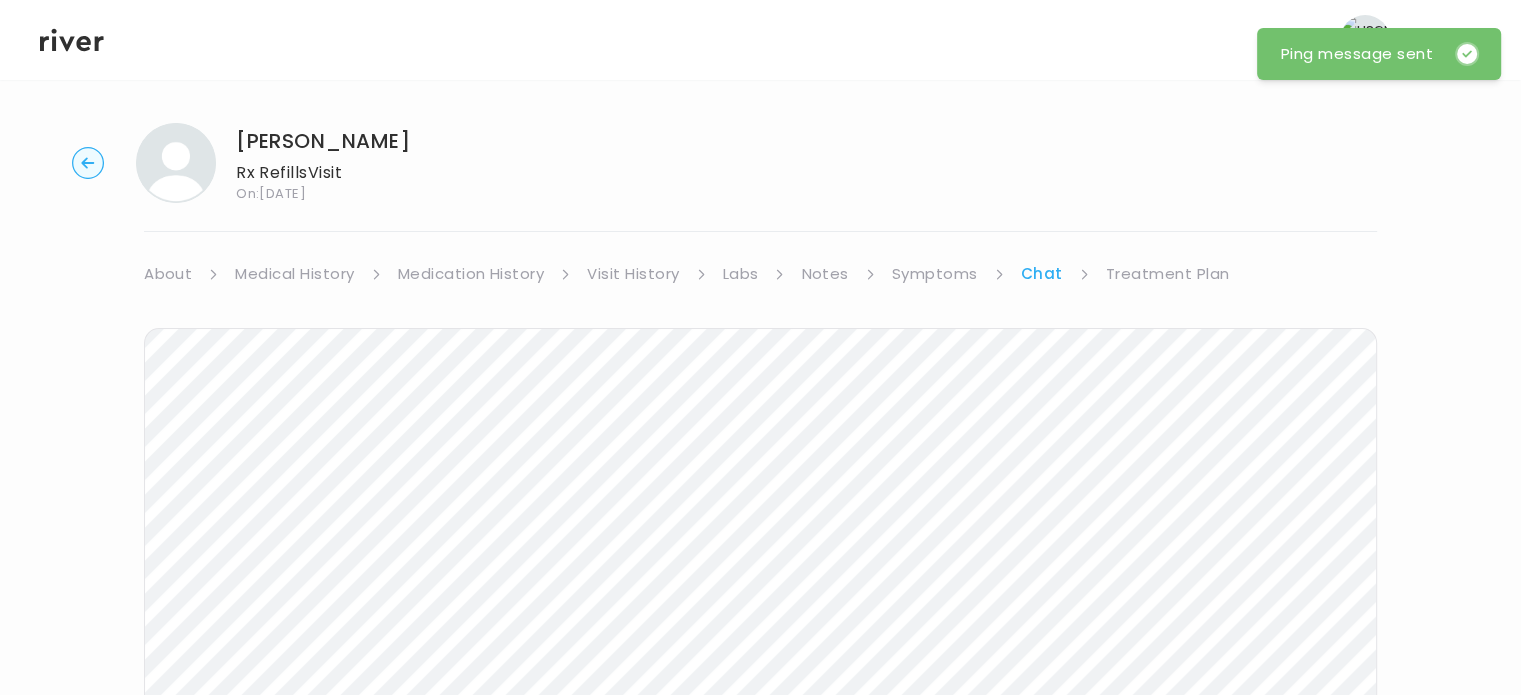 scroll, scrollTop: 0, scrollLeft: 0, axis: both 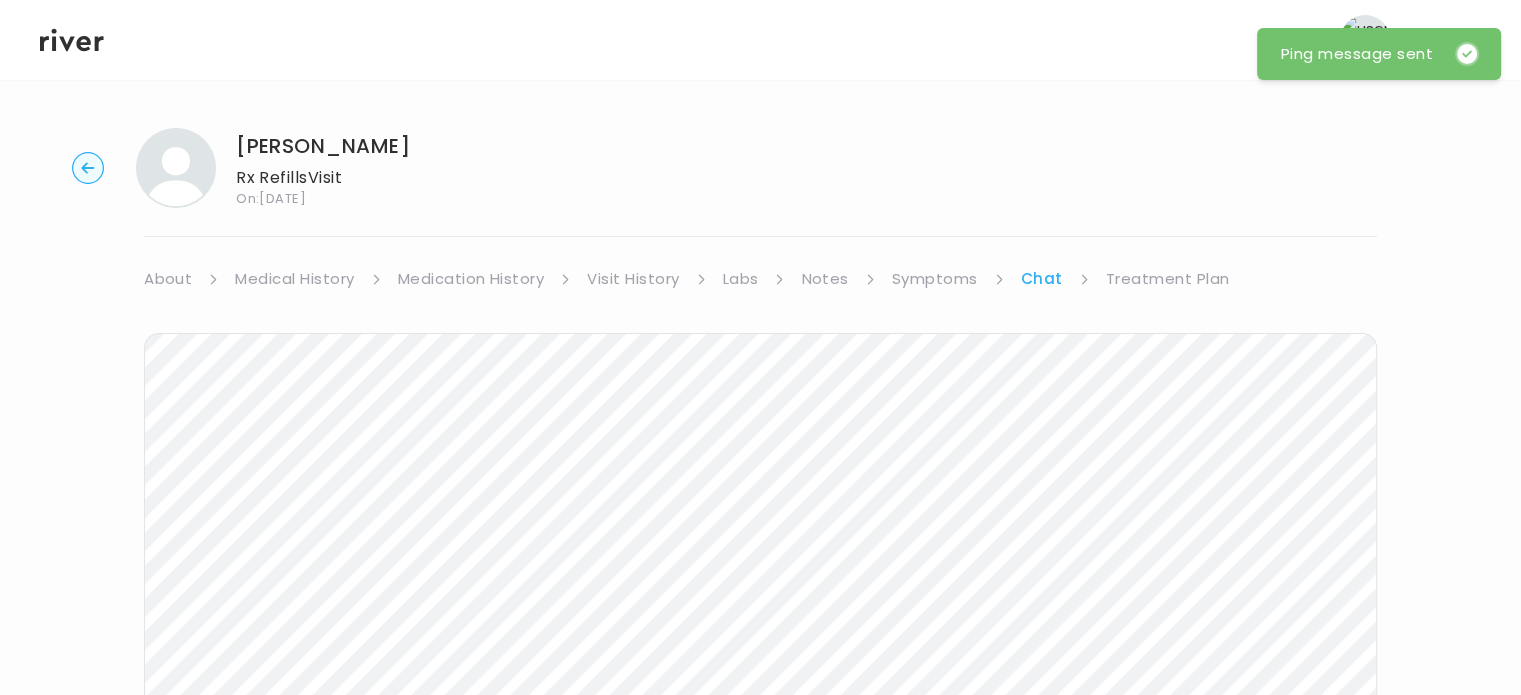 click on "About" at bounding box center [168, 279] 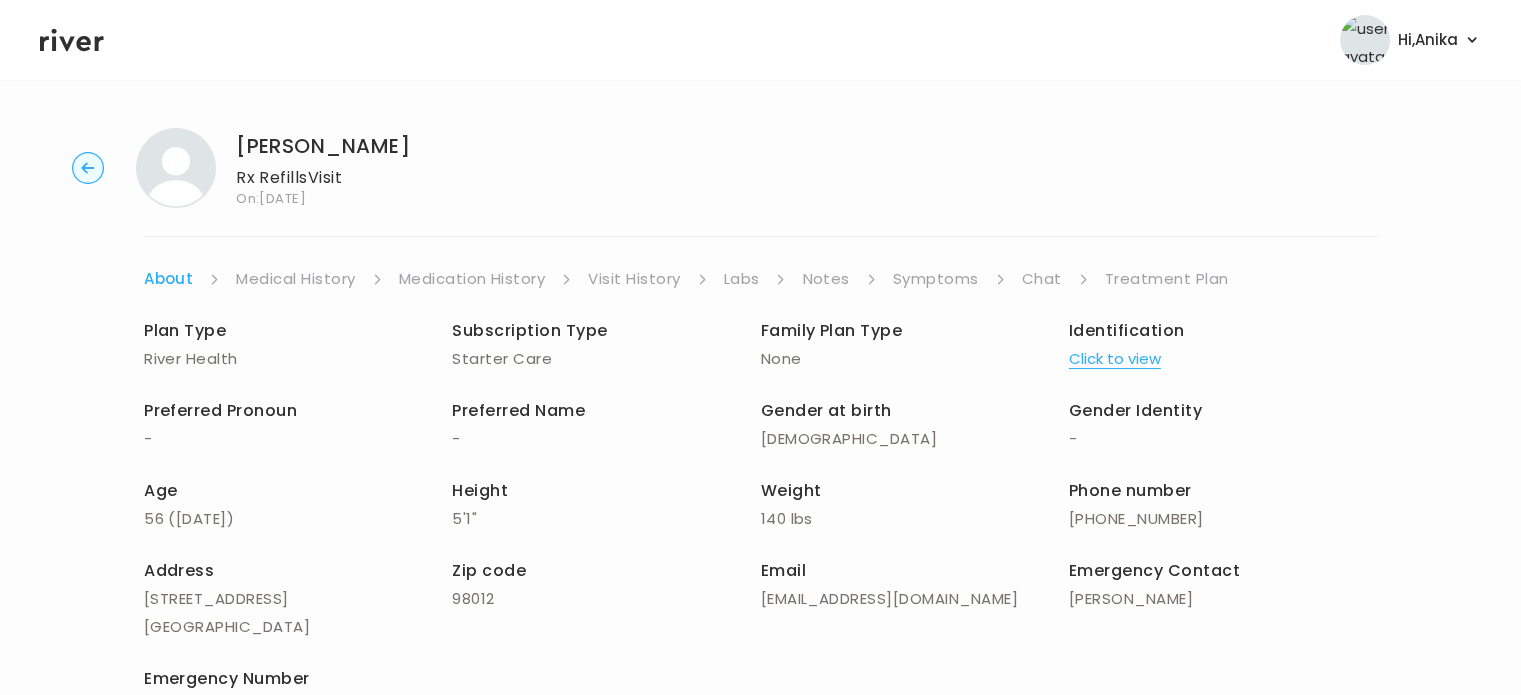 click 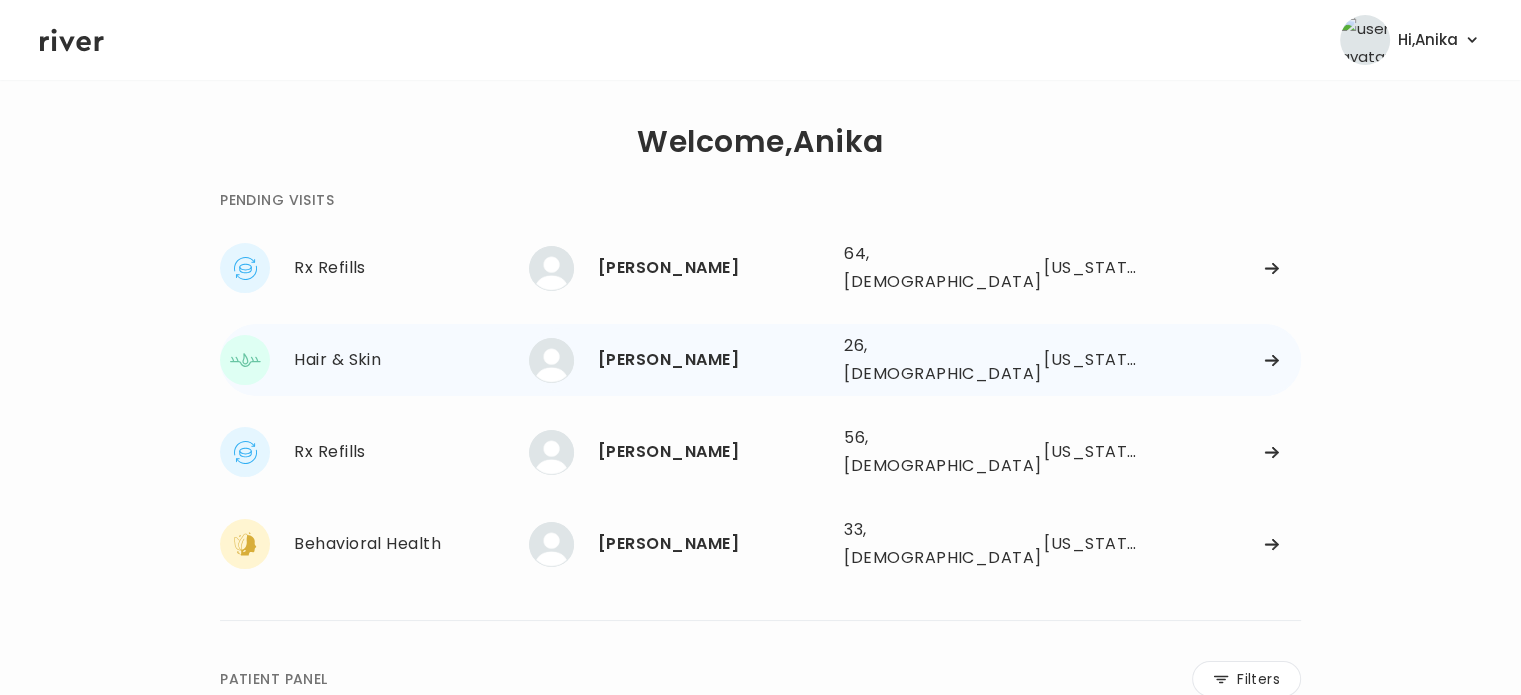 click on "ASHLEY MARCHULONES" at bounding box center [713, 360] 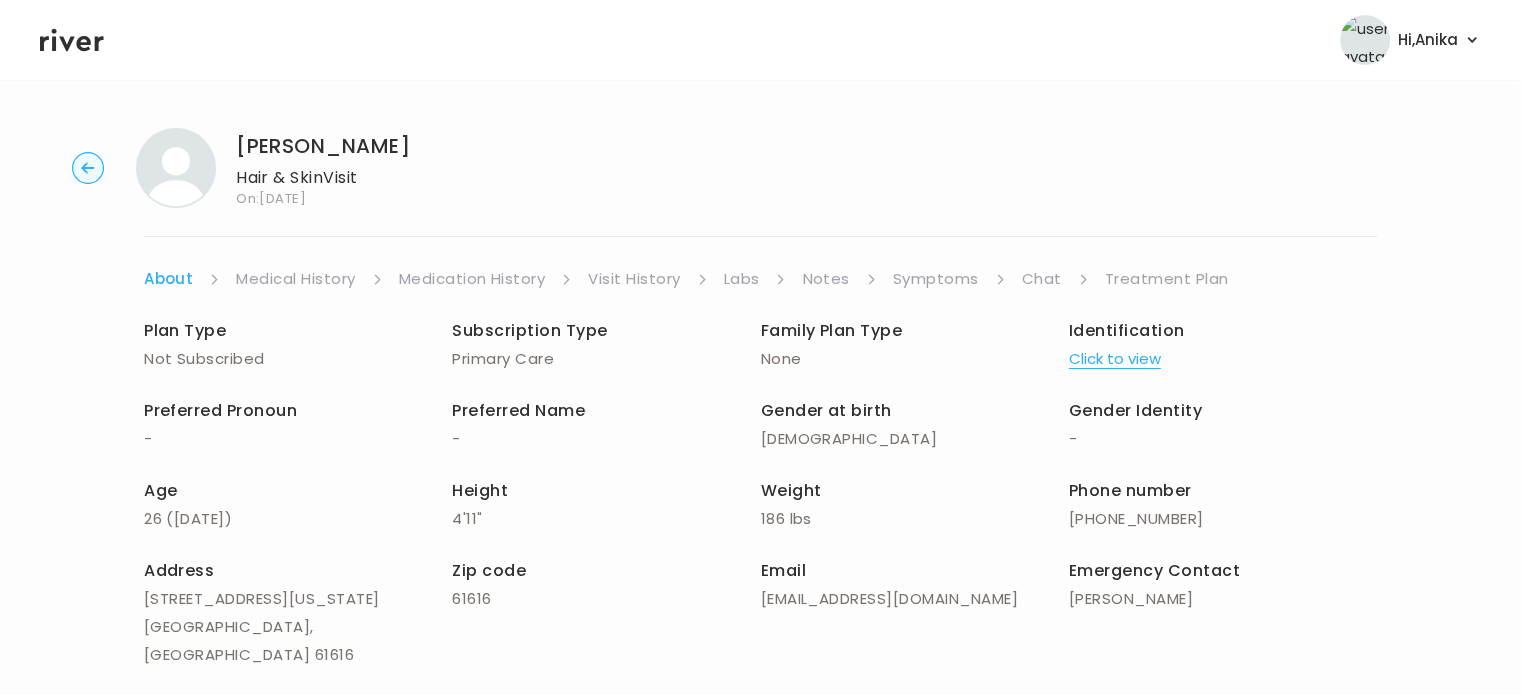 click on "Symptoms" at bounding box center [936, 279] 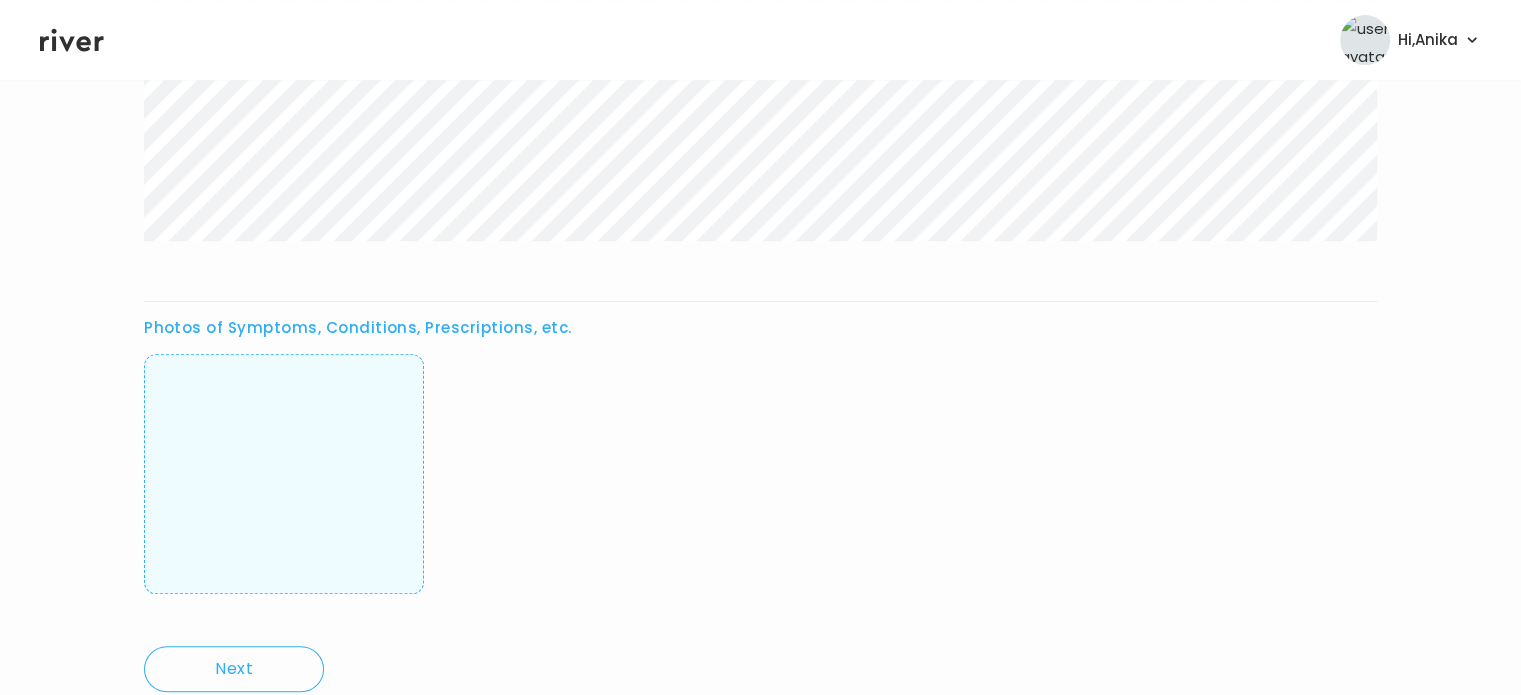 scroll, scrollTop: 851, scrollLeft: 0, axis: vertical 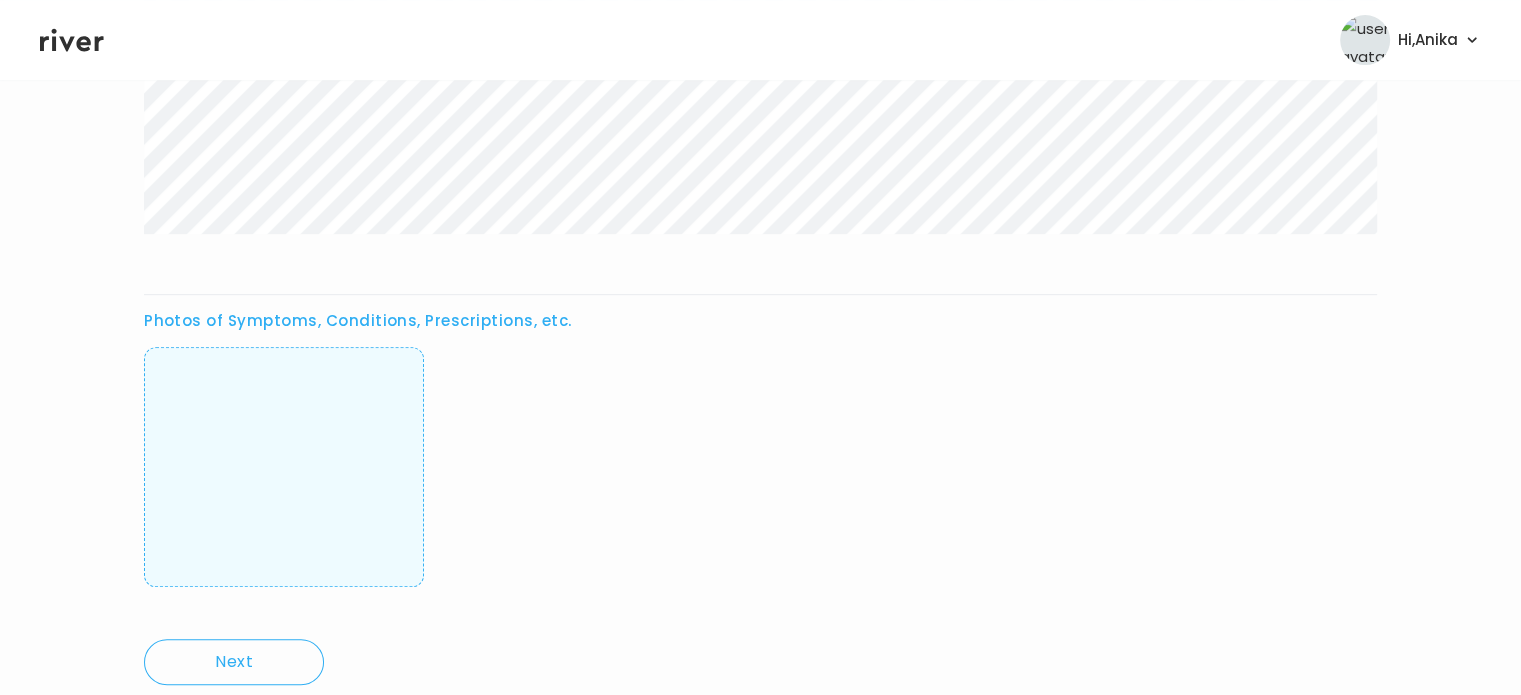 click at bounding box center (284, 467) 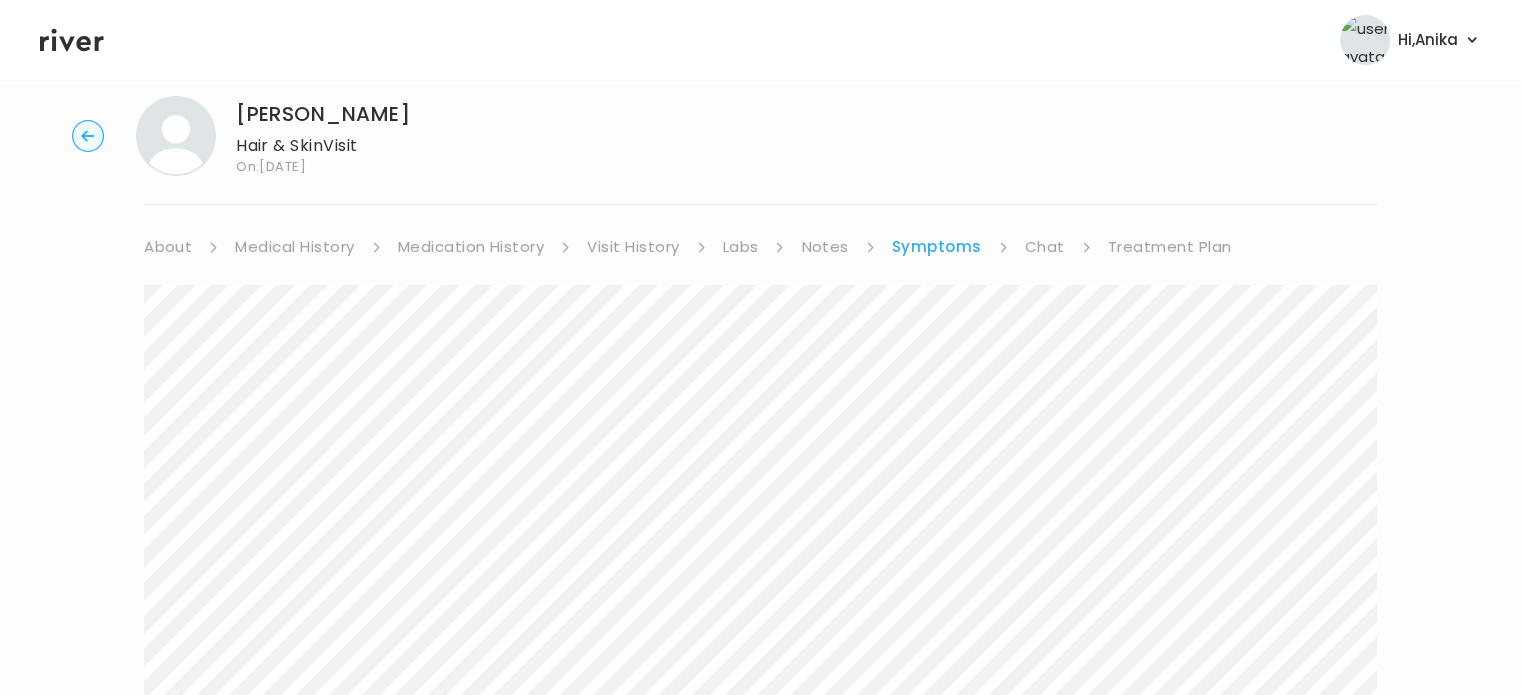 scroll, scrollTop: 0, scrollLeft: 0, axis: both 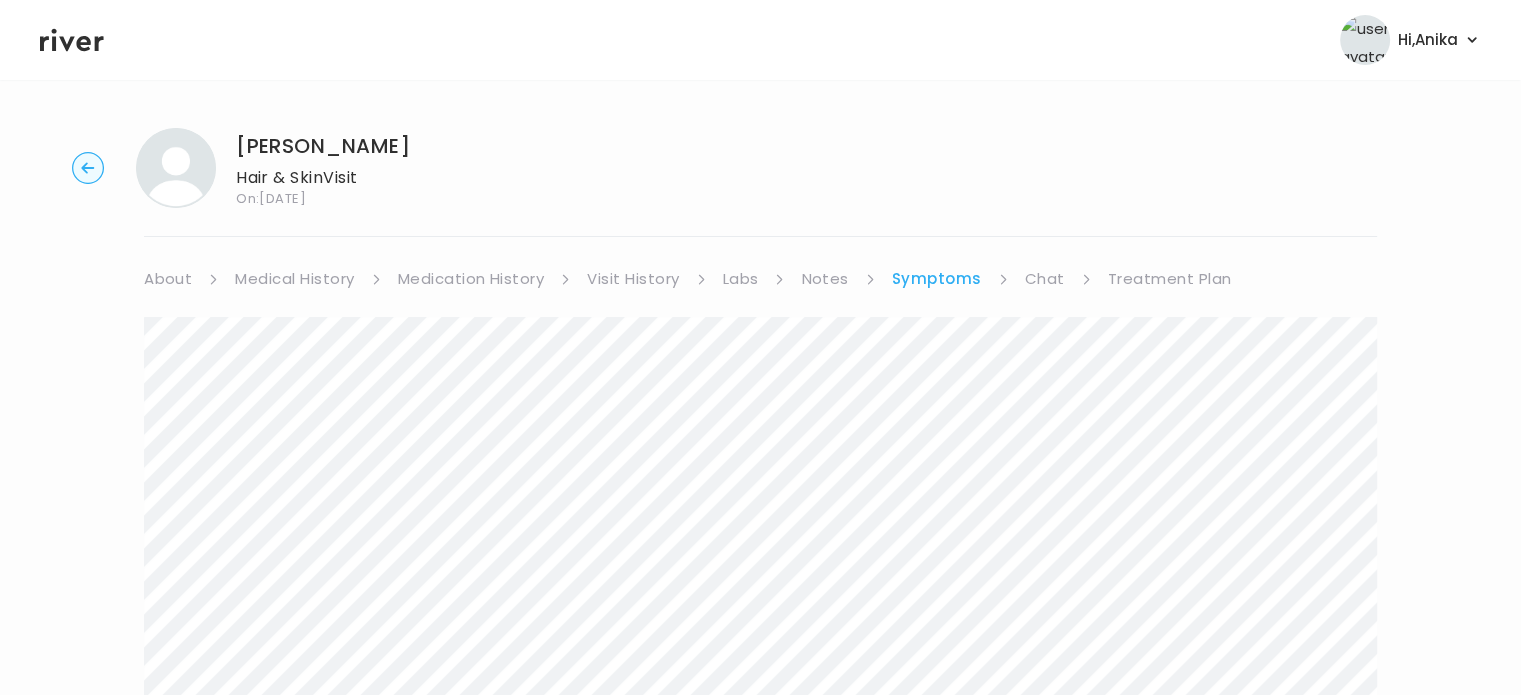 click on "Chat" at bounding box center (1045, 279) 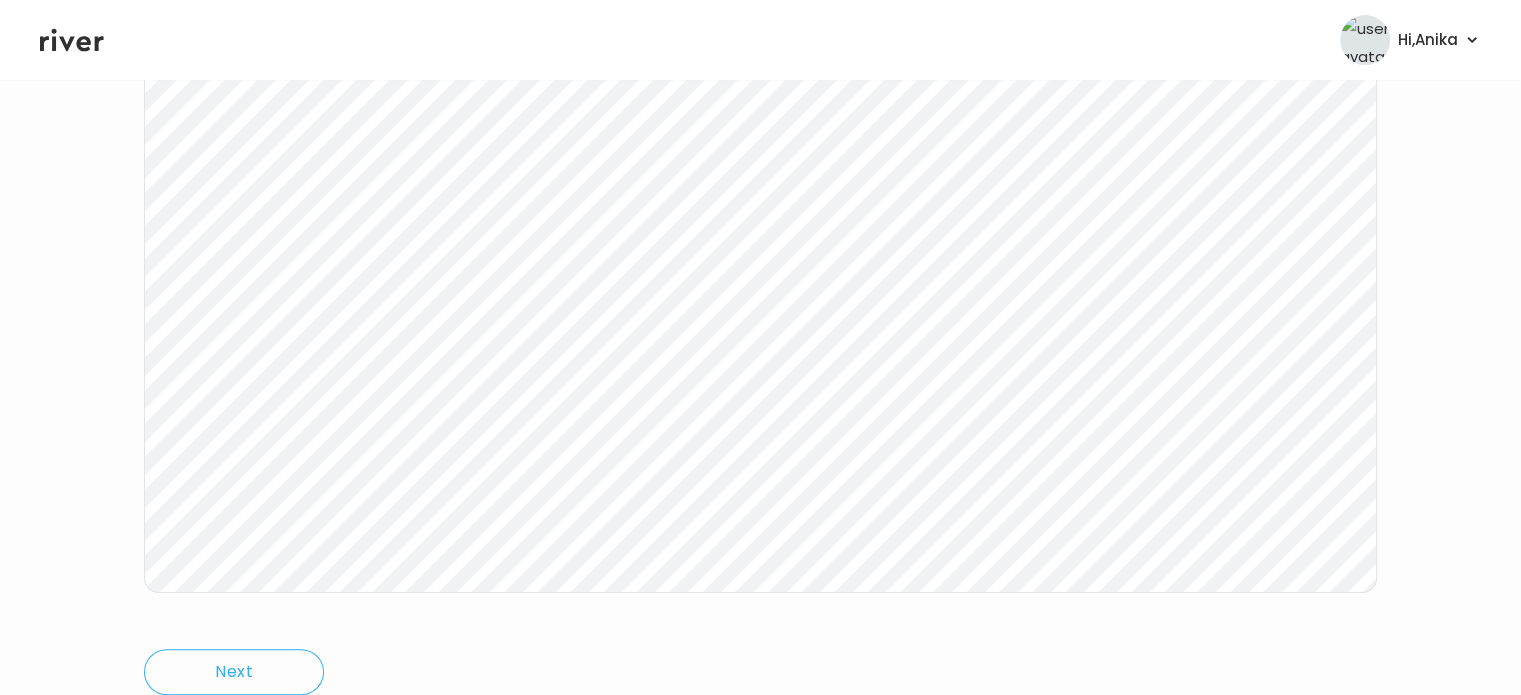 scroll, scrollTop: 289, scrollLeft: 0, axis: vertical 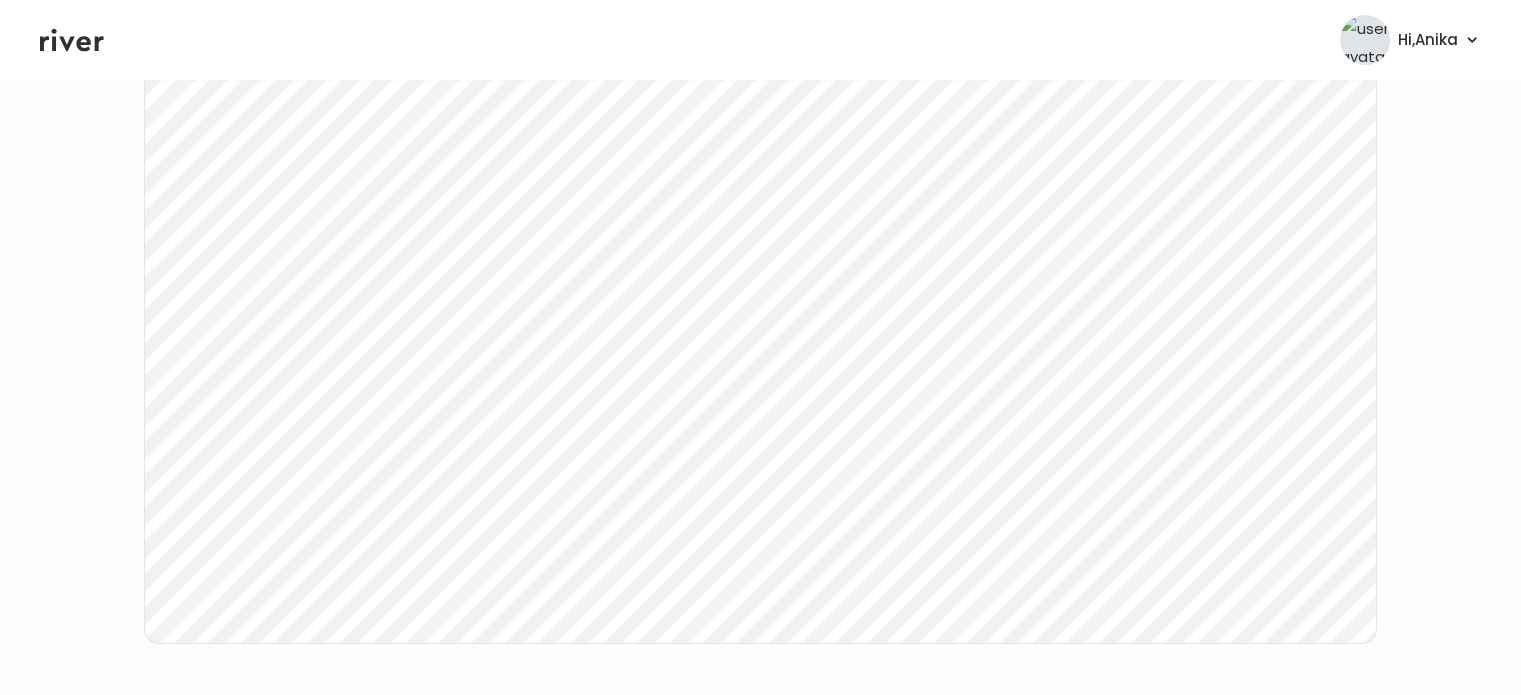 click on "ASHLEY MARCHULONES Hair & Skin  Visit On:  02 Jul 2025 About Medical History Medication History Visit History Labs Notes Symptoms Chat Treatment Plan Next Ping message sent" at bounding box center [760, 306] 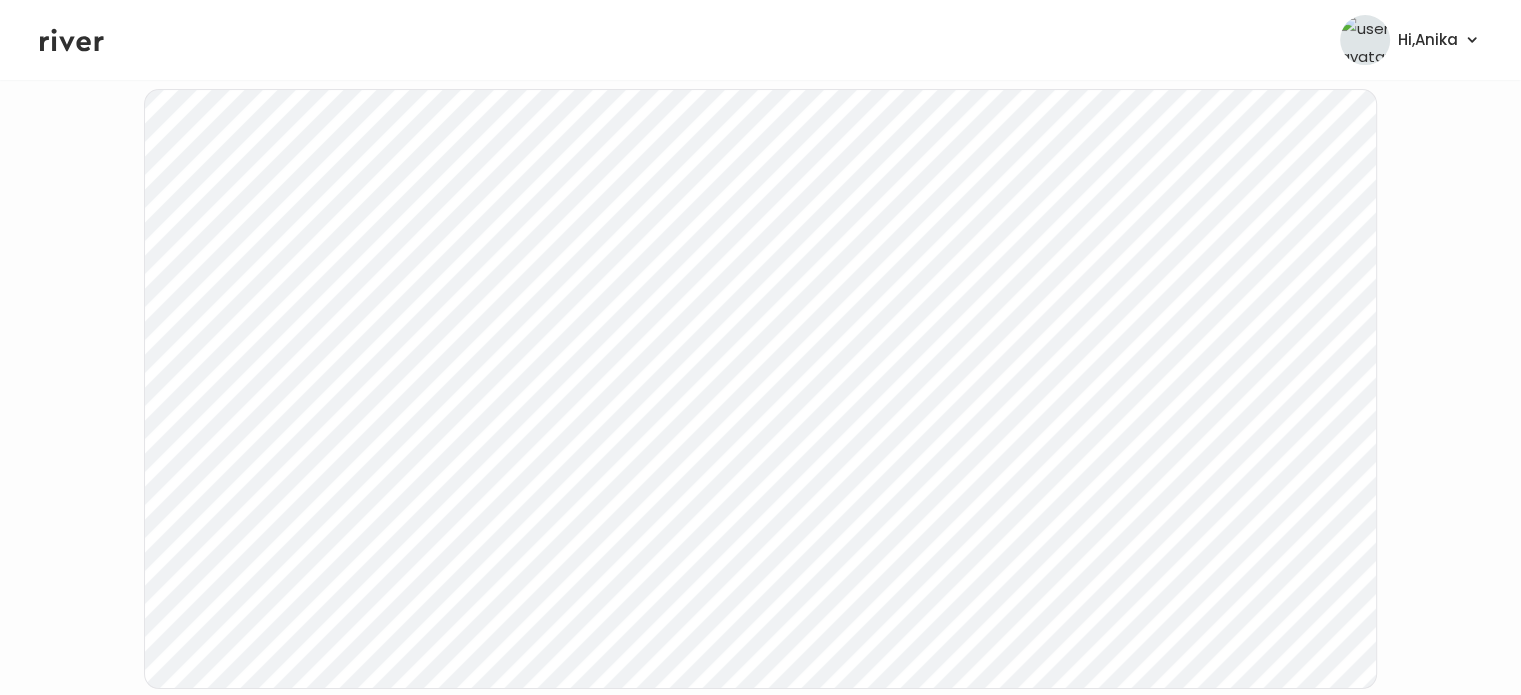 scroll, scrollTop: 259, scrollLeft: 0, axis: vertical 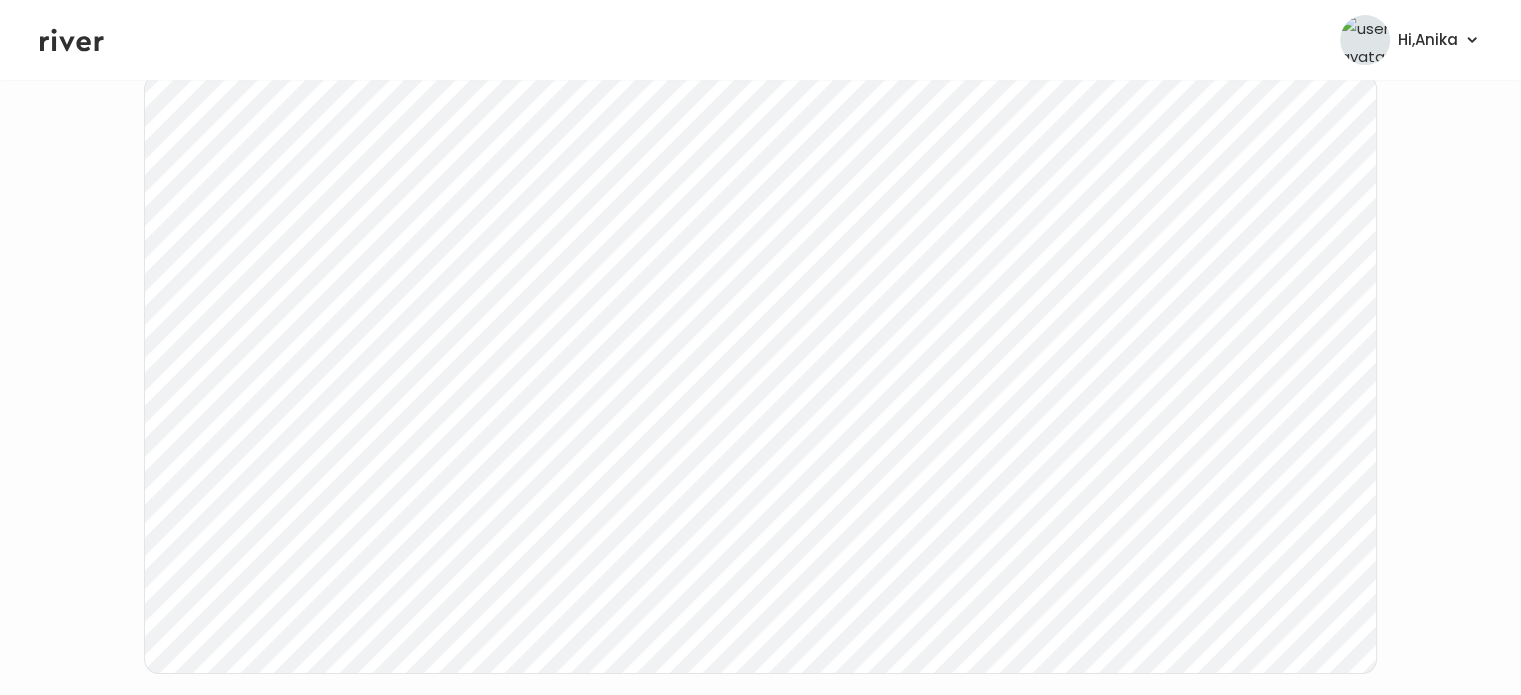 click on "ASHLEY MARCHULONES Hair & Skin  Visit On:  02 Jul 2025 About Medical History Medication History Visit History Labs Notes Symptoms Chat Treatment Plan Next Ping message sent" at bounding box center (760, 336) 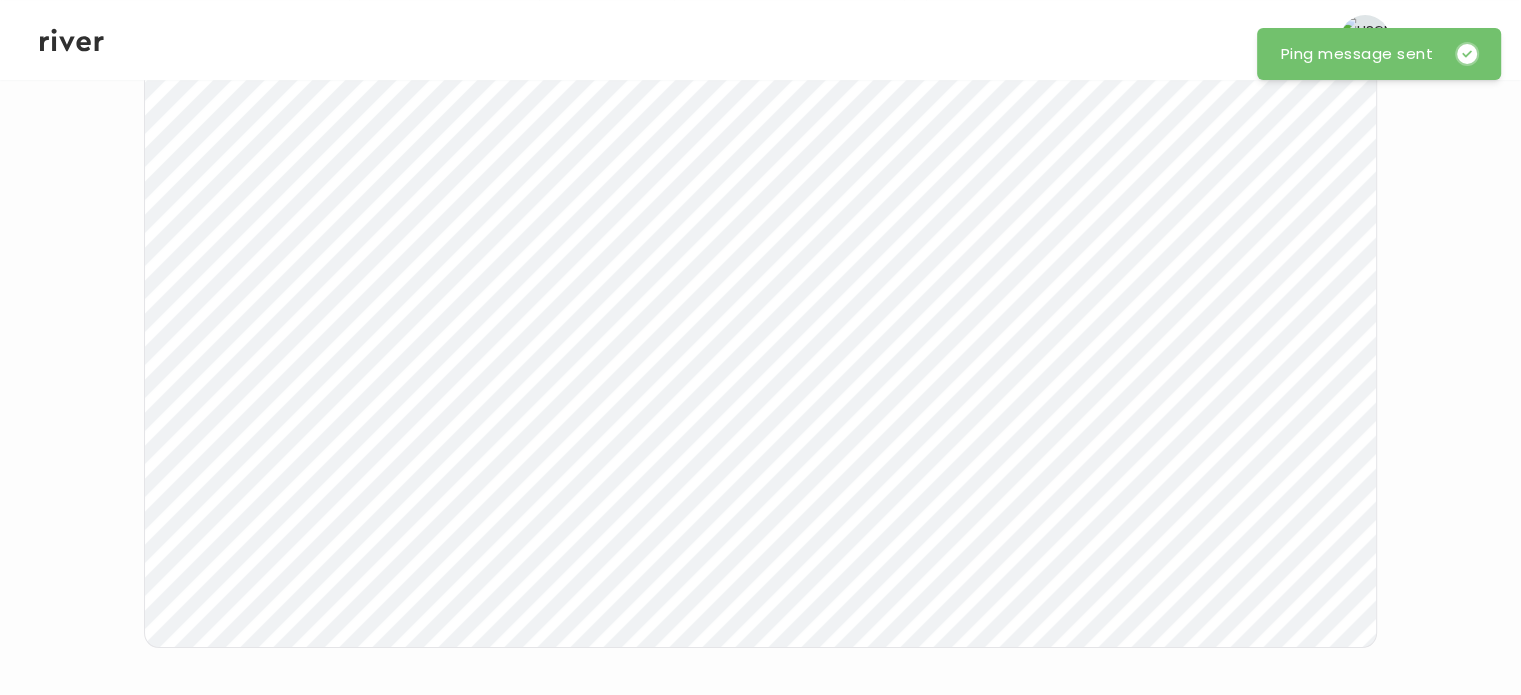 click 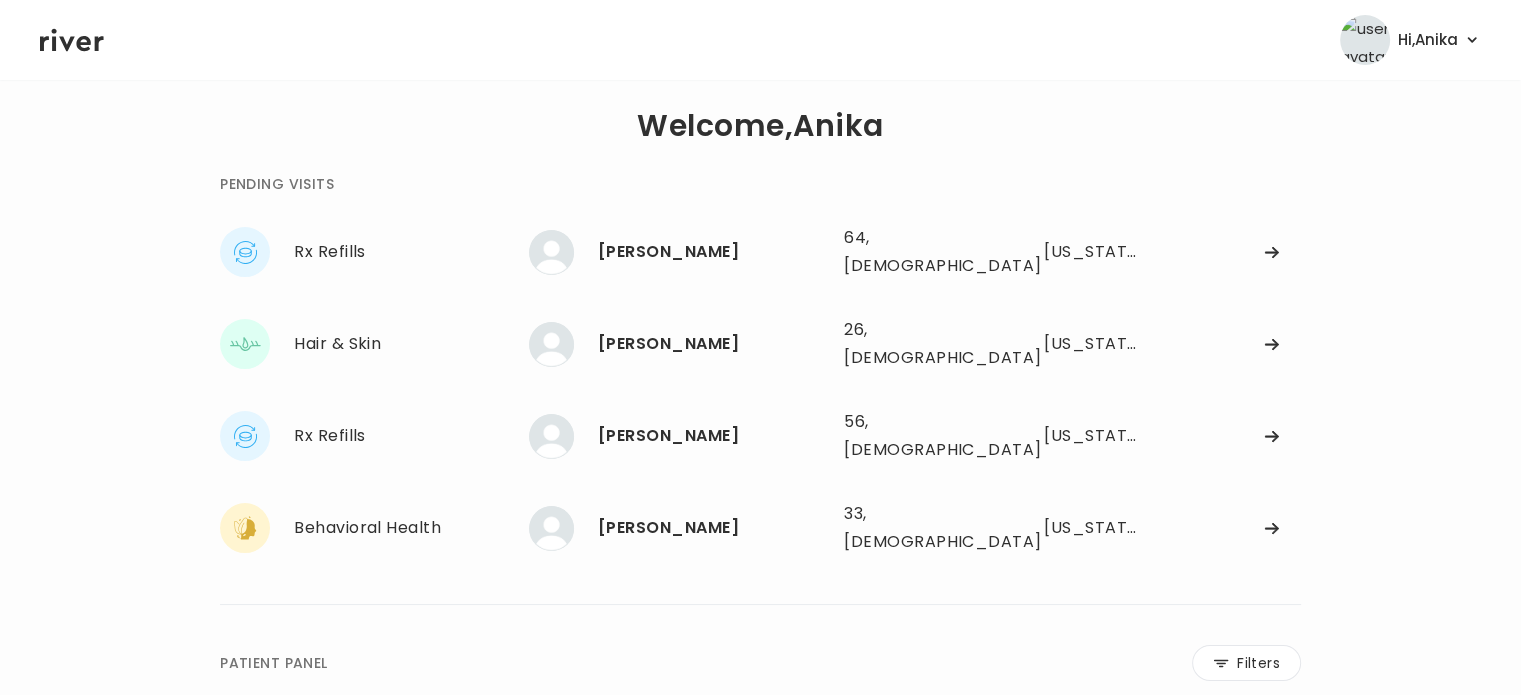 scroll, scrollTop: 24, scrollLeft: 0, axis: vertical 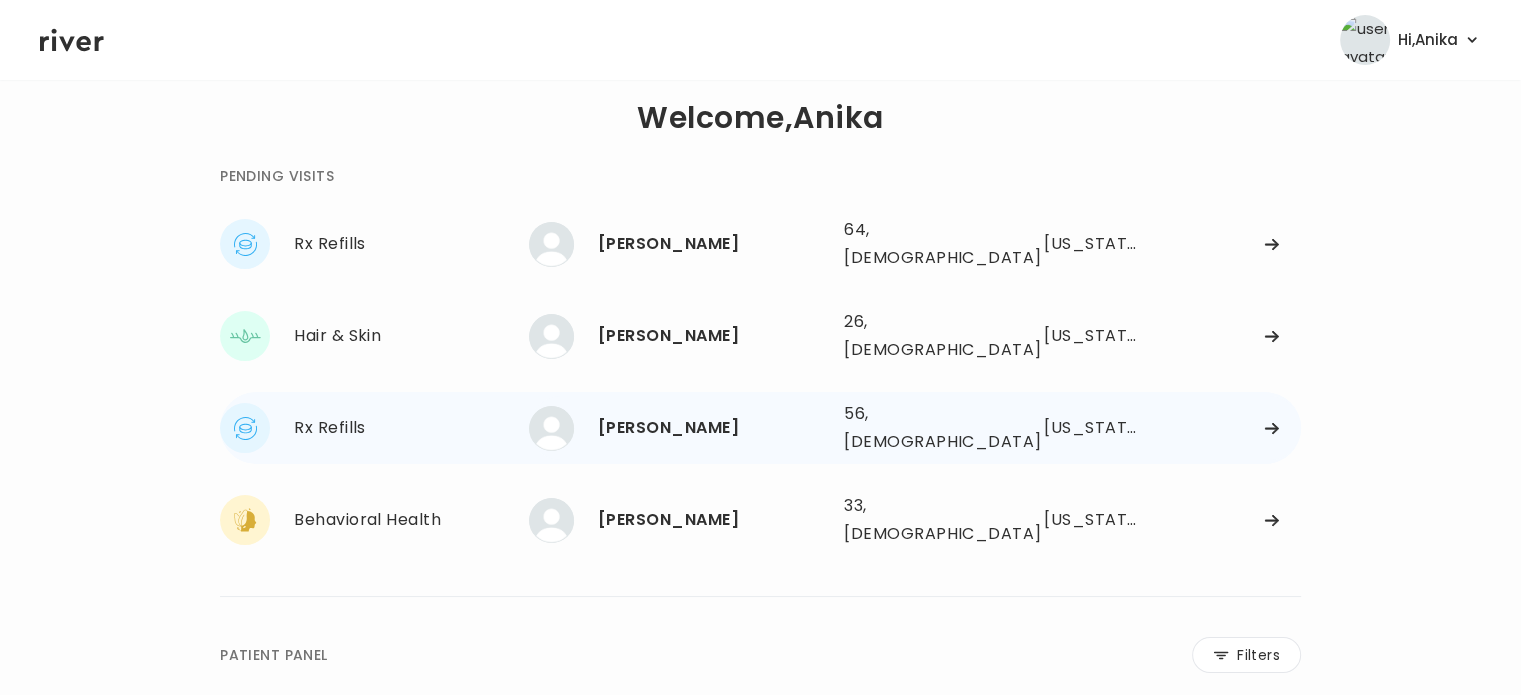 click on "[PERSON_NAME]" at bounding box center (713, 428) 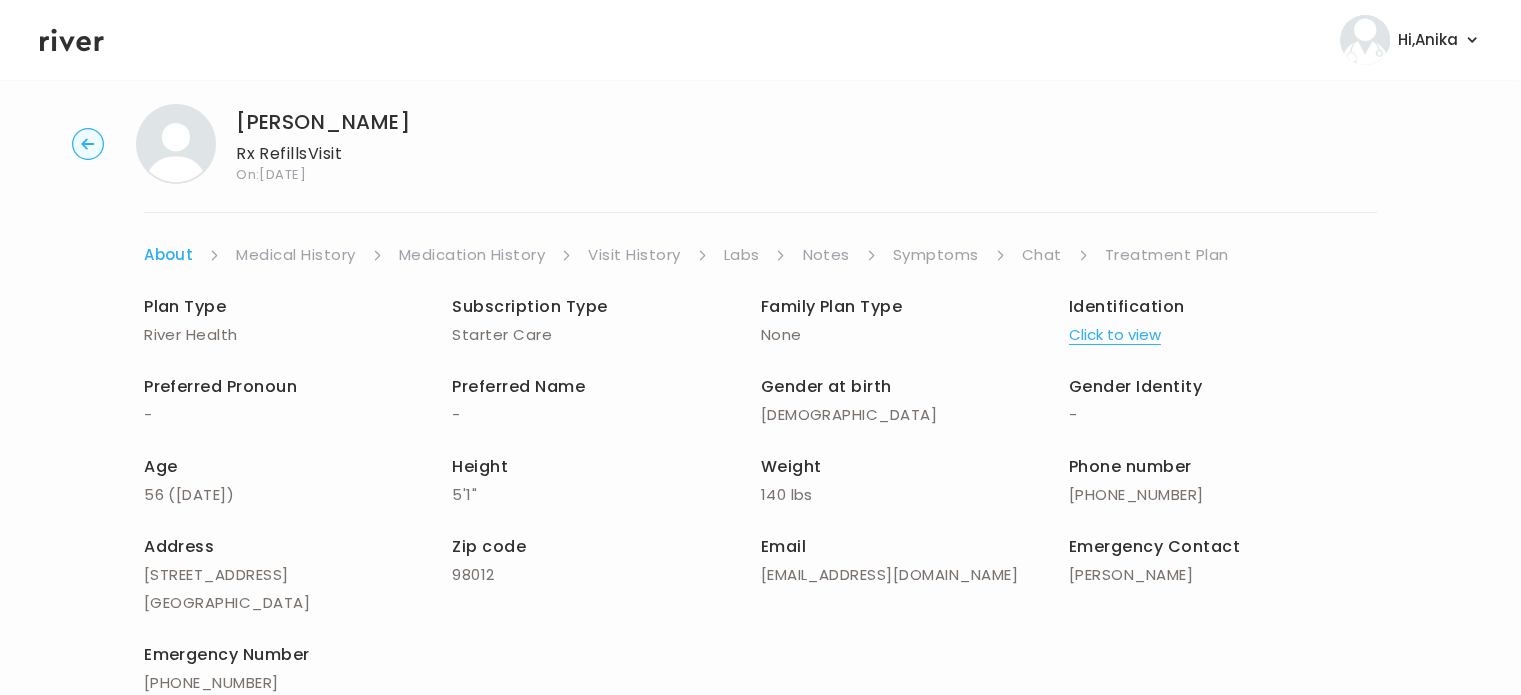 click on "Chat" at bounding box center [1042, 255] 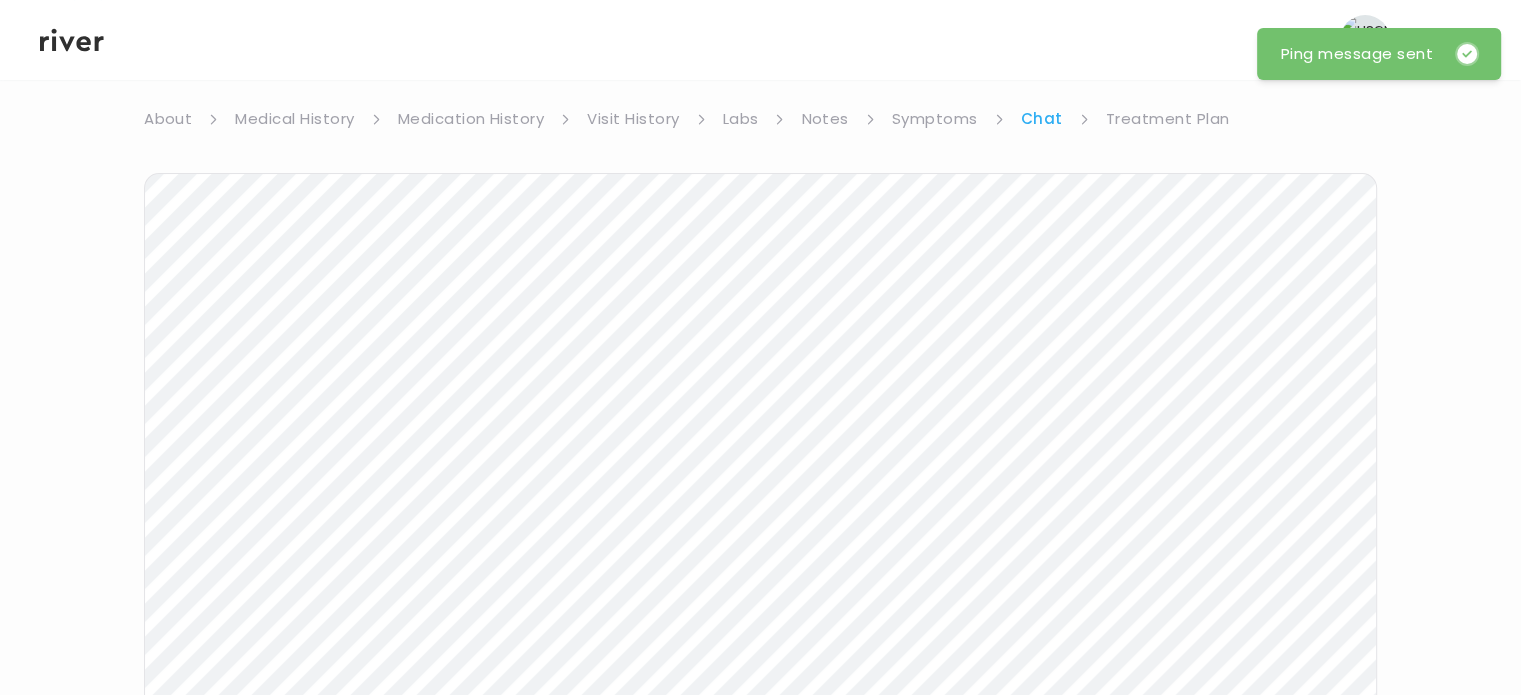 scroll, scrollTop: 96, scrollLeft: 0, axis: vertical 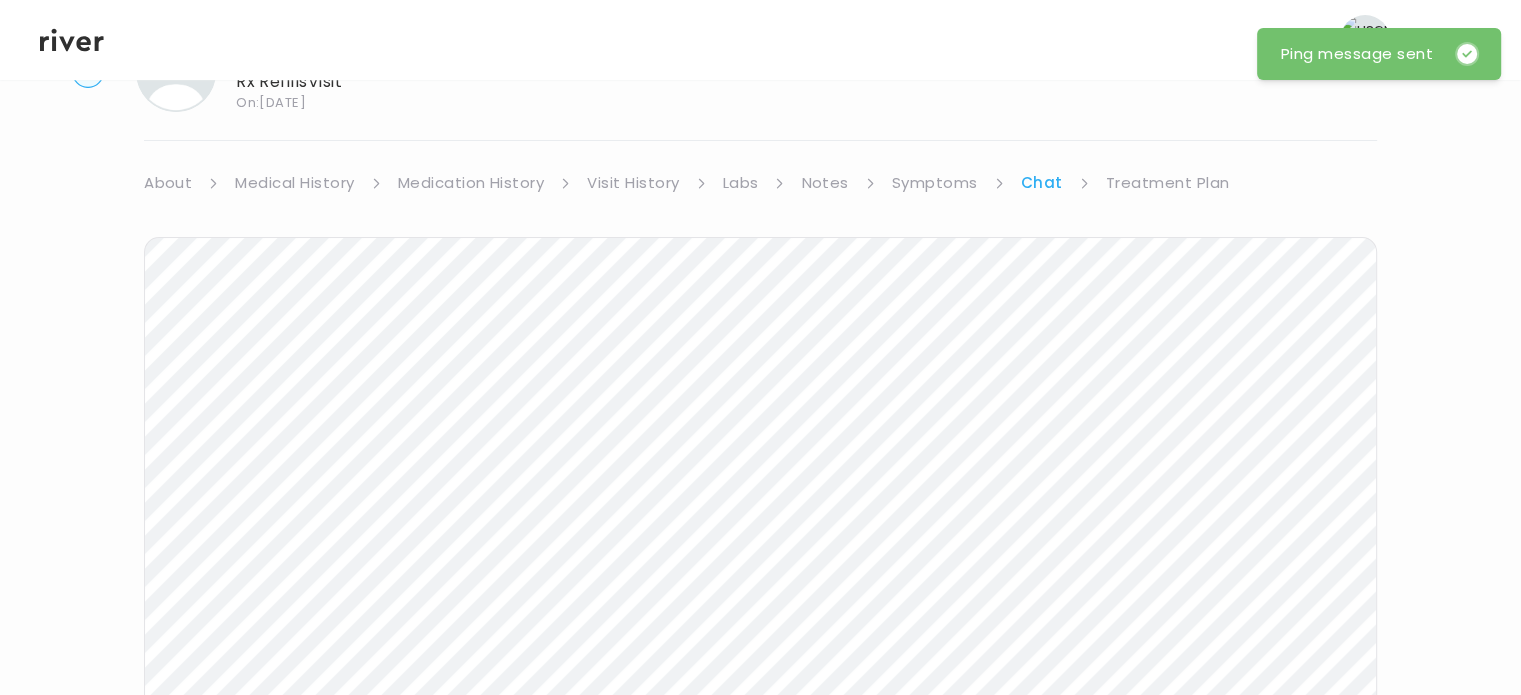 click 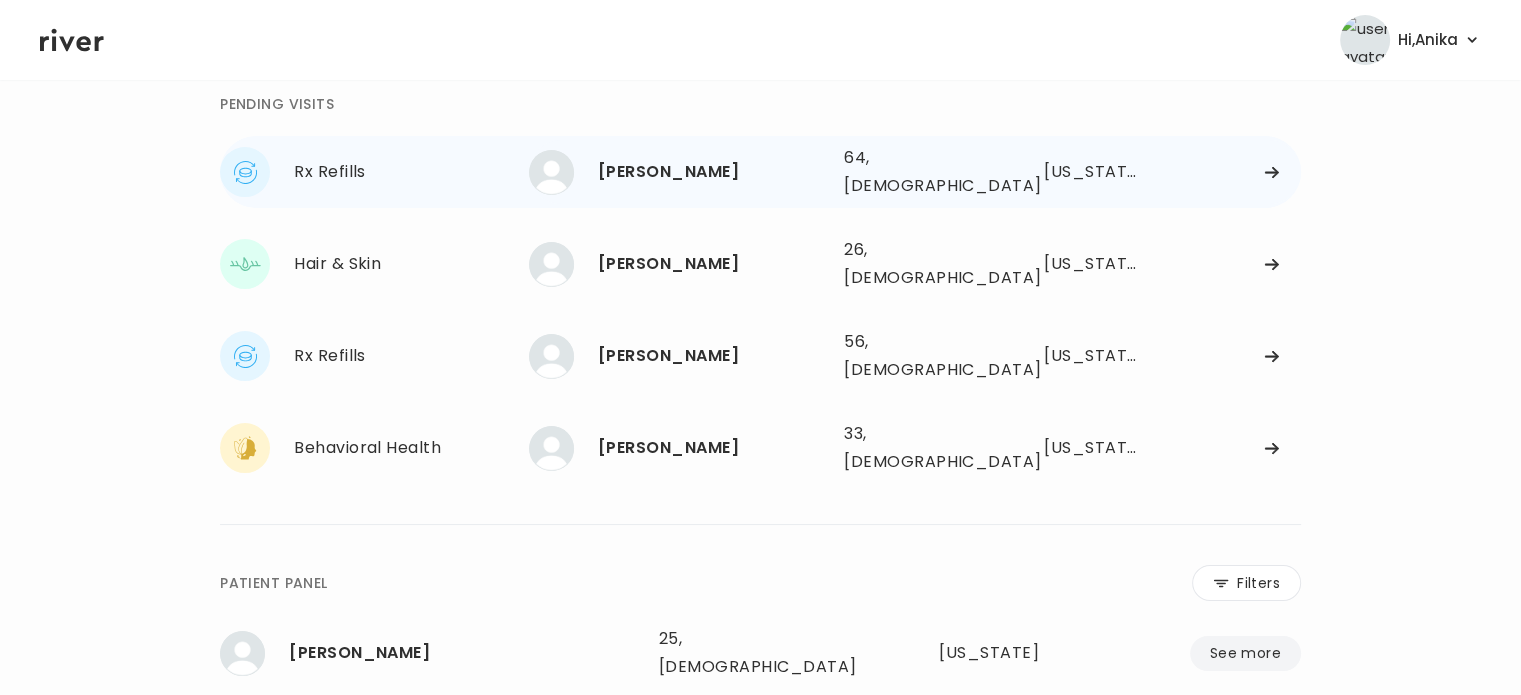 scroll, scrollTop: 0, scrollLeft: 0, axis: both 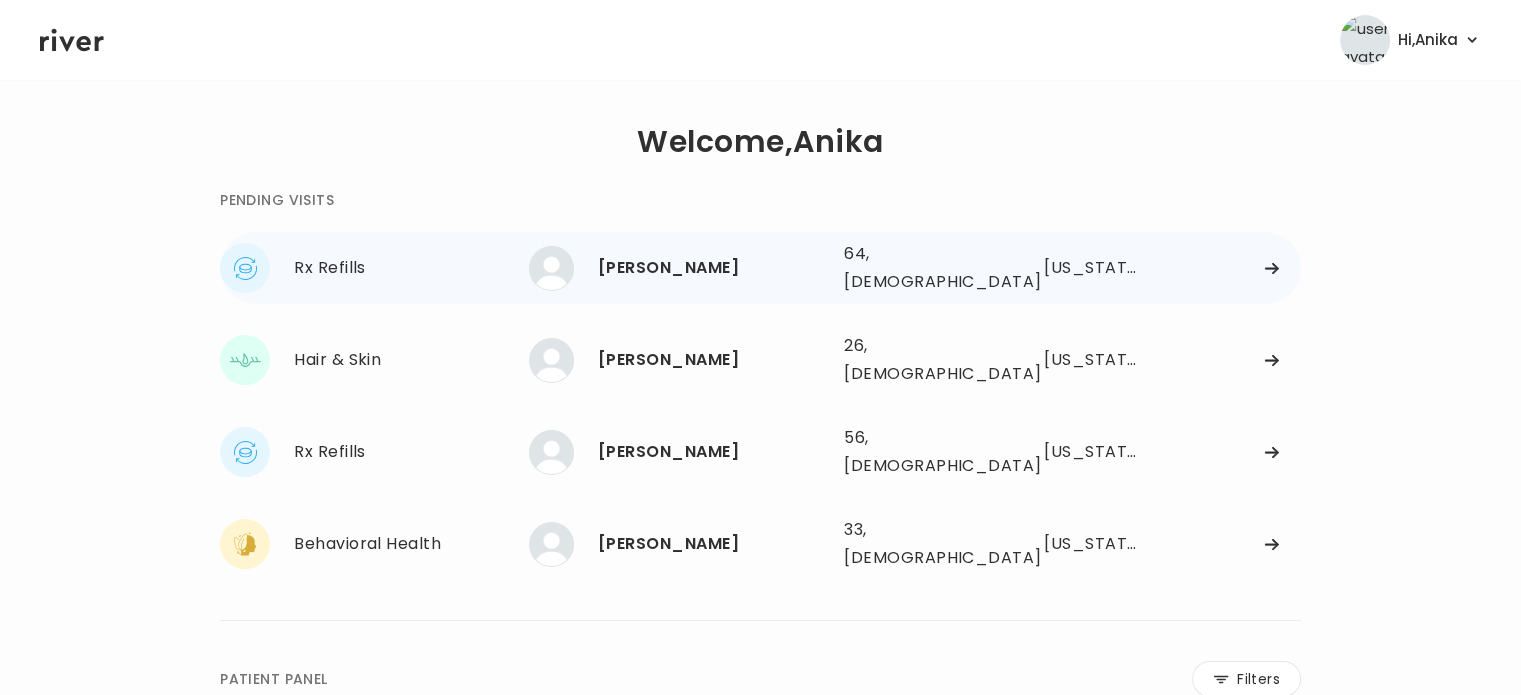 click on "Sandie Lewis" at bounding box center (713, 268) 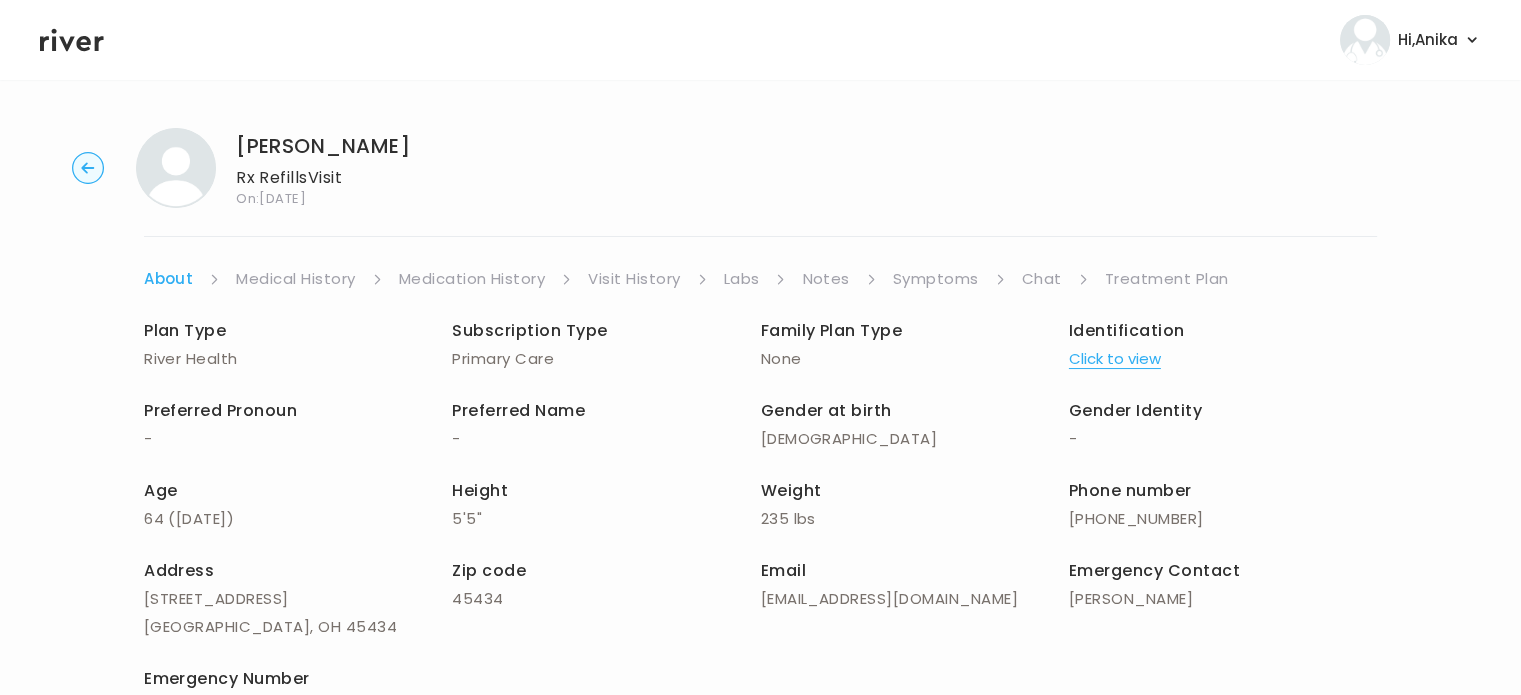 click on "Click to view" at bounding box center (1115, 359) 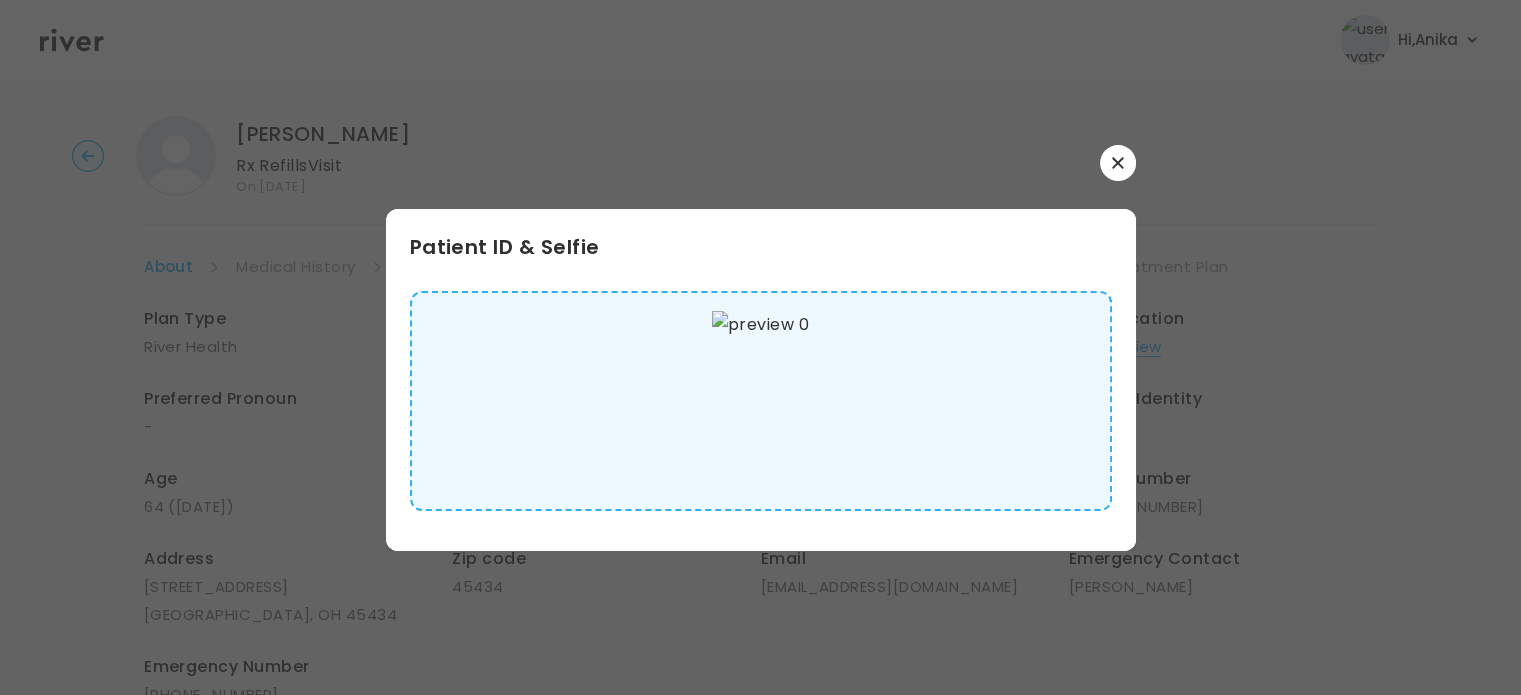 scroll, scrollTop: 15, scrollLeft: 0, axis: vertical 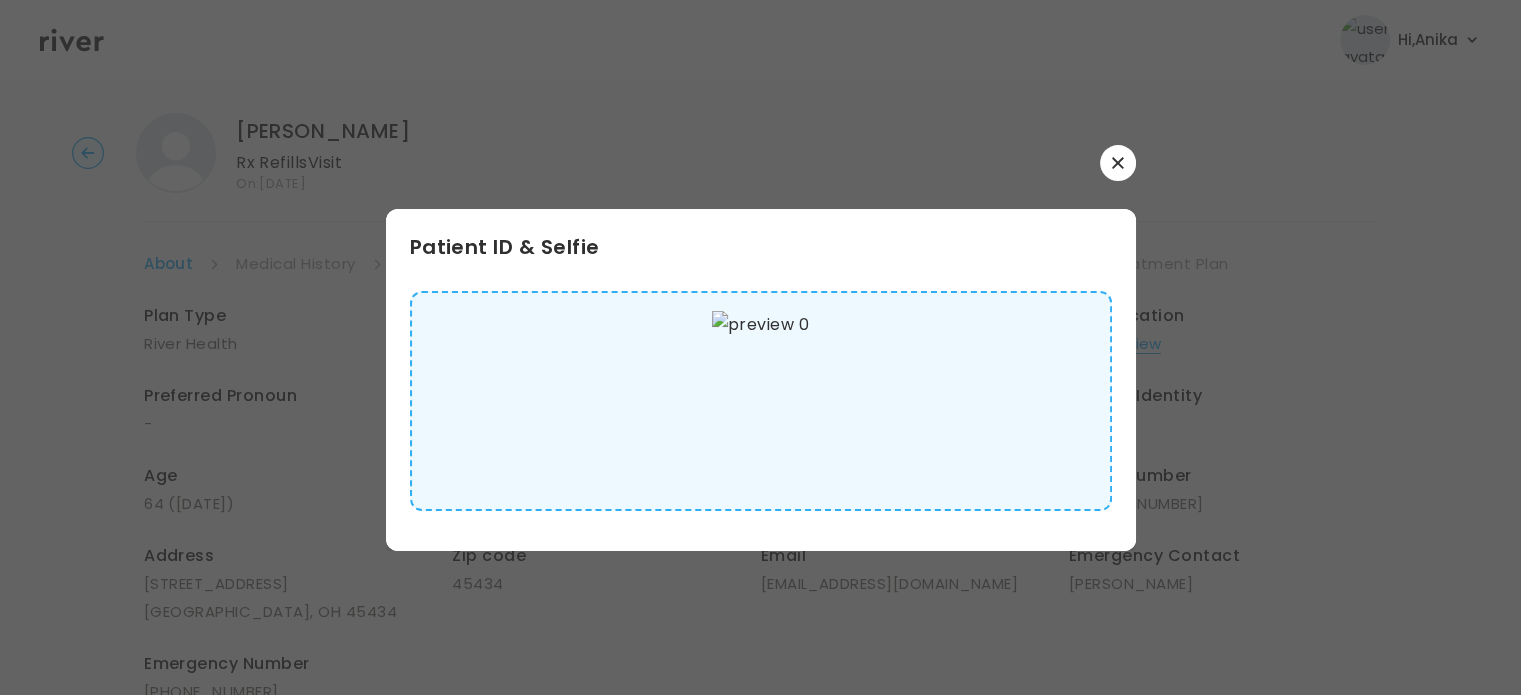 click at bounding box center (760, 347) 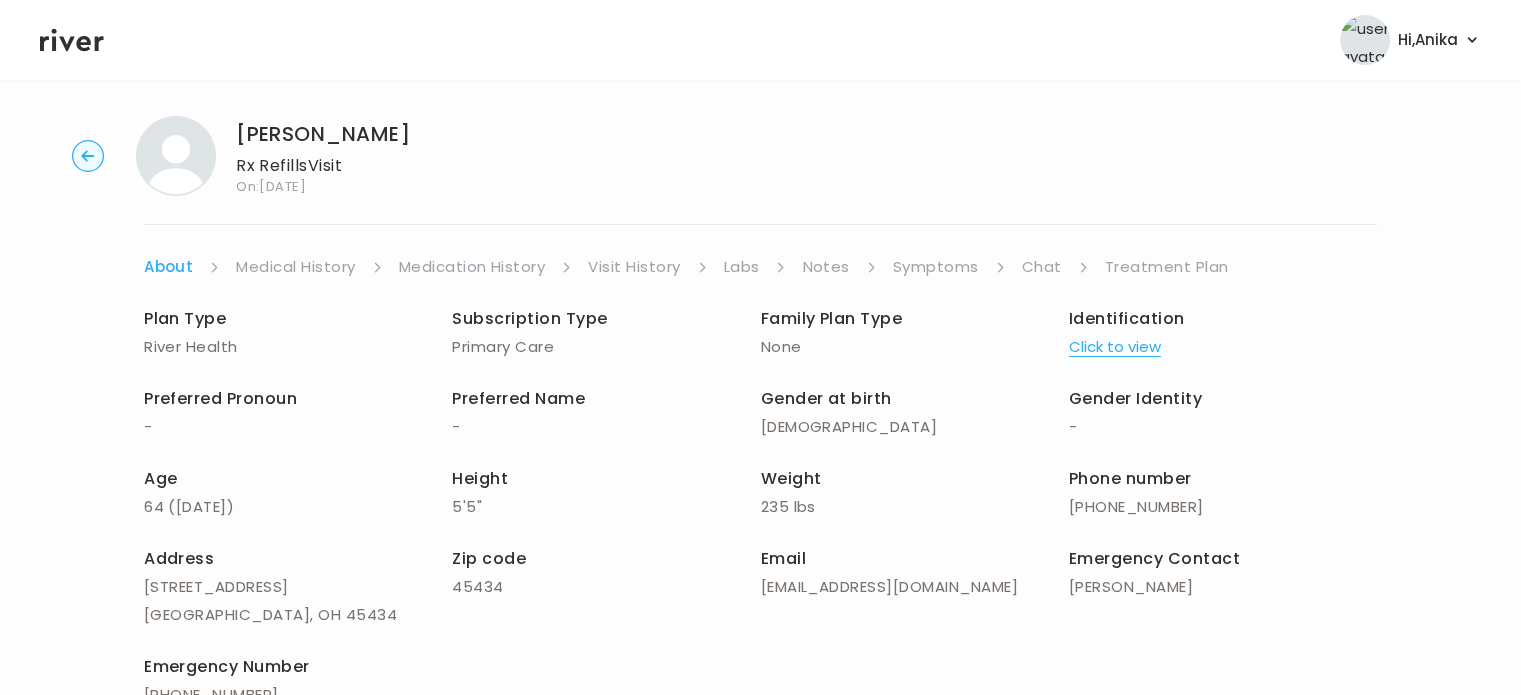 scroll, scrollTop: 0, scrollLeft: 0, axis: both 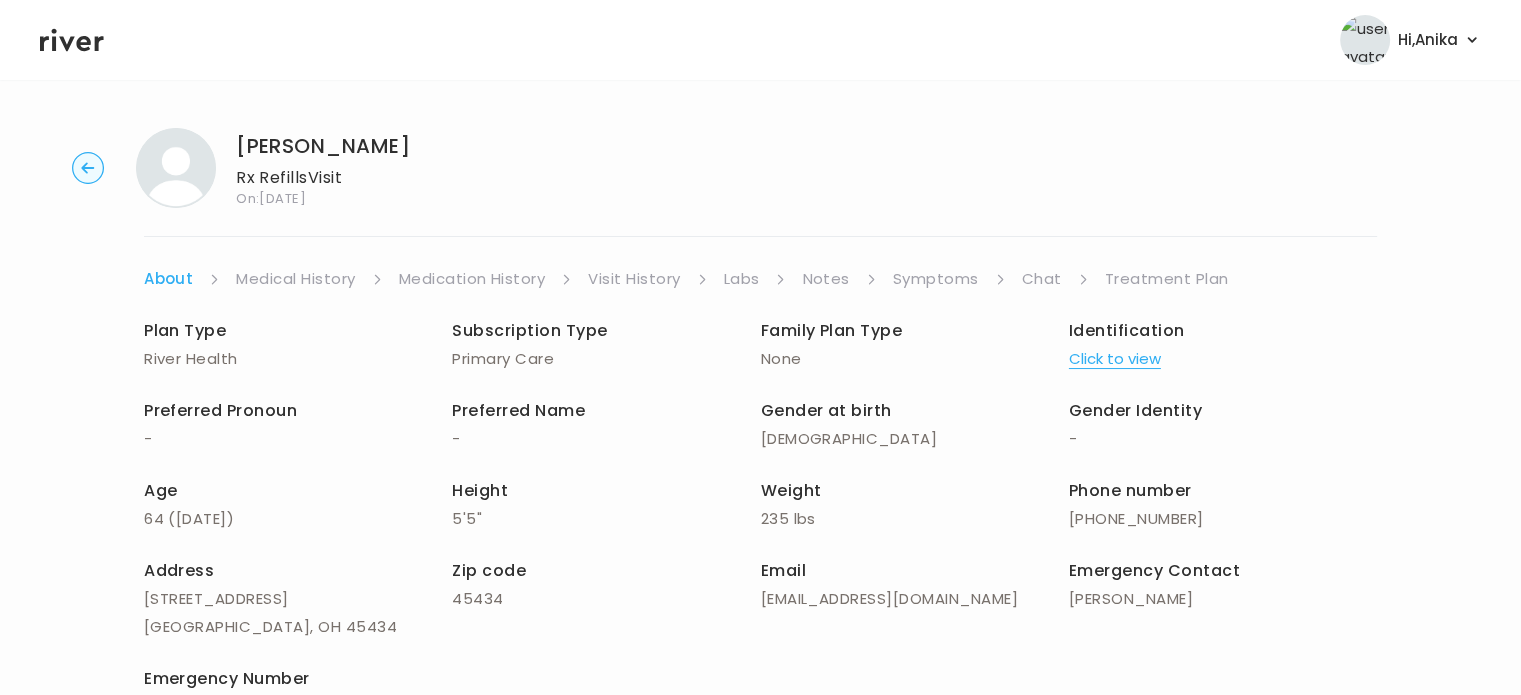 click on "Medical History" at bounding box center (295, 279) 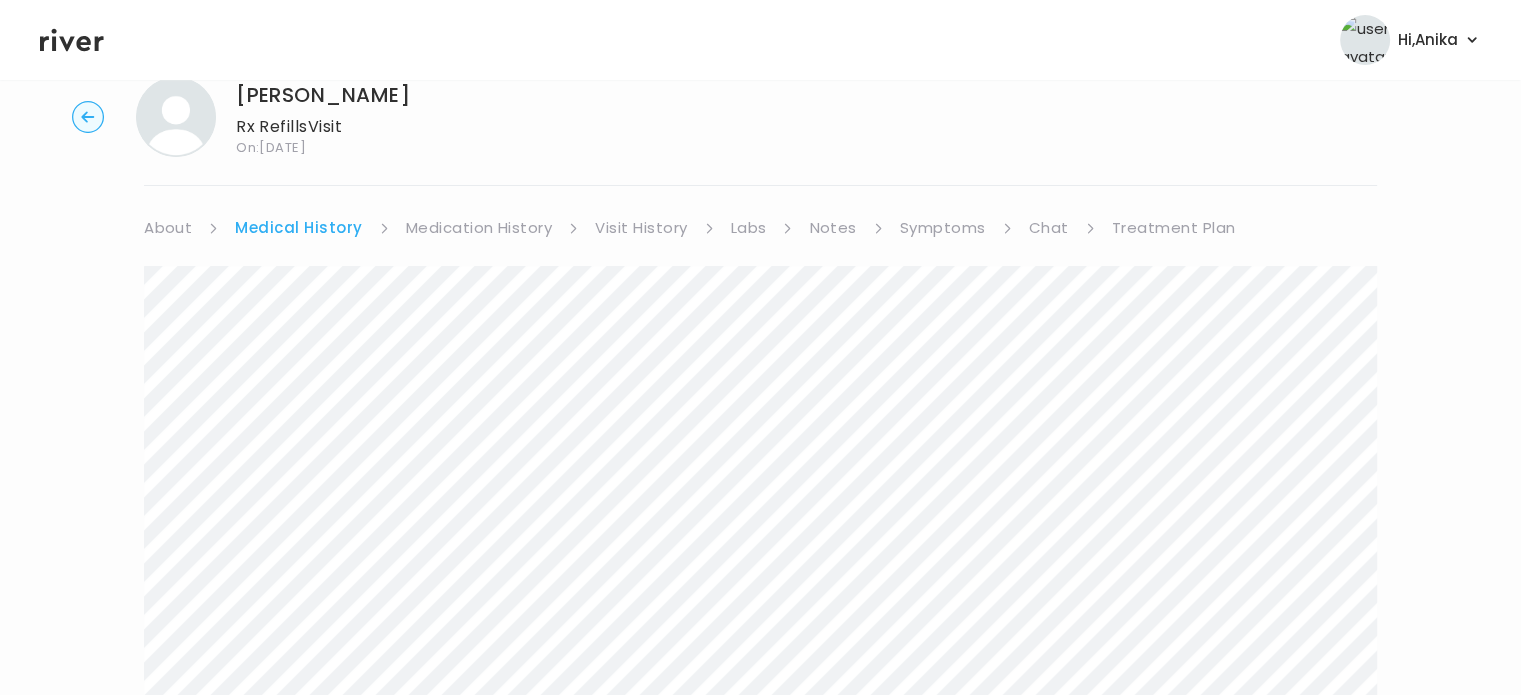 scroll, scrollTop: 44, scrollLeft: 0, axis: vertical 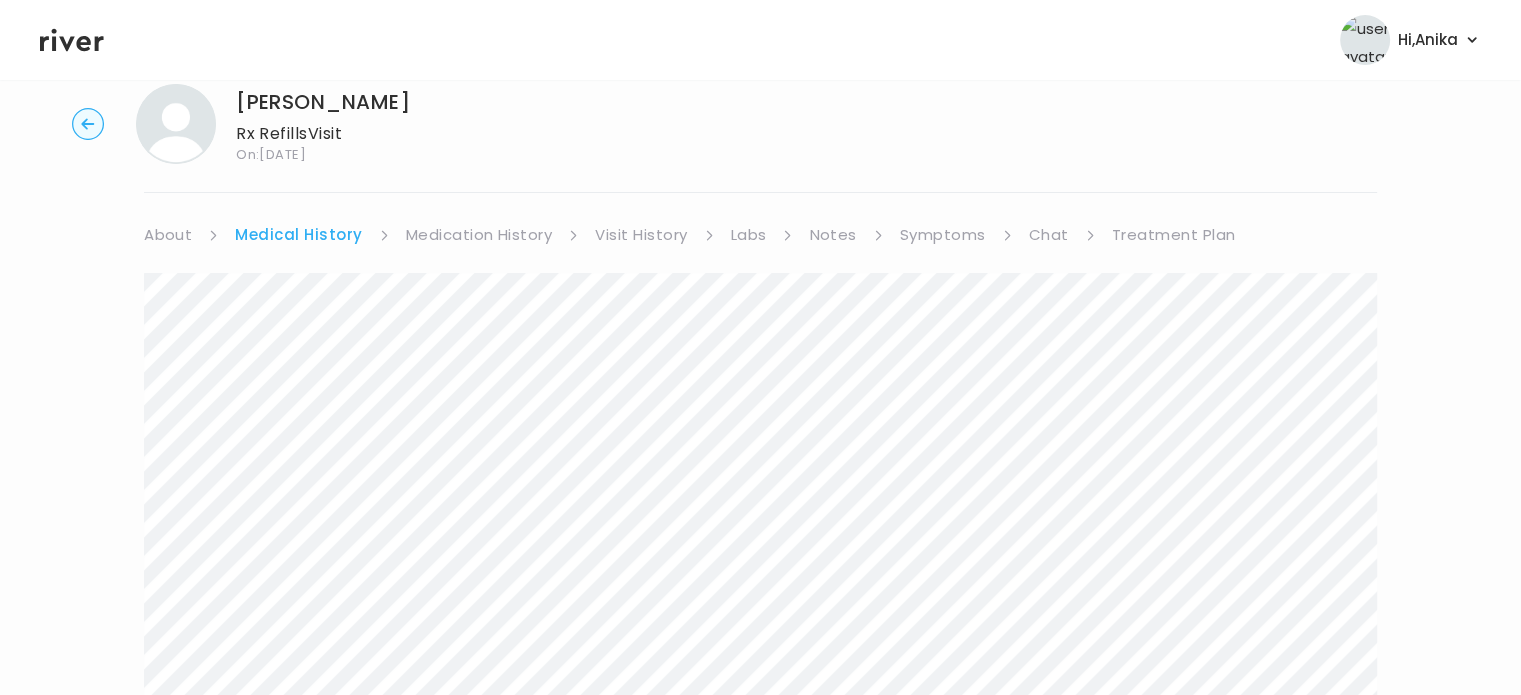 click on "Medication History" at bounding box center [479, 235] 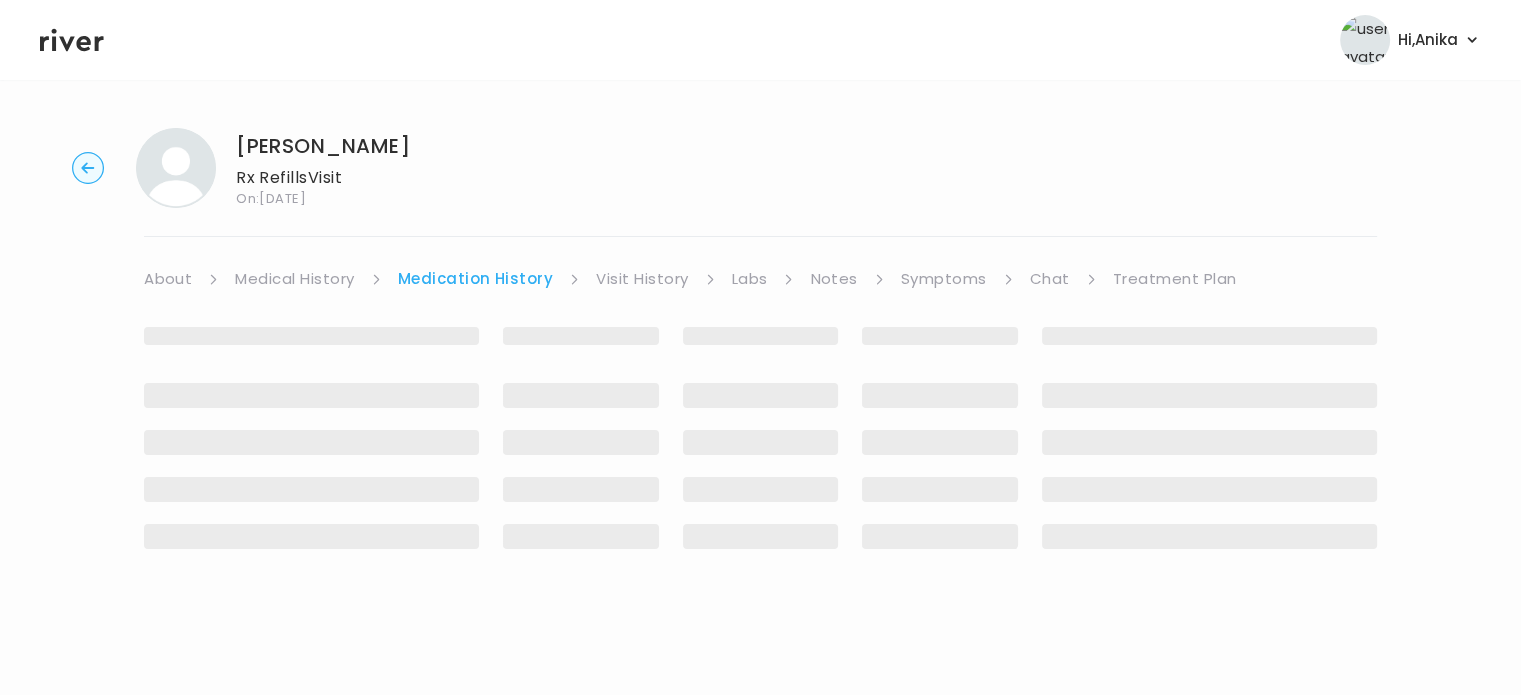 scroll, scrollTop: 0, scrollLeft: 0, axis: both 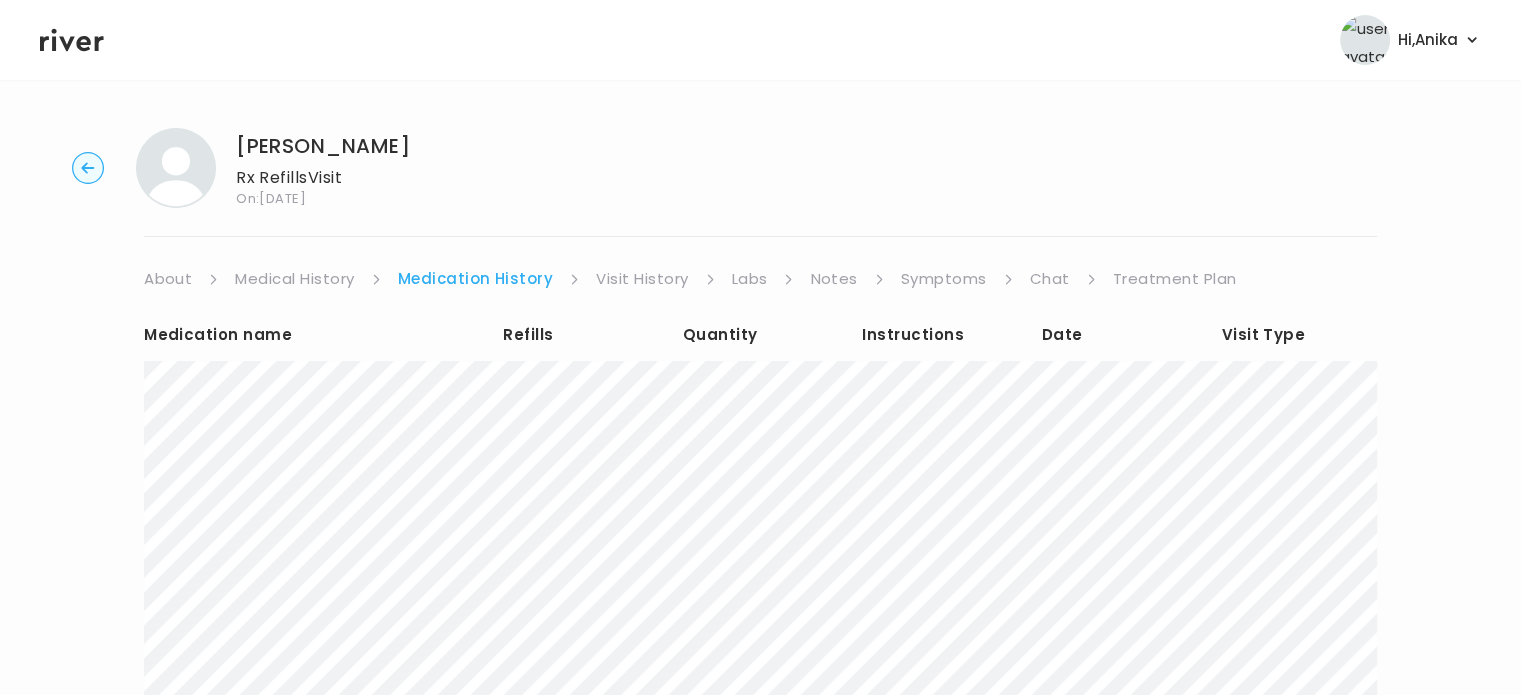 click on "Visit History" at bounding box center [642, 279] 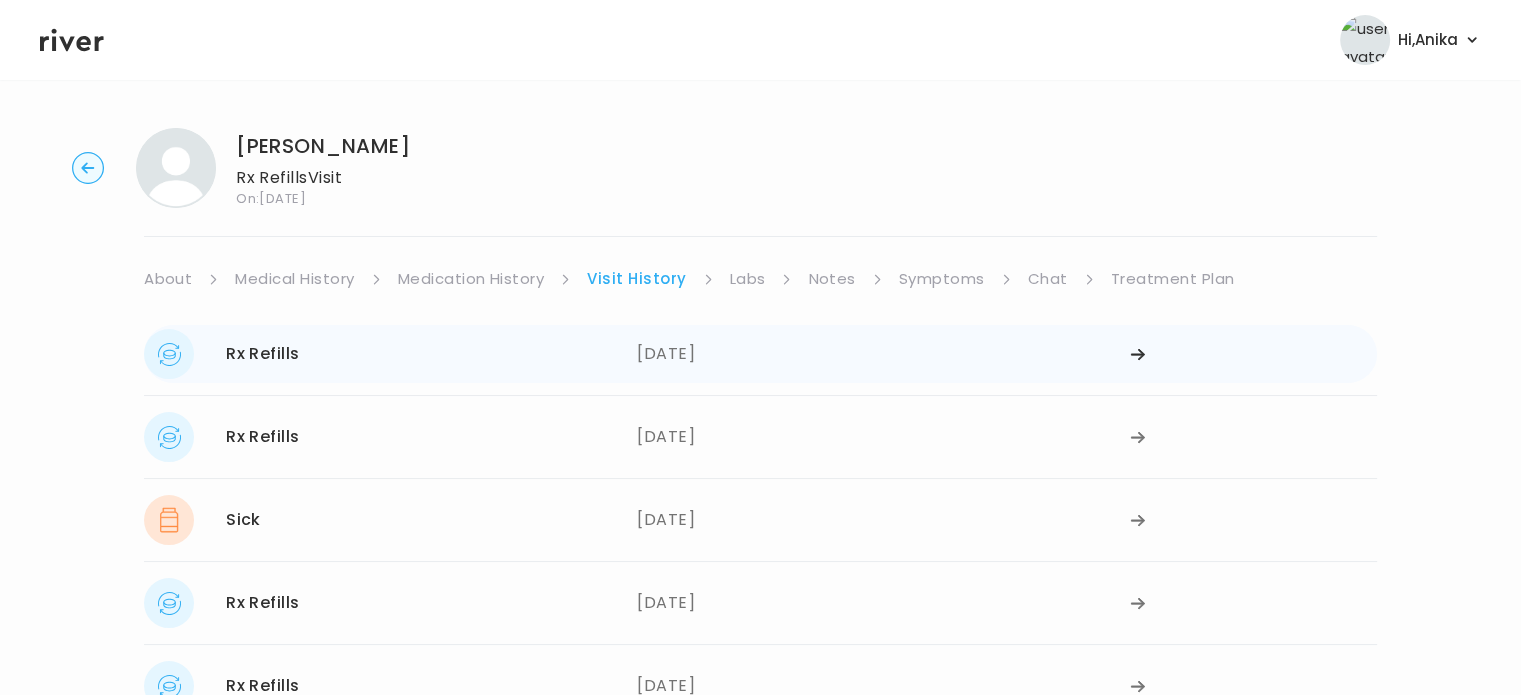 click on "04/14/2025" at bounding box center [883, 354] 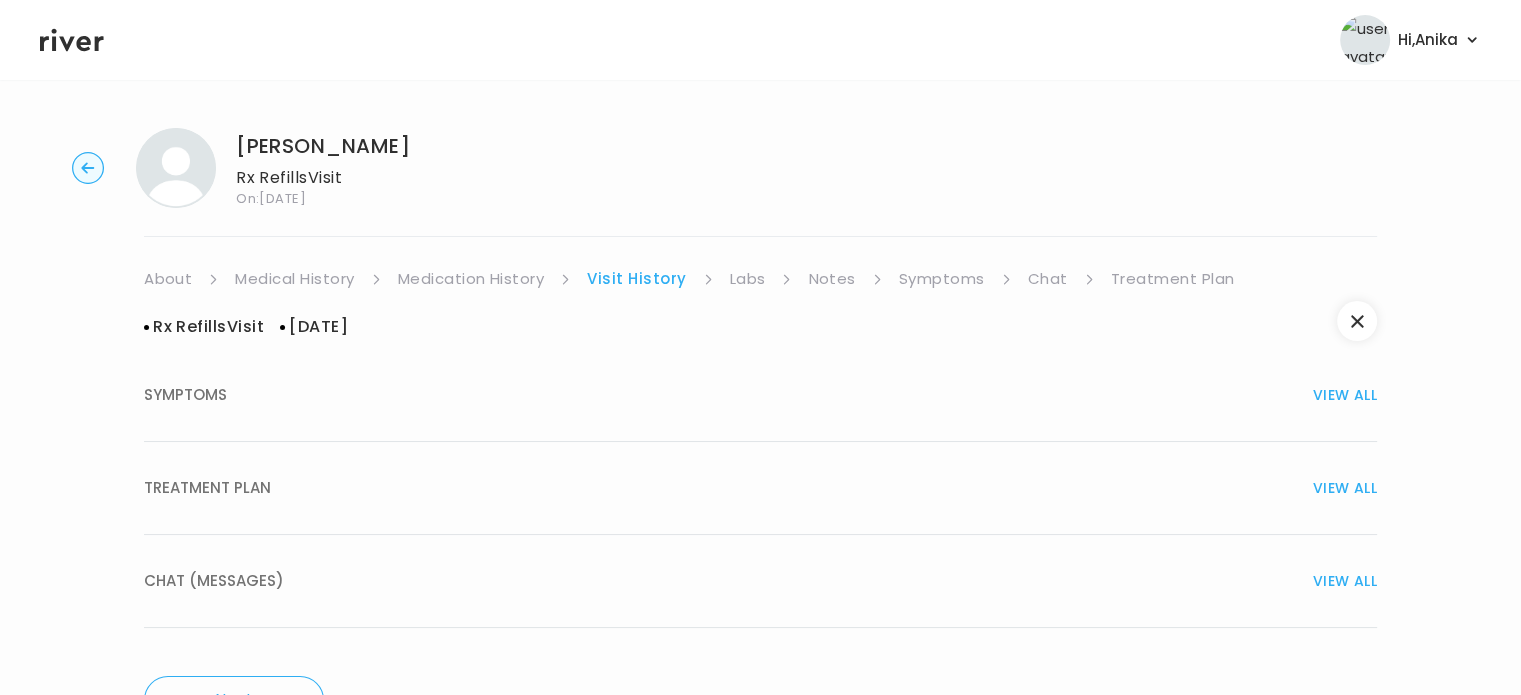 click on "TREATMENT PLAN VIEW ALL" at bounding box center [760, 488] 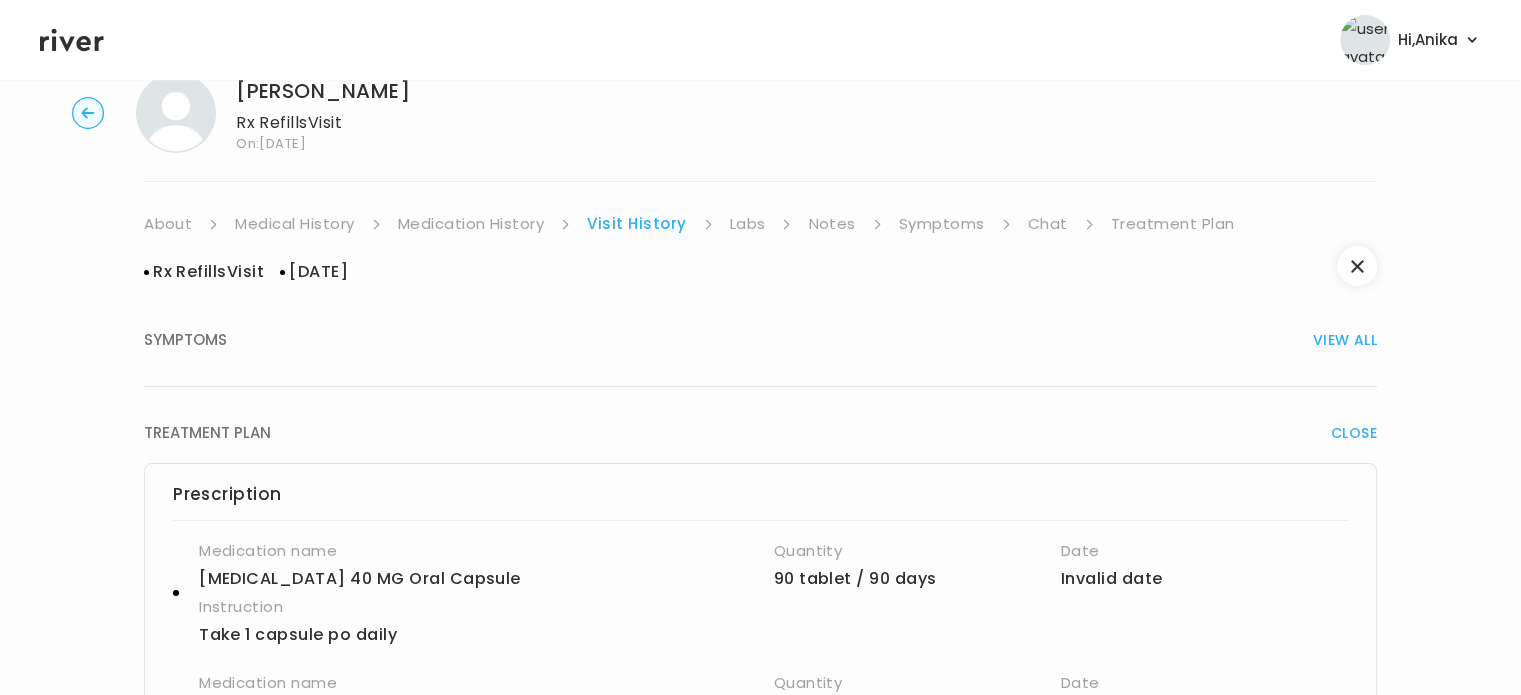 scroll, scrollTop: 0, scrollLeft: 0, axis: both 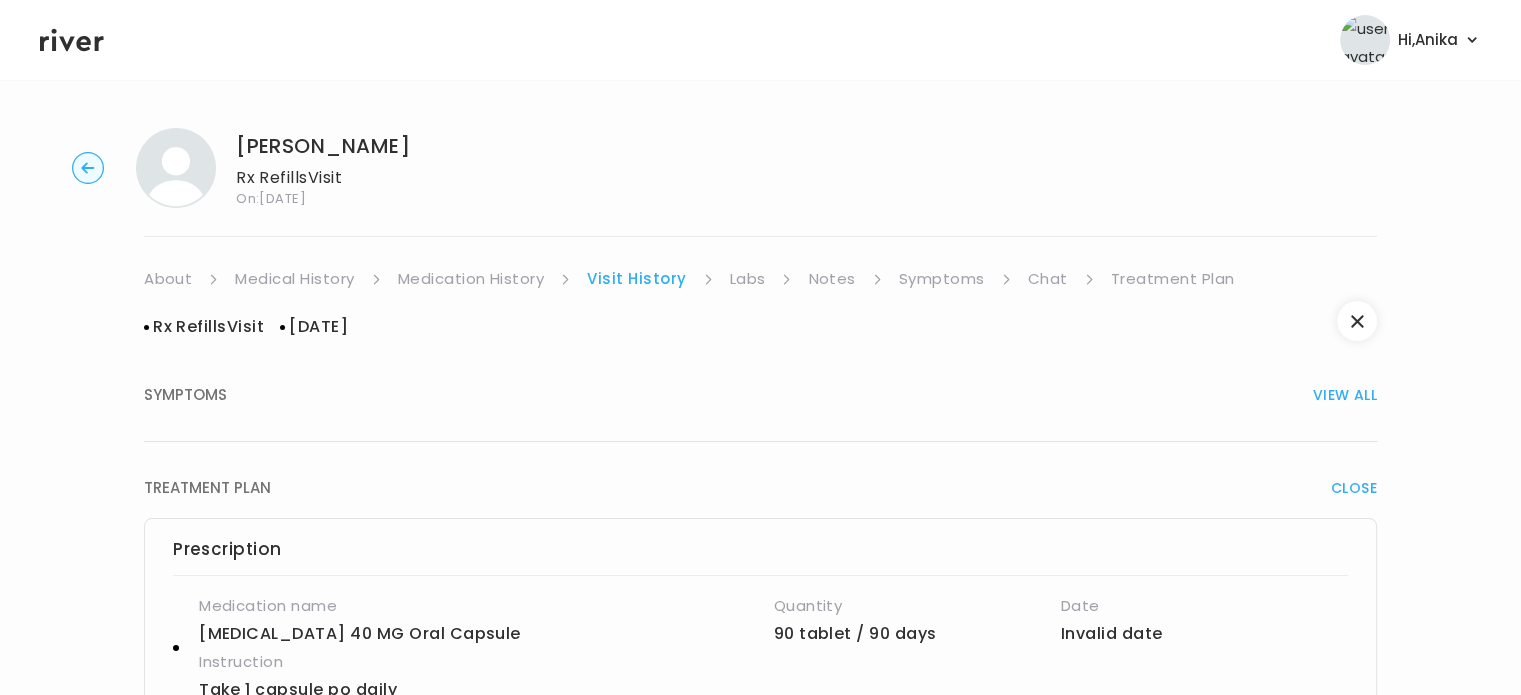 click on "Labs" at bounding box center (748, 279) 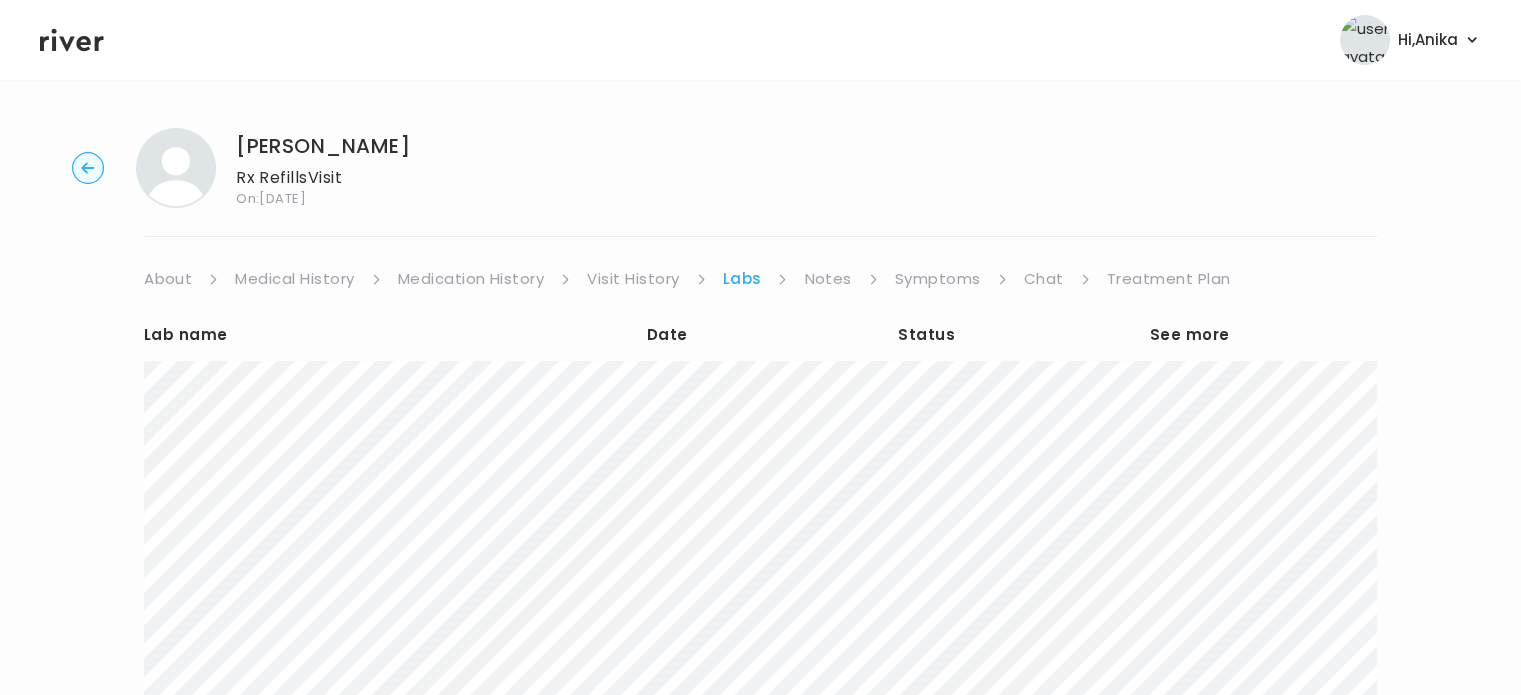 click on "Notes" at bounding box center [827, 279] 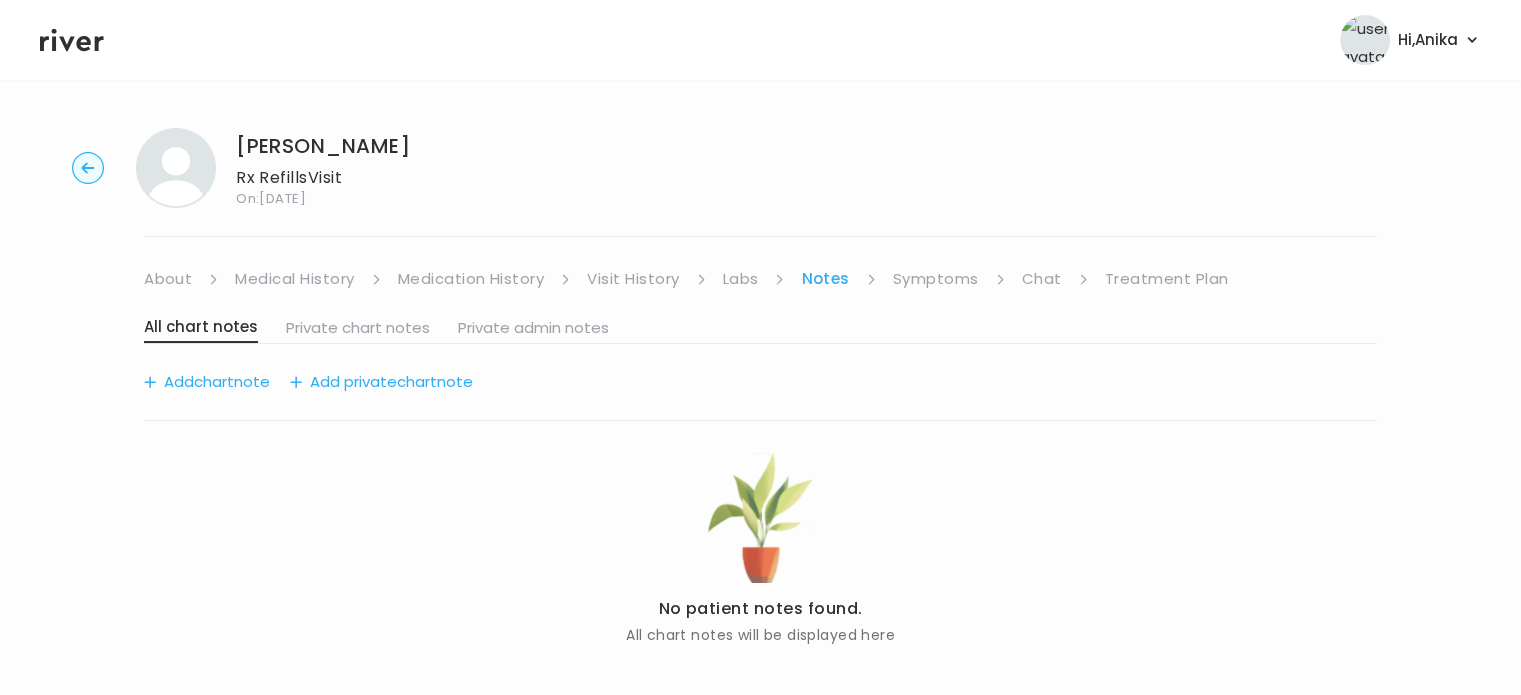 click on "Symptoms" at bounding box center [936, 279] 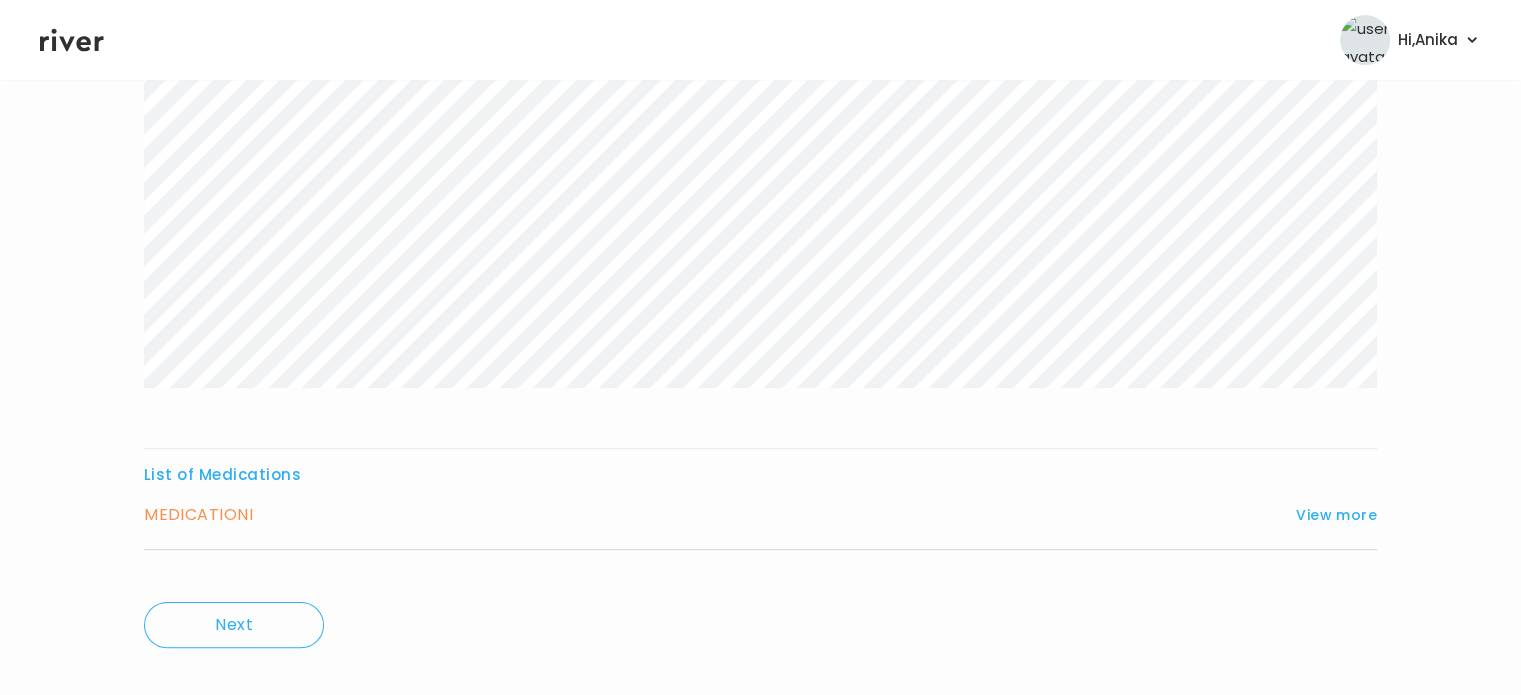scroll, scrollTop: 360, scrollLeft: 0, axis: vertical 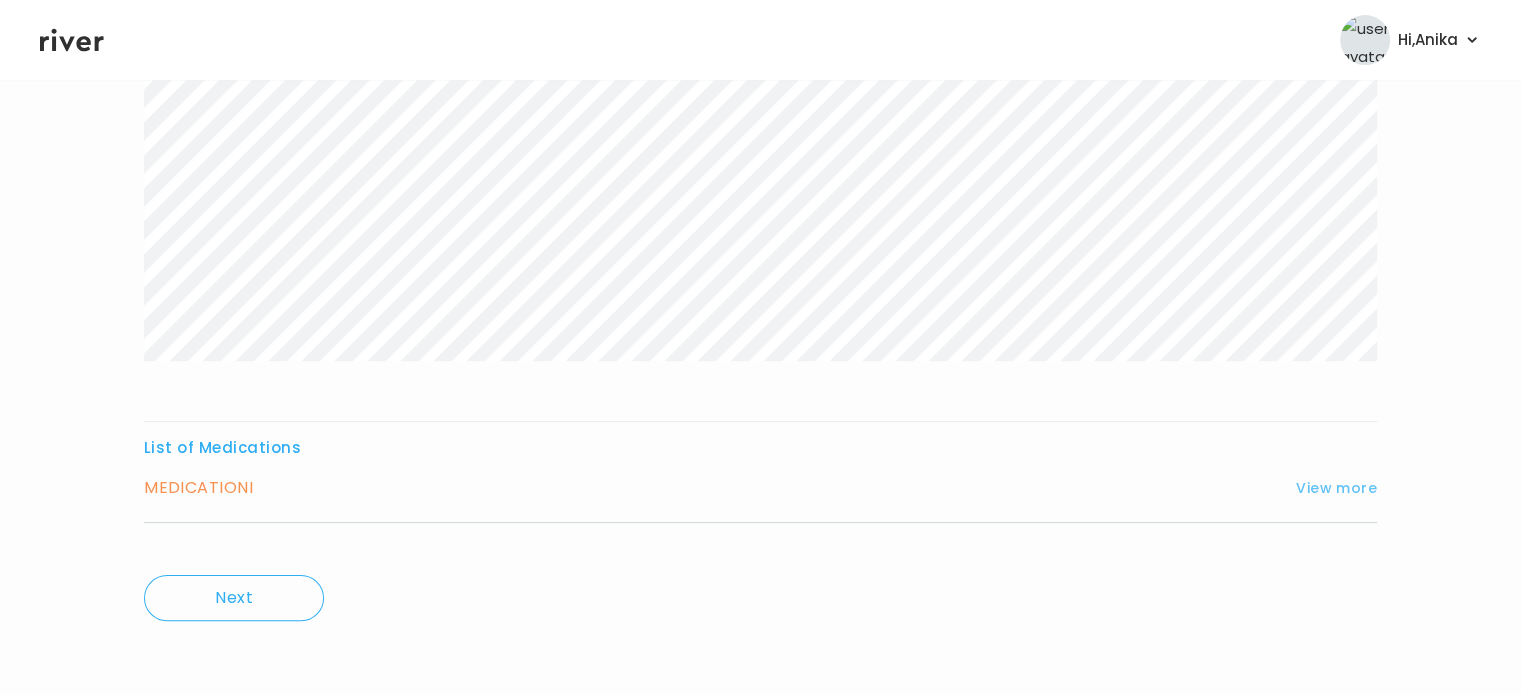 click on "View more" at bounding box center [1336, 488] 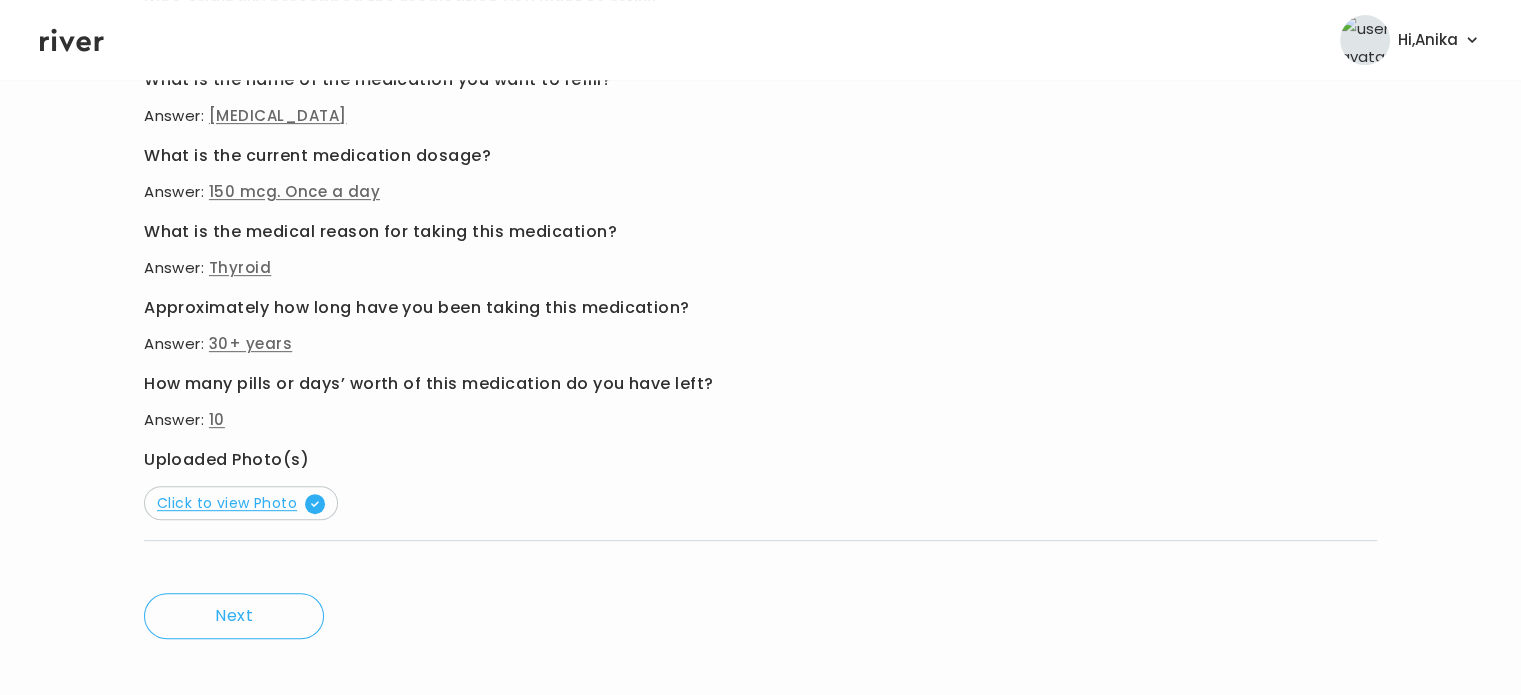 scroll, scrollTop: 897, scrollLeft: 0, axis: vertical 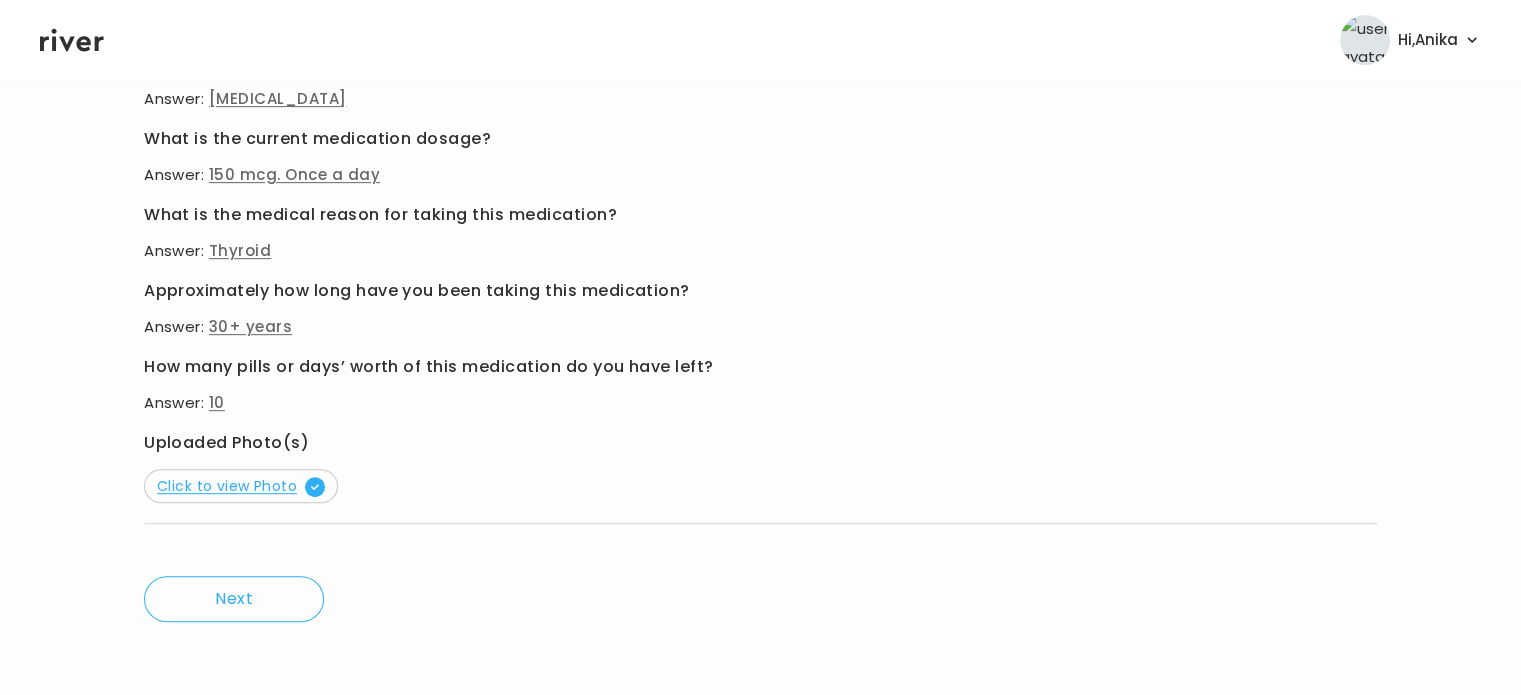 click on "Click to view Photo" at bounding box center [241, 486] 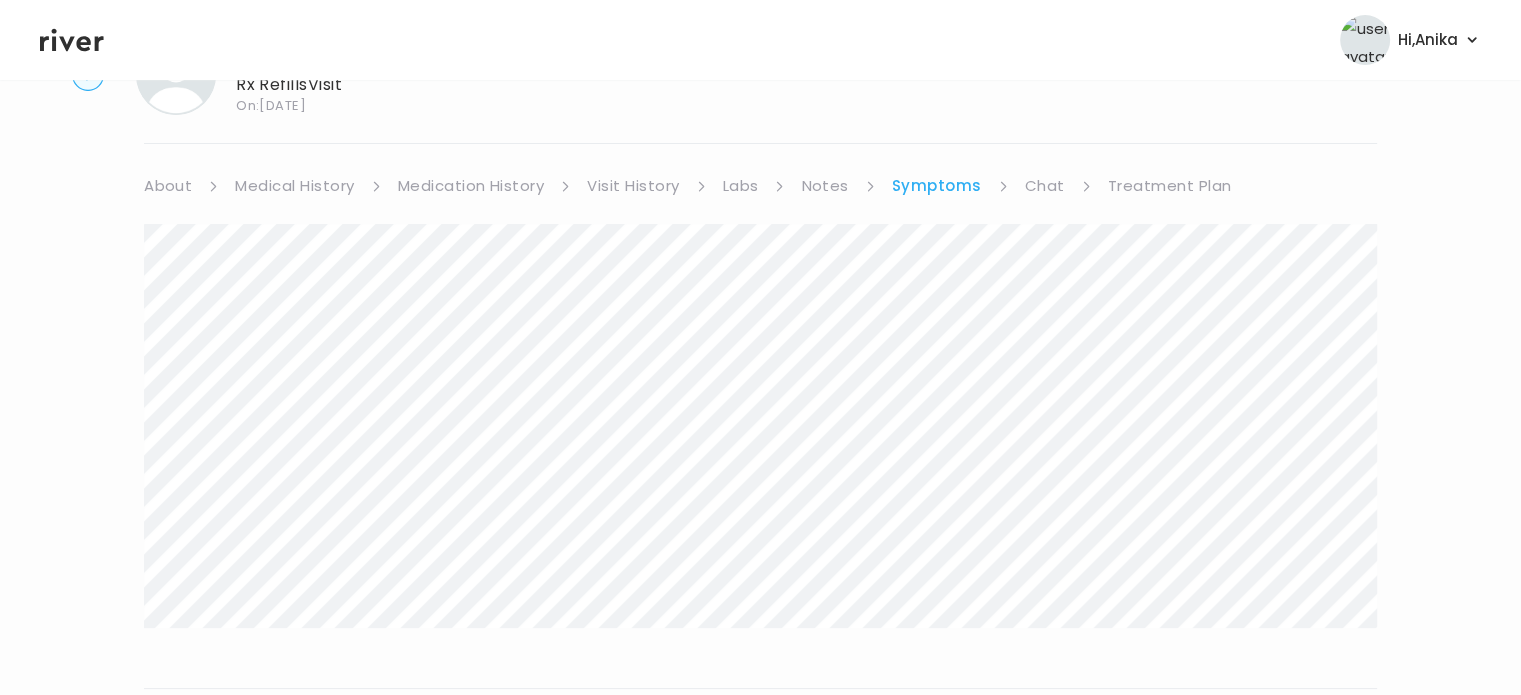scroll, scrollTop: 0, scrollLeft: 0, axis: both 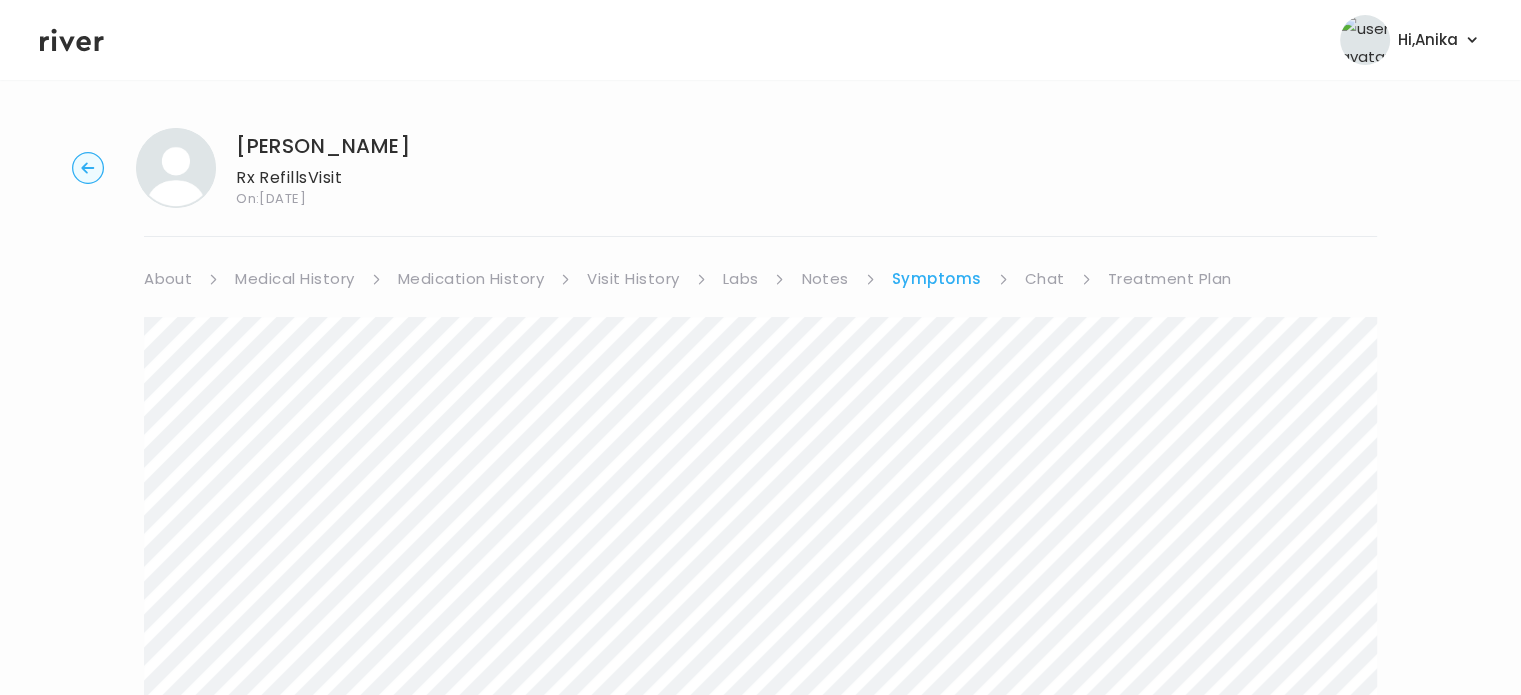 click on "List of Medications MEDICATION  I View more Who originally prescribed the medication you want to refill? Answer:   My River Health Provider What is the name of the medication you want to refill? Answer:   Levothyroxine What is the current medication dosage? Answer:   150 mcg.   Once a day What is the medical reason for taking this medication? Answer:   Thyroid  Approximately how long have you been taking this medication? Answer:   30+ years How many pills or days’ worth of this medication do you have left? Answer:   10 Uploaded Photo(s) Click to view Photo Next" at bounding box center (760, 920) 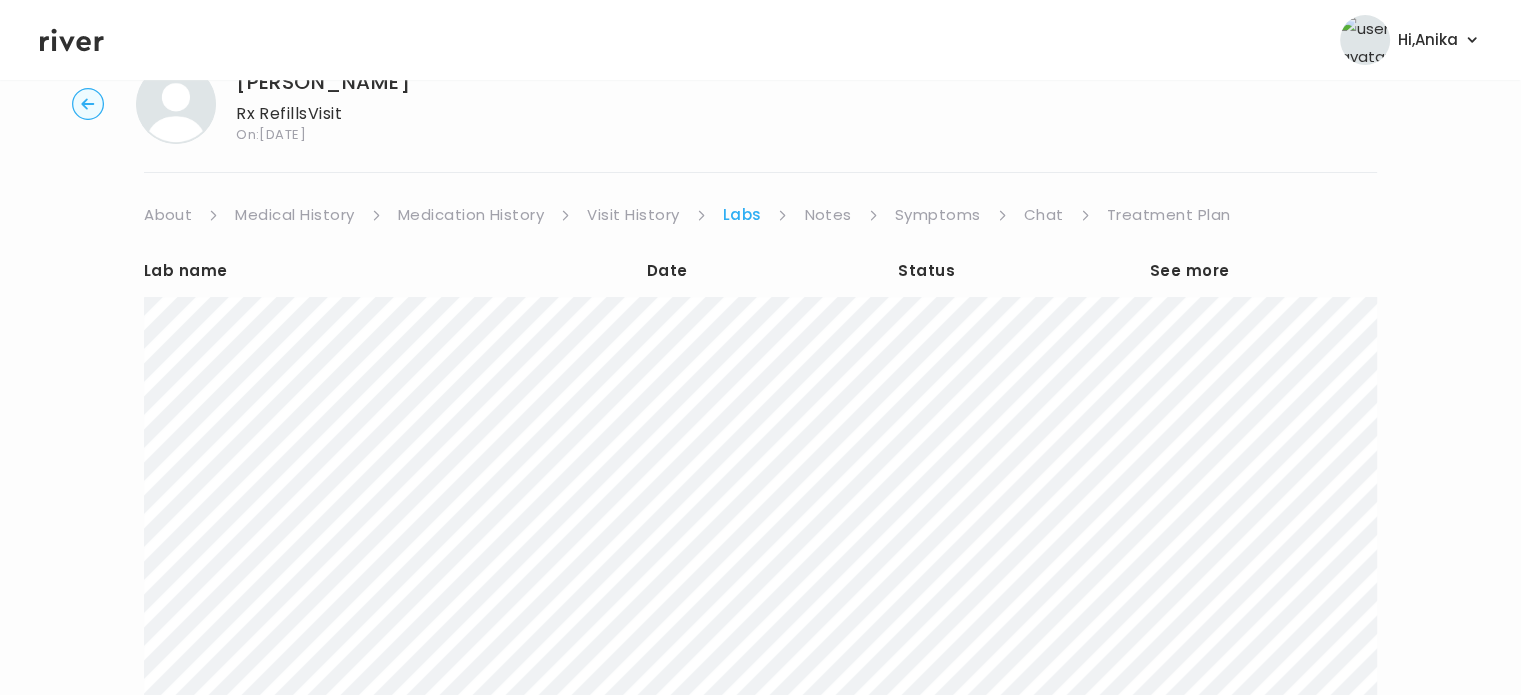 scroll, scrollTop: 66, scrollLeft: 0, axis: vertical 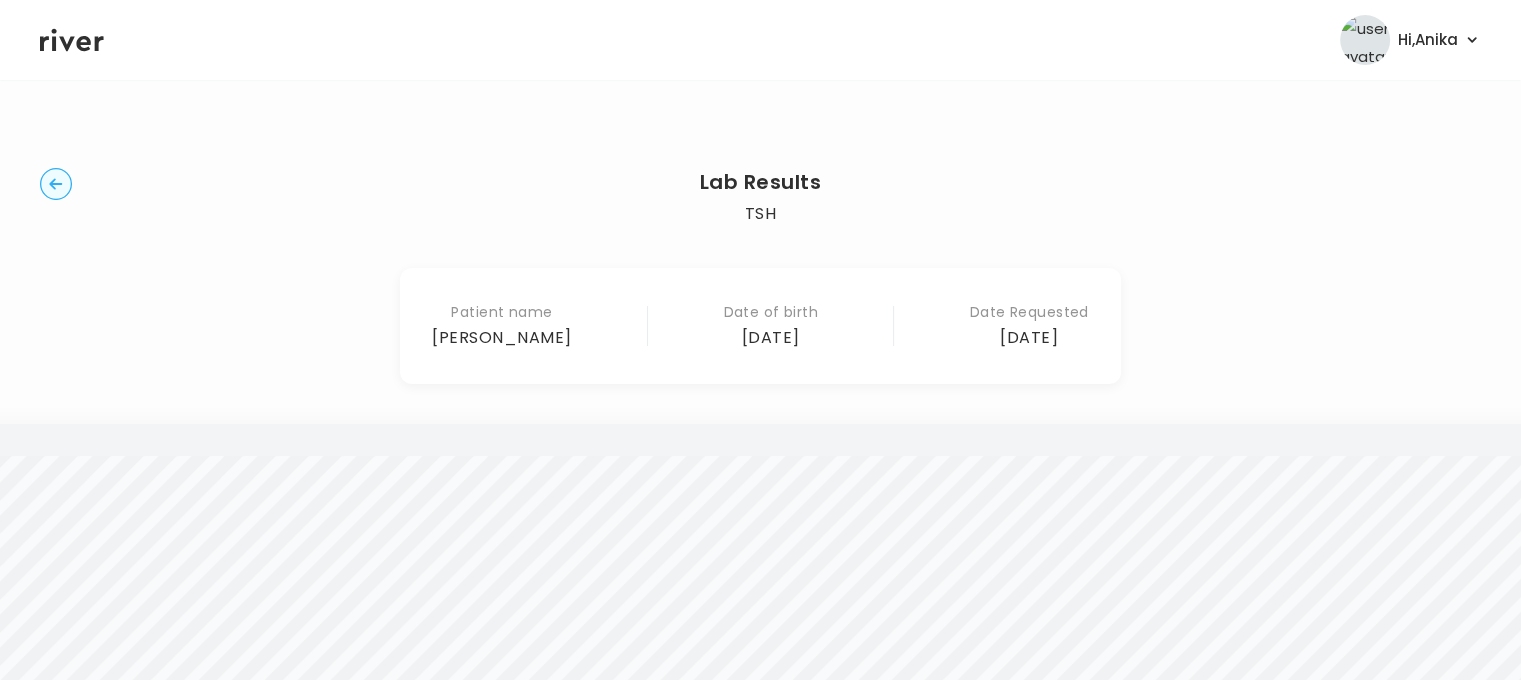 click 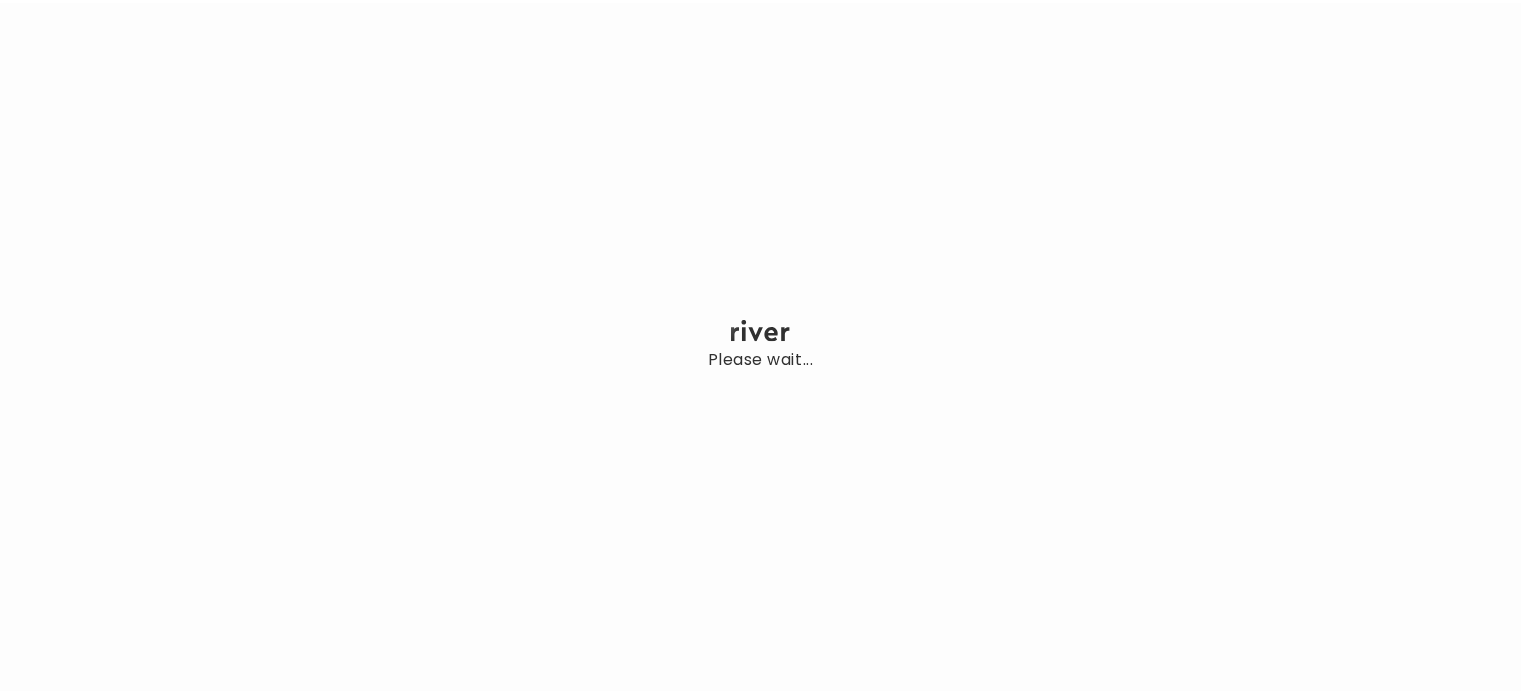 scroll, scrollTop: 0, scrollLeft: 0, axis: both 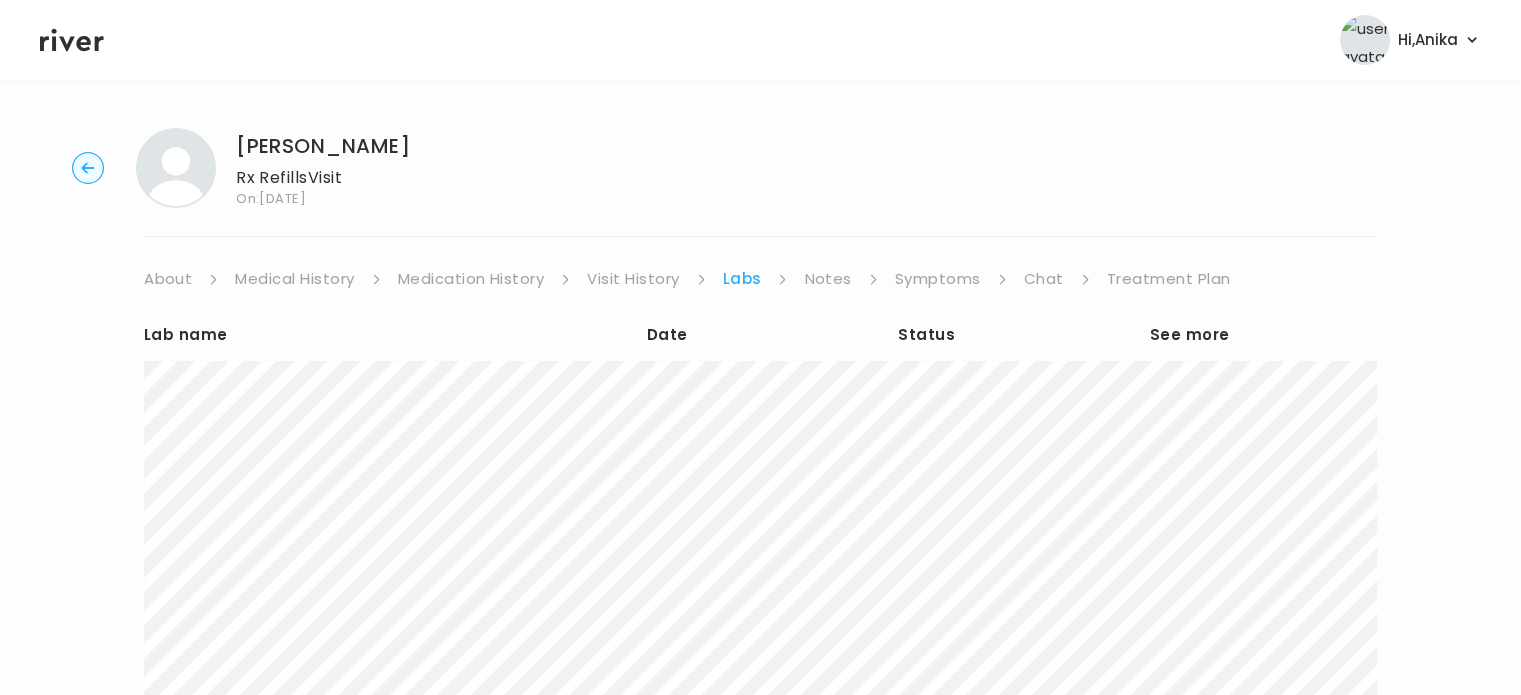click on "Labs" at bounding box center [742, 279] 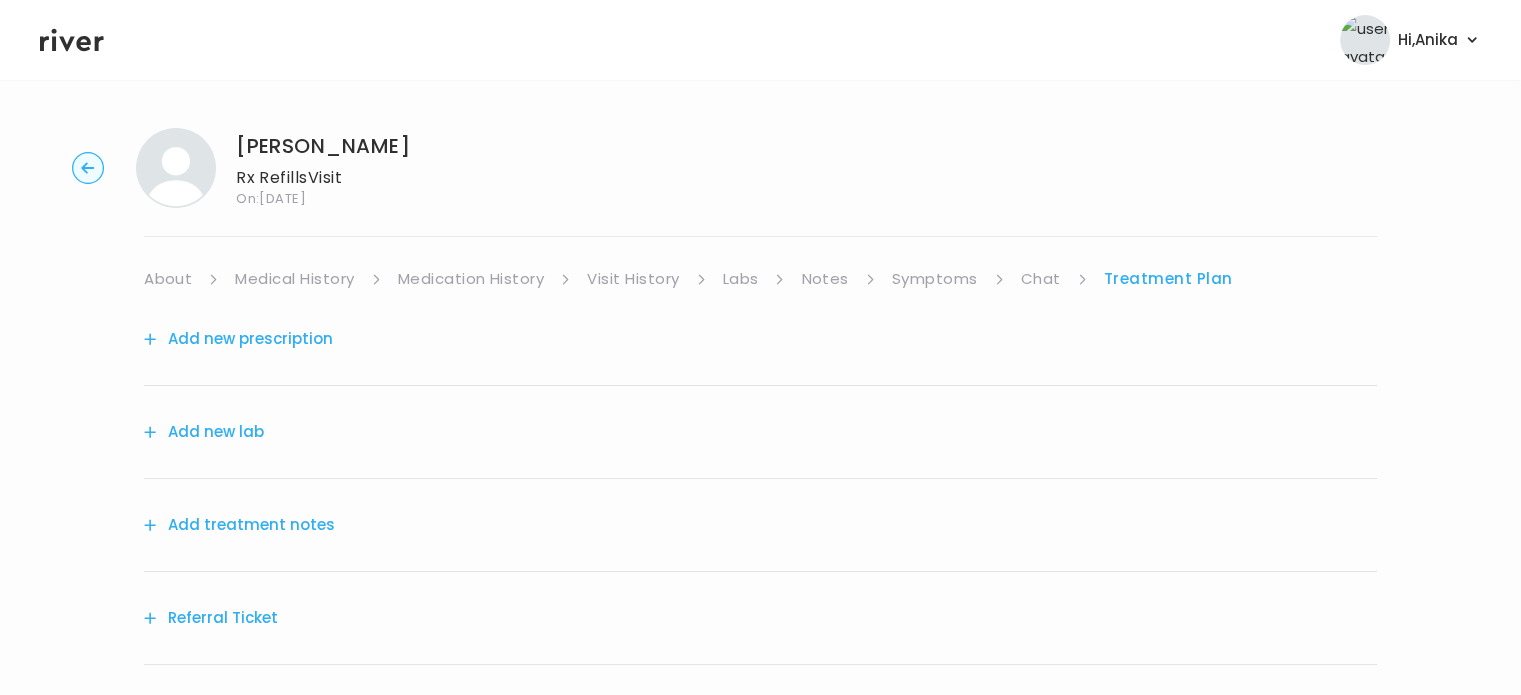 click on "Add treatment notes" at bounding box center [239, 525] 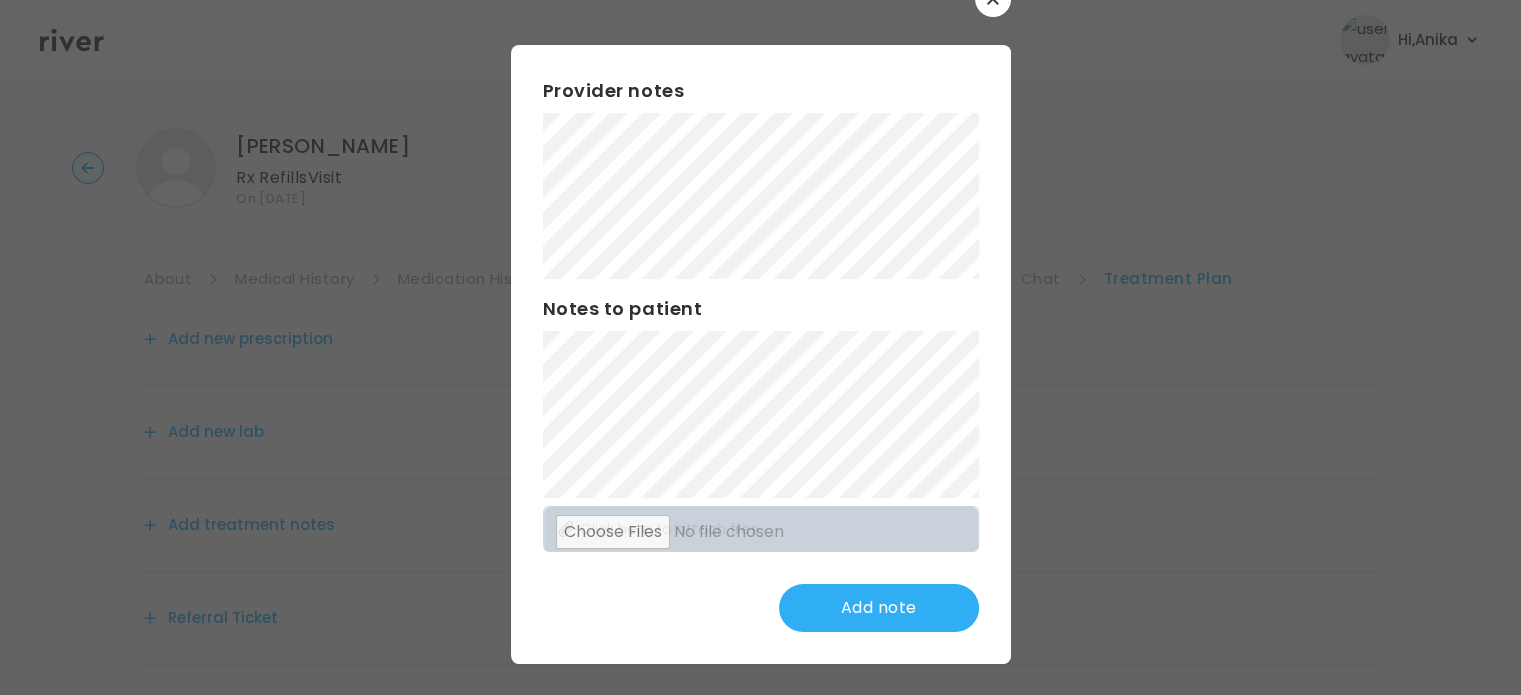 scroll, scrollTop: 52, scrollLeft: 0, axis: vertical 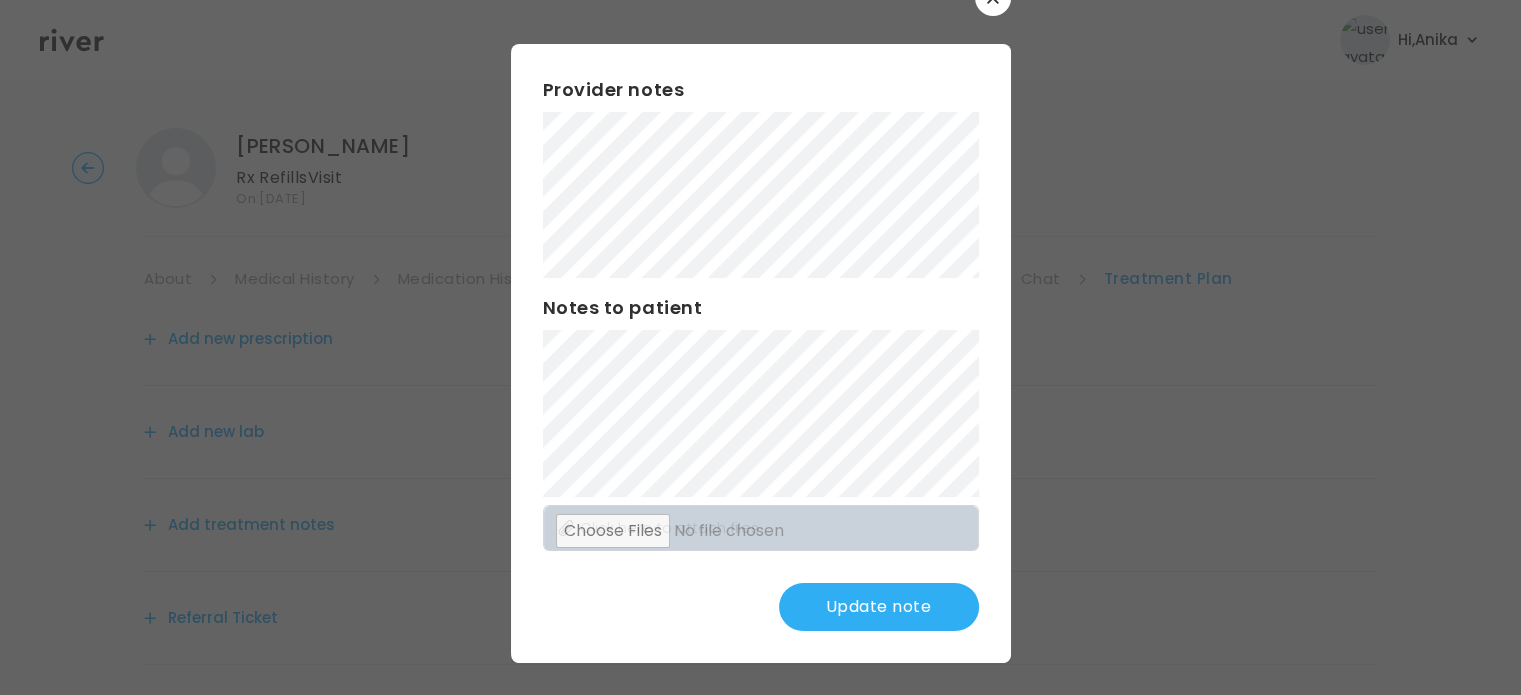 click on "Update note" at bounding box center [879, 607] 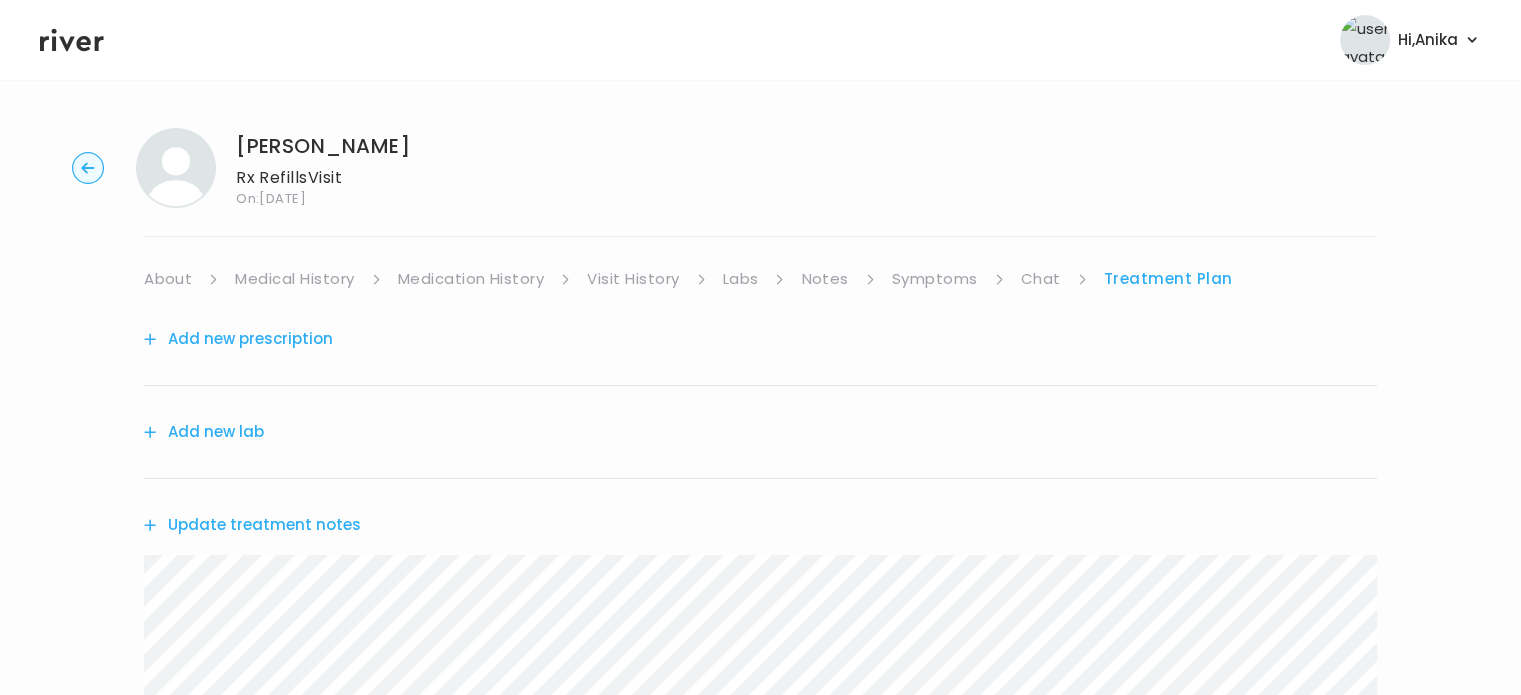 click on "Add new prescription" at bounding box center [238, 339] 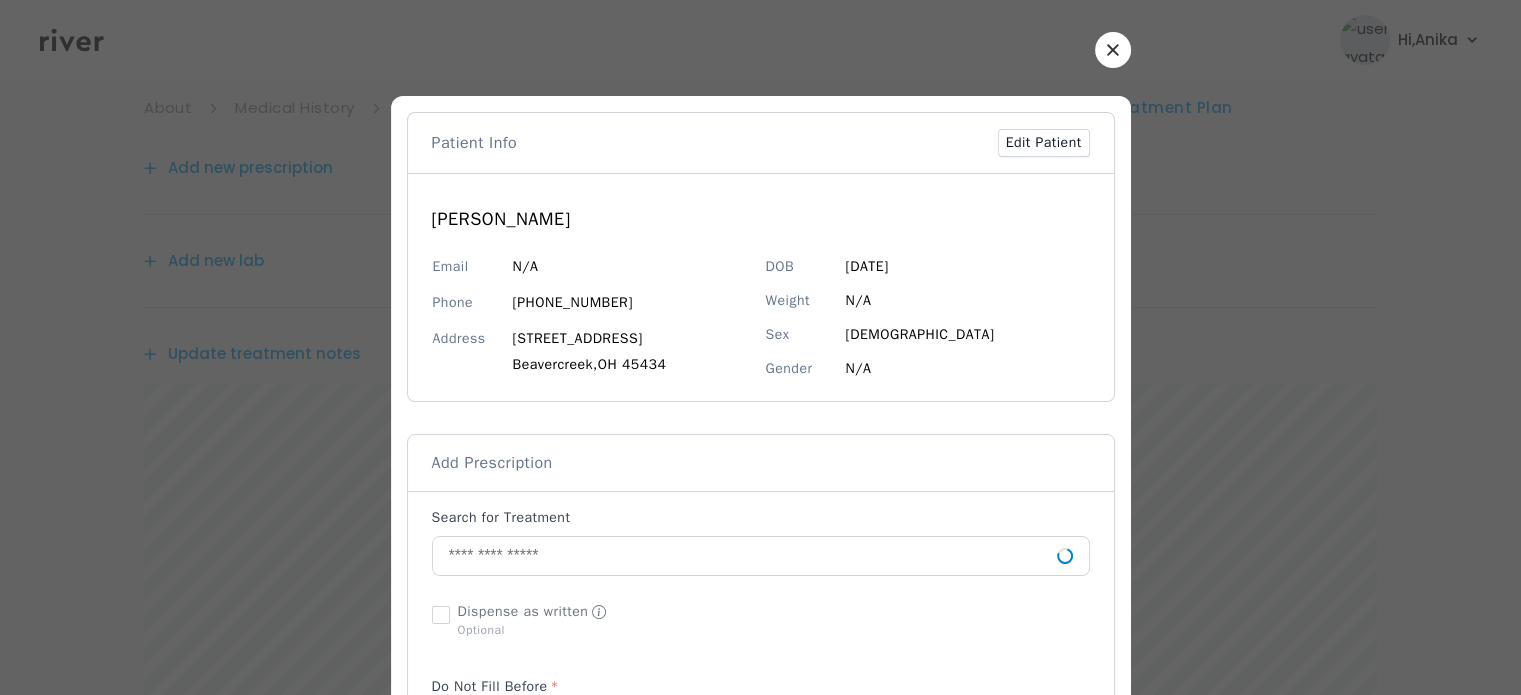 scroll, scrollTop: 172, scrollLeft: 0, axis: vertical 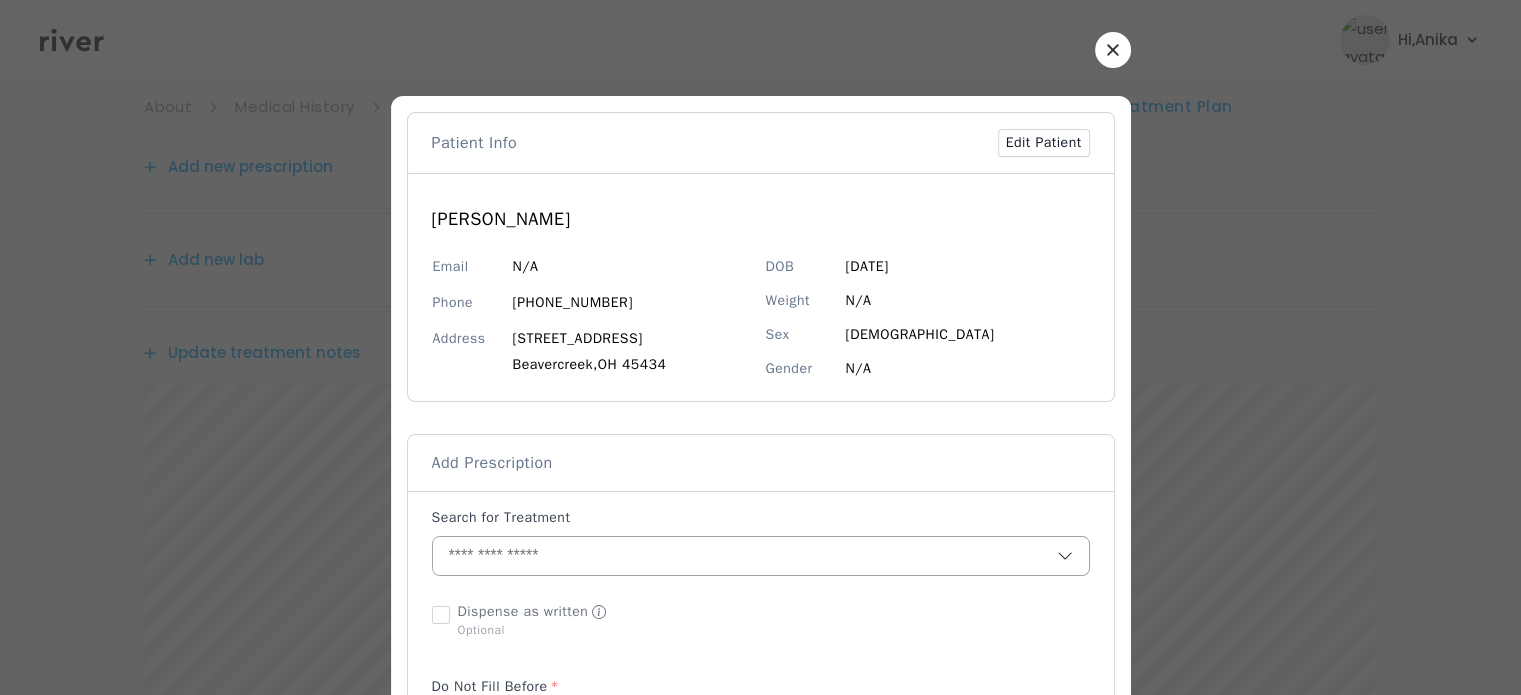 click at bounding box center (745, 556) 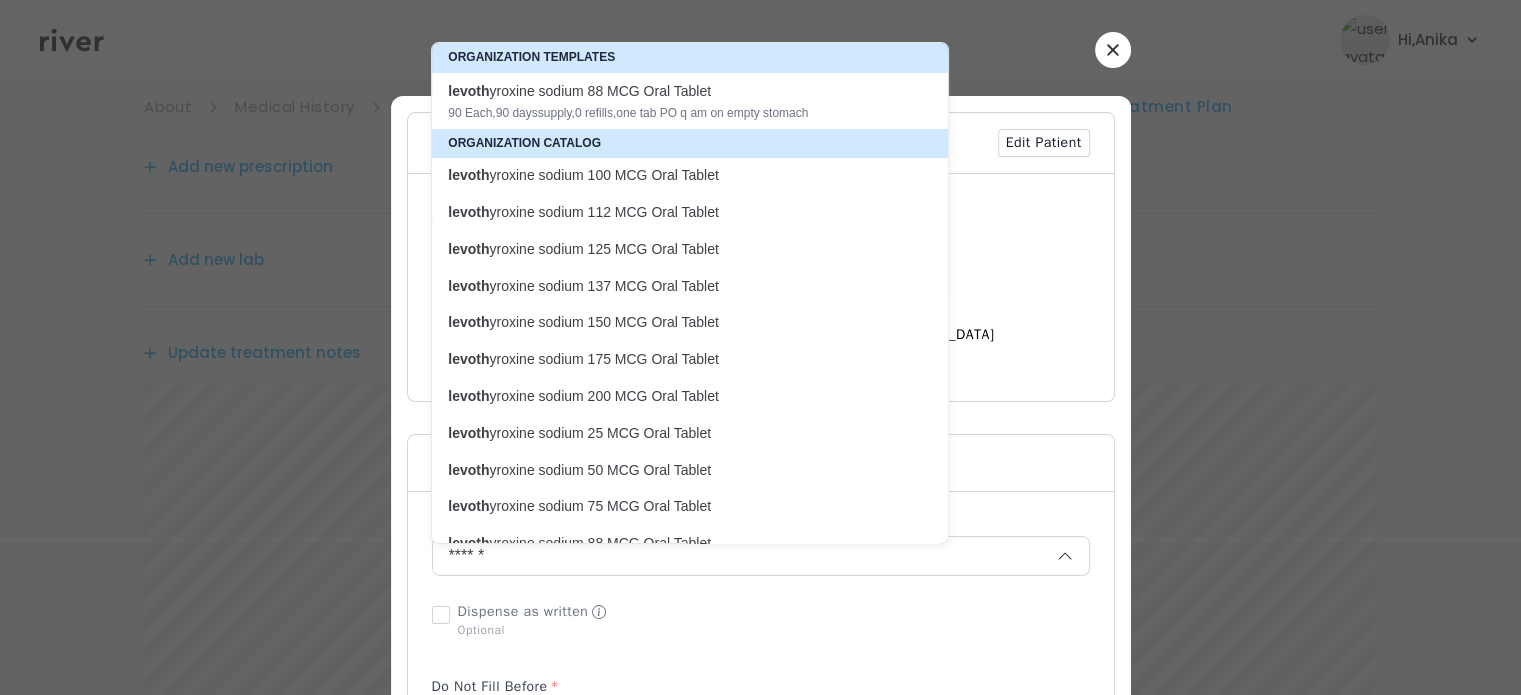 click on "levoth yroxine sodium 150 MCG Oral Tablet" at bounding box center [678, 322] 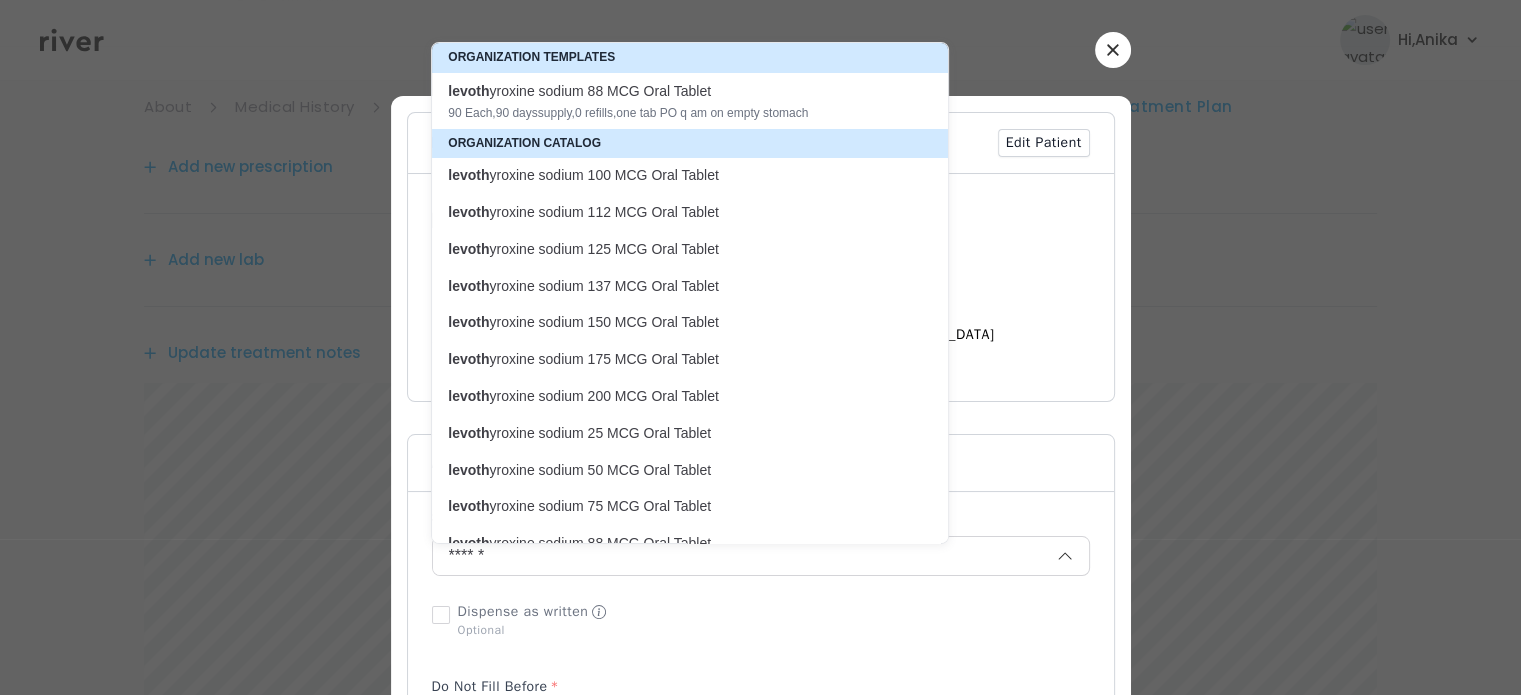 type on "**********" 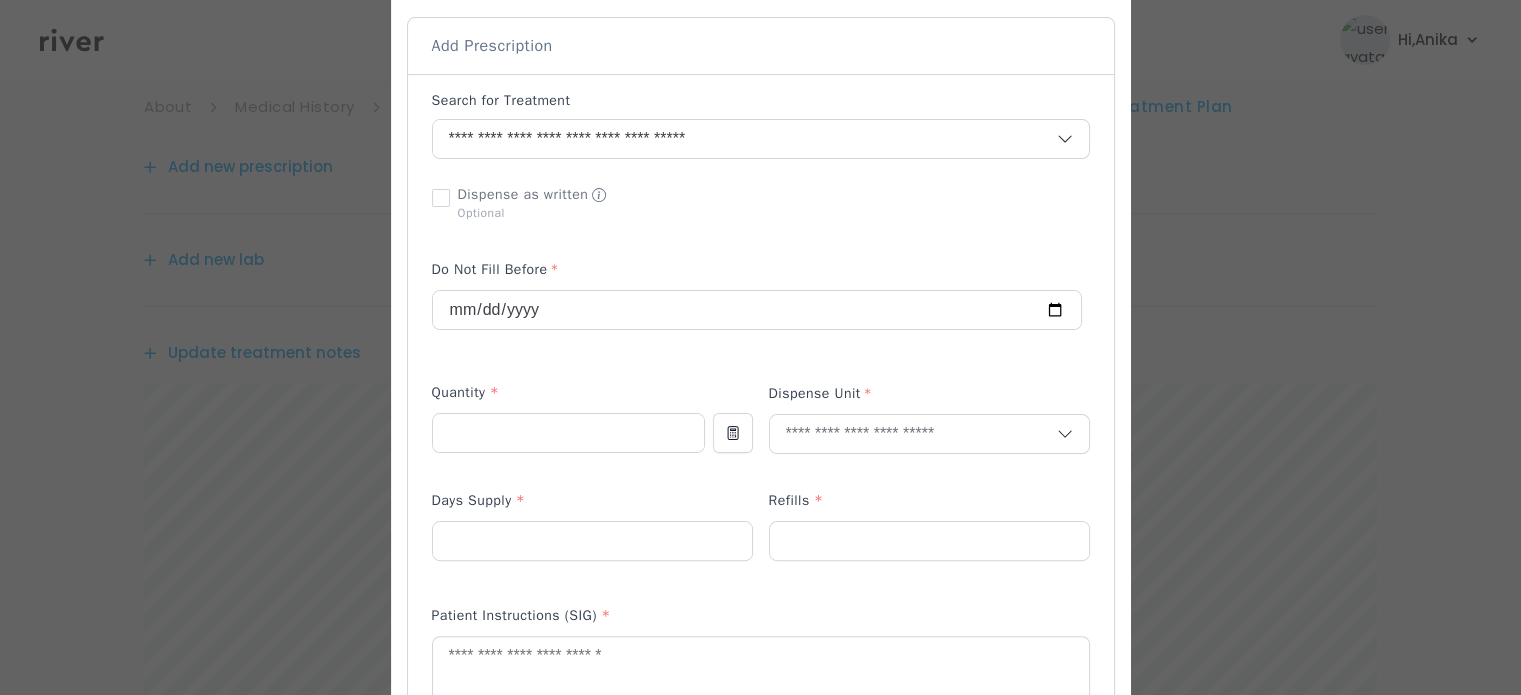 scroll, scrollTop: 419, scrollLeft: 0, axis: vertical 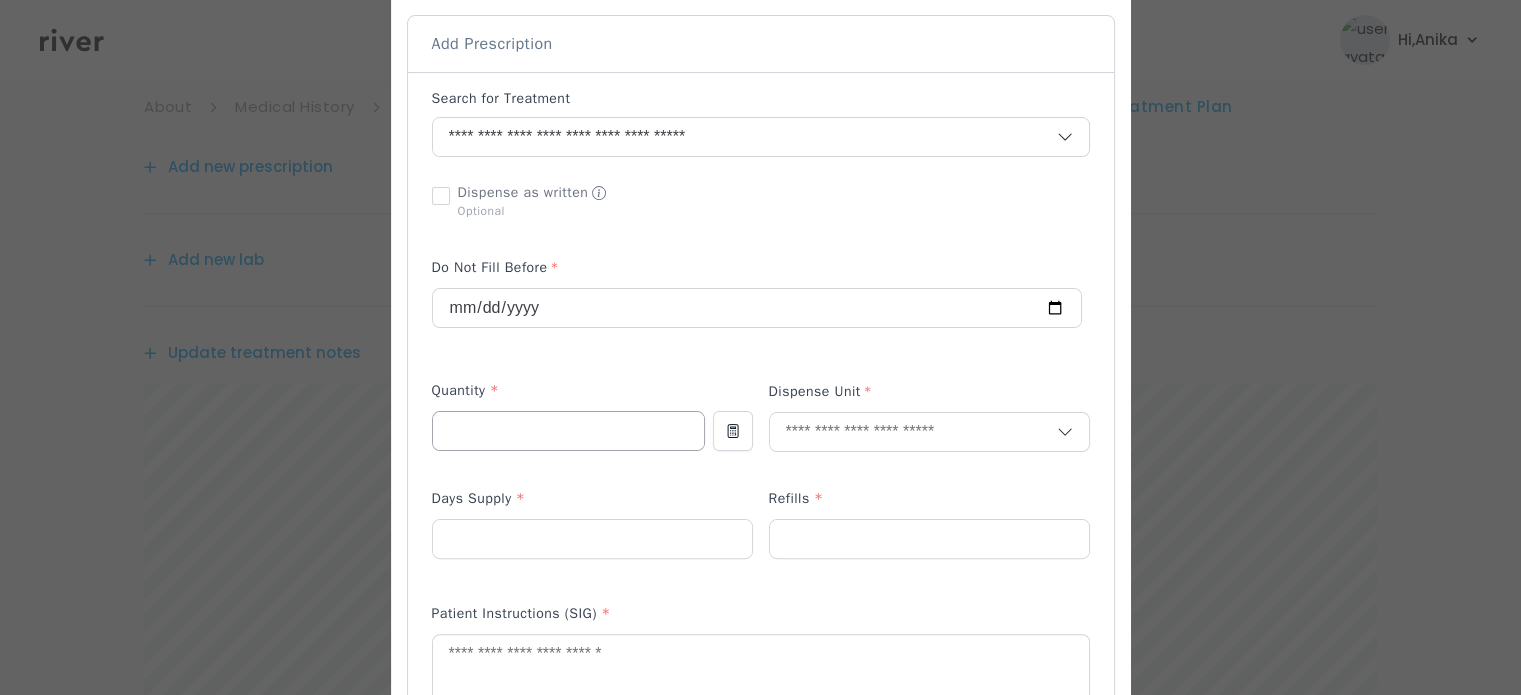 click at bounding box center (568, 431) 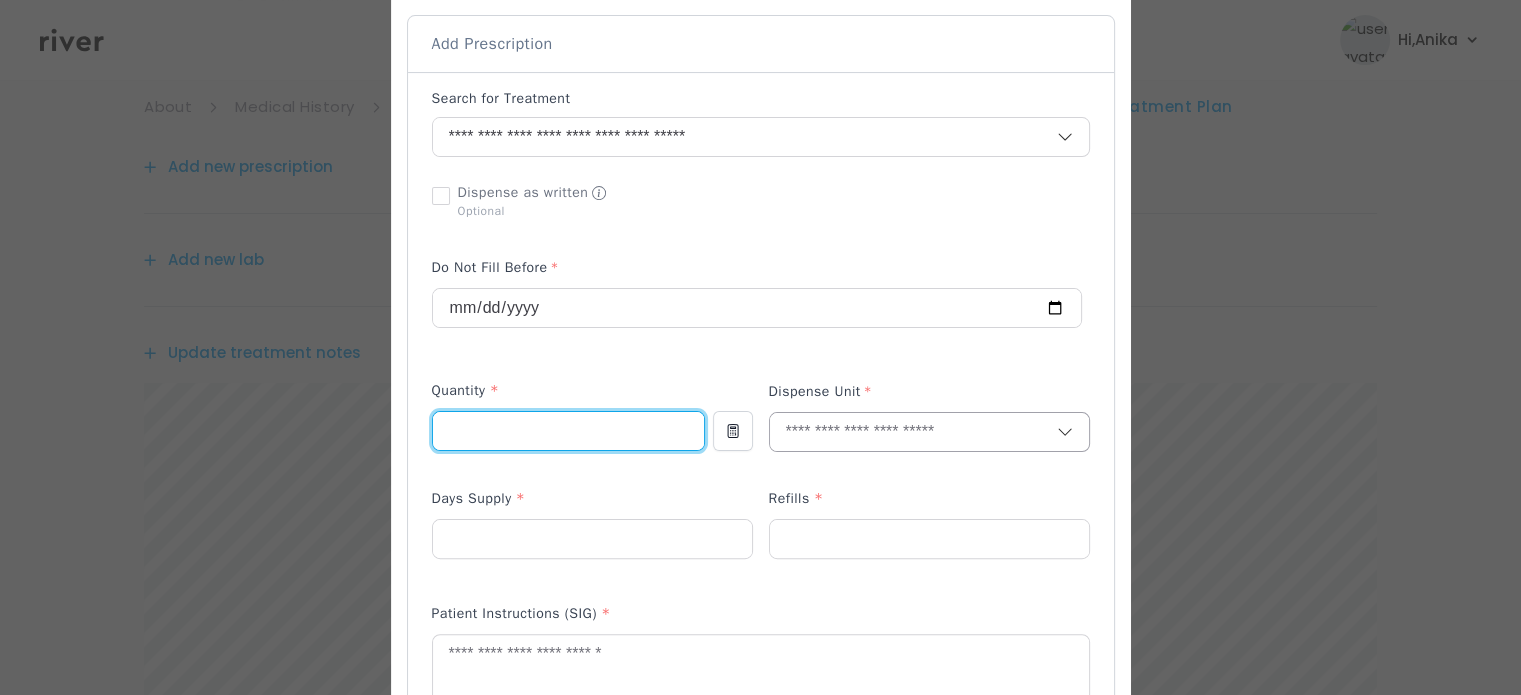type on "**" 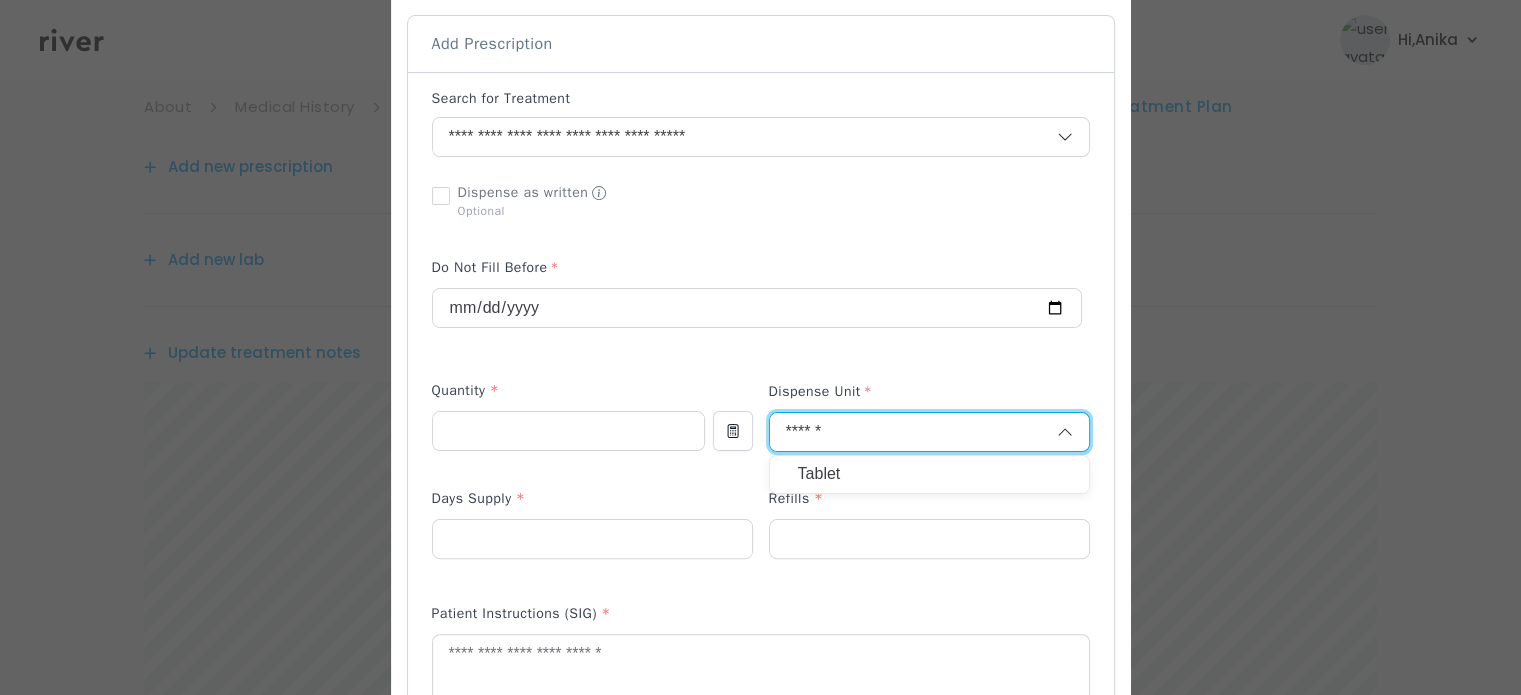 type on "******" 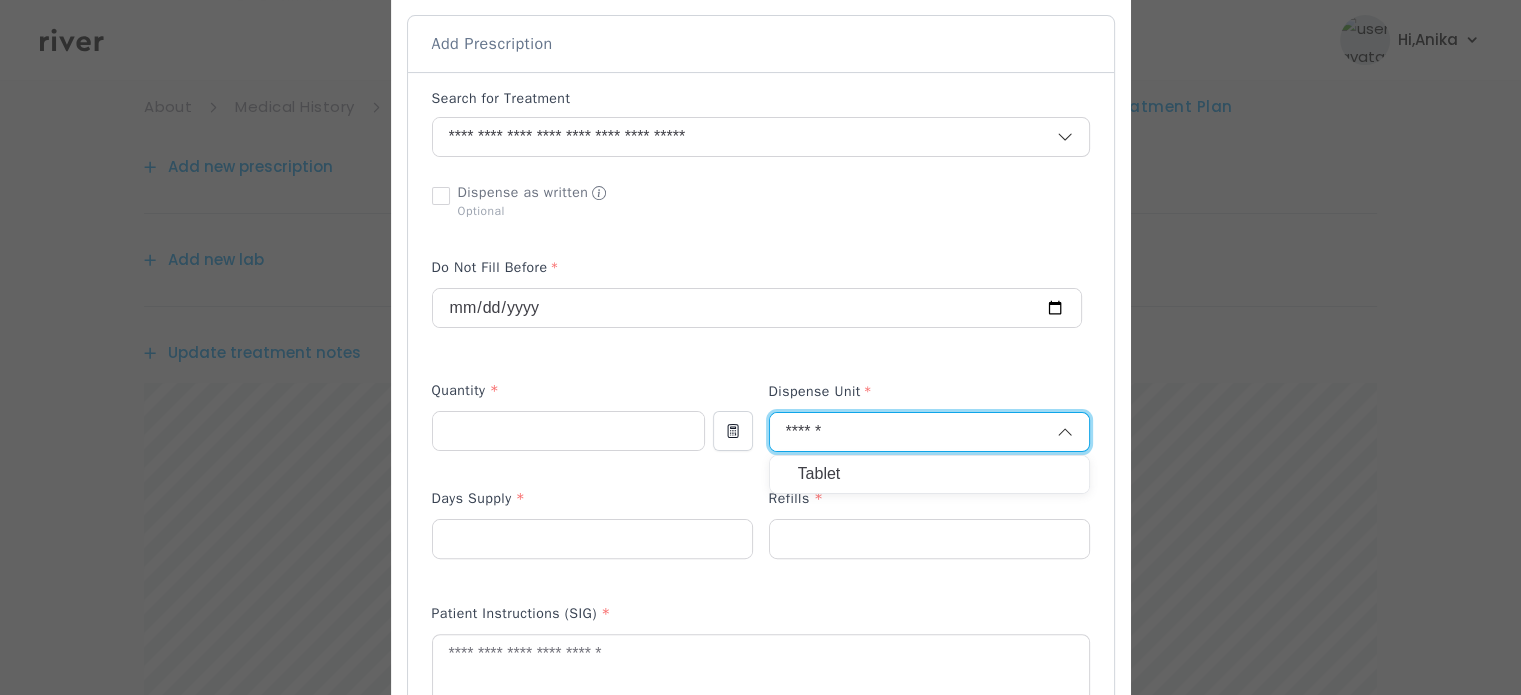 type 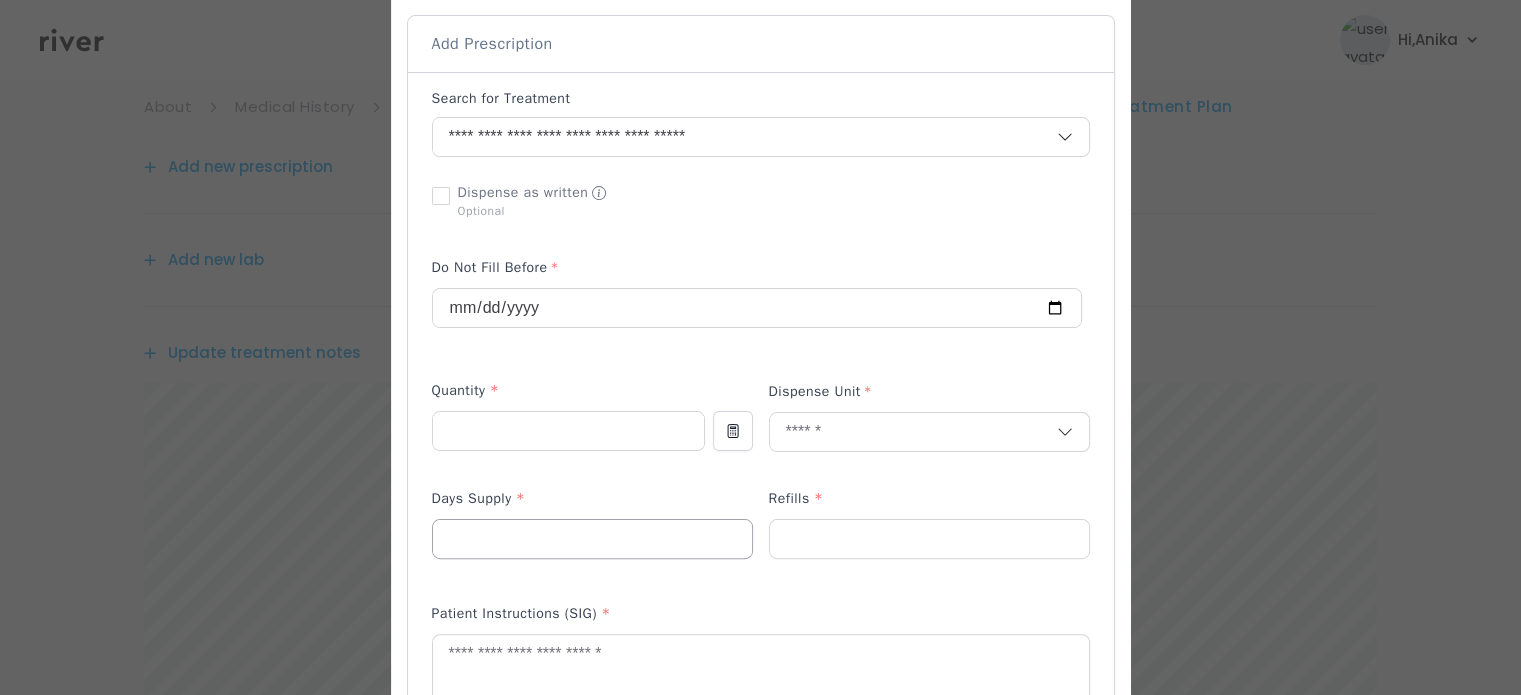 click at bounding box center [592, 539] 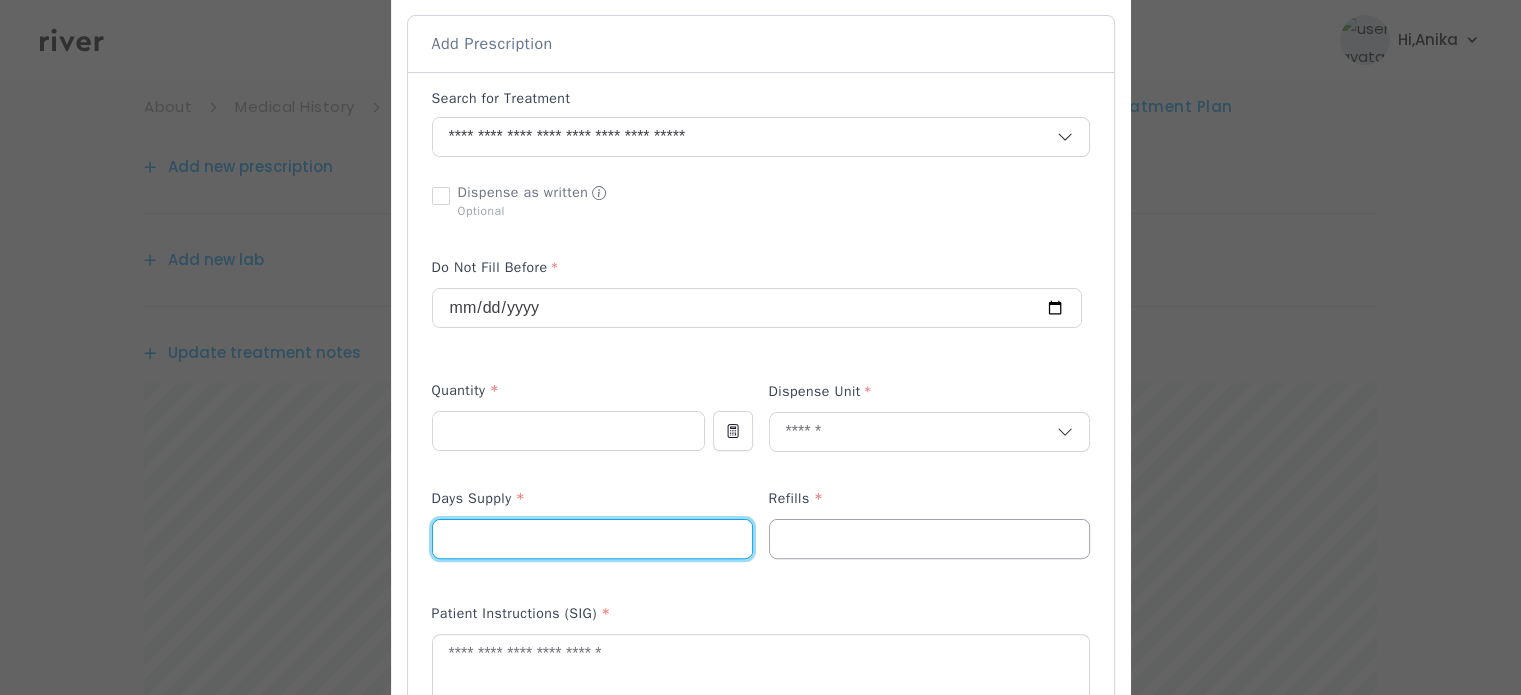type on "**" 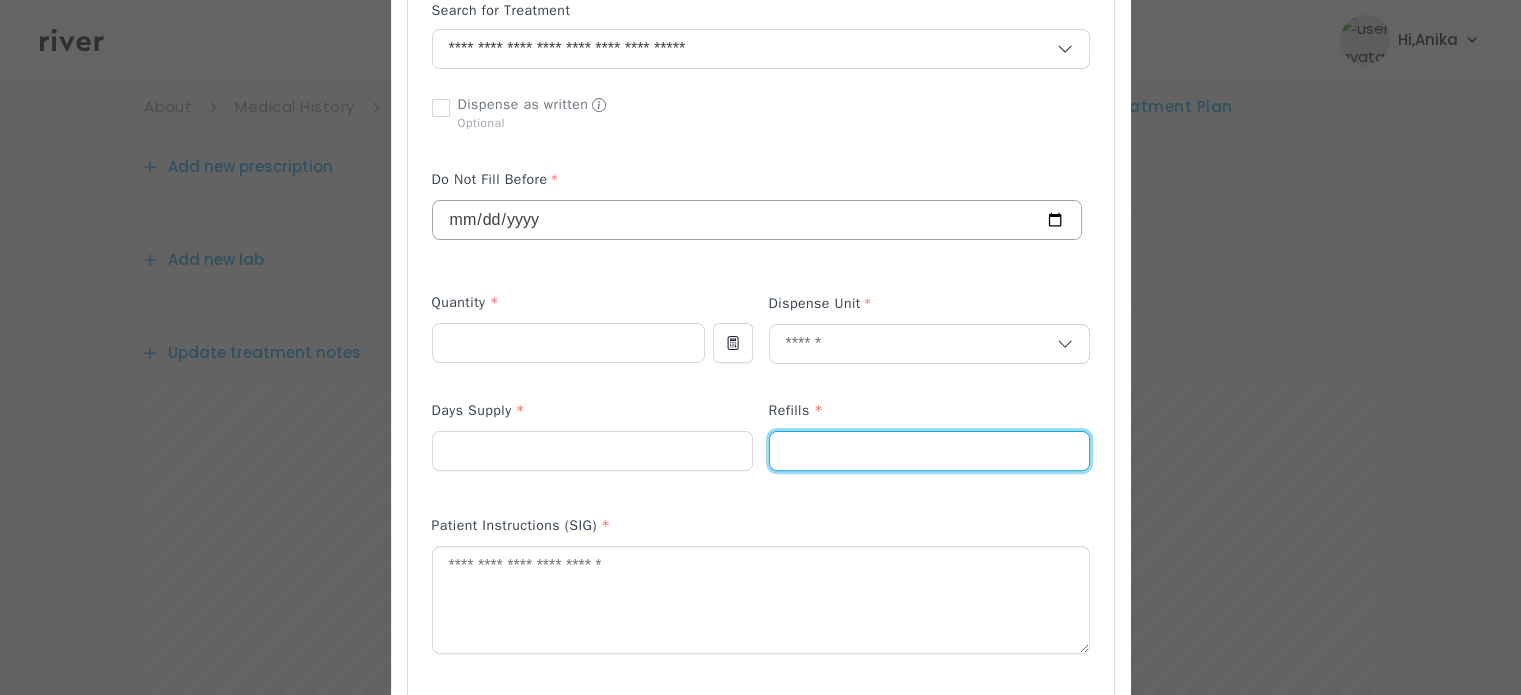 scroll, scrollTop: 514, scrollLeft: 0, axis: vertical 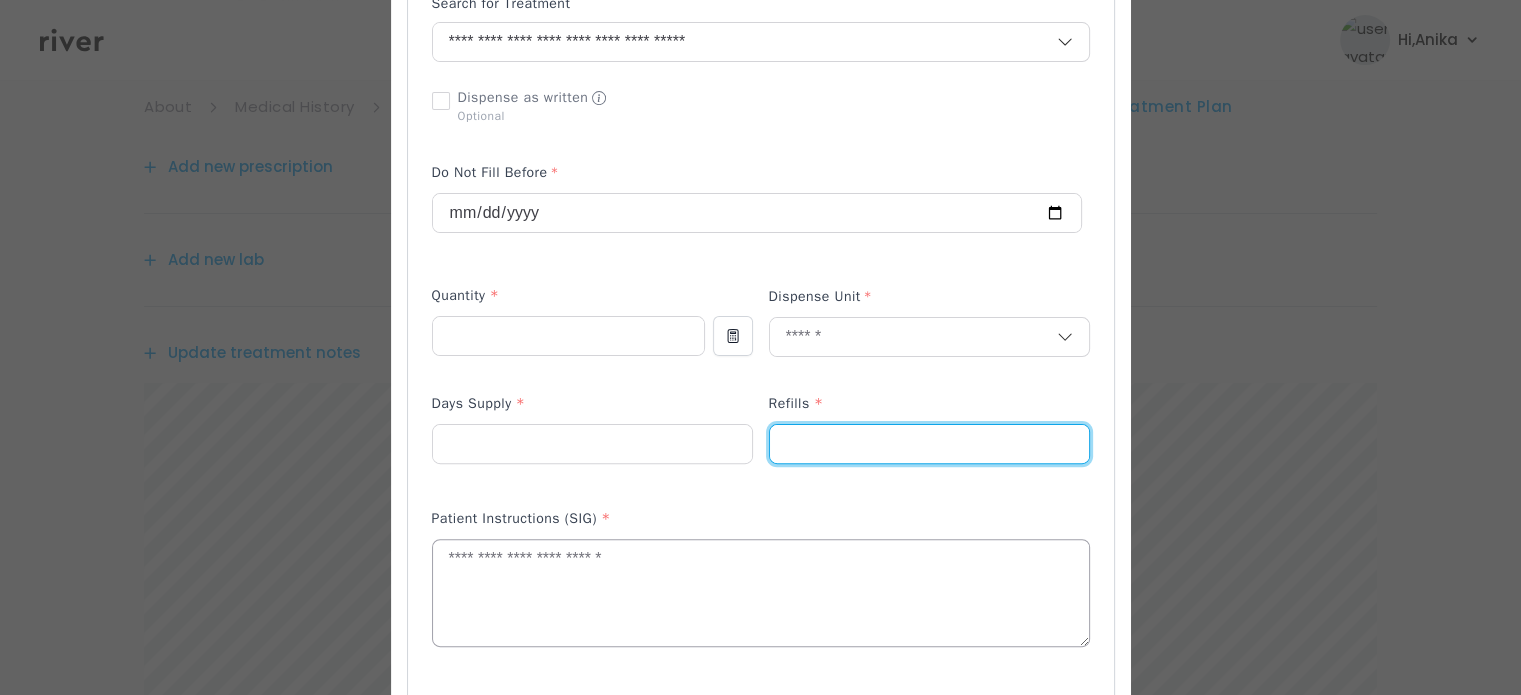 type on "*" 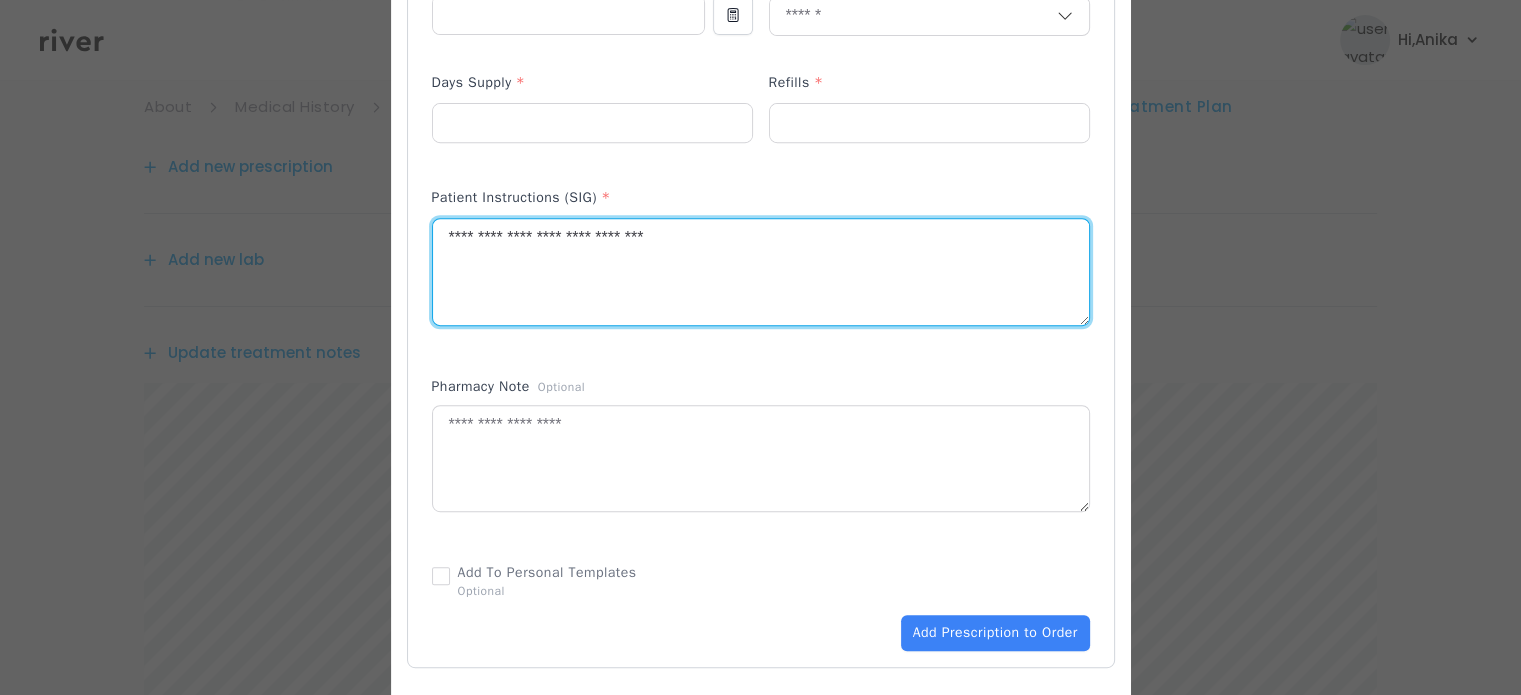type on "**********" 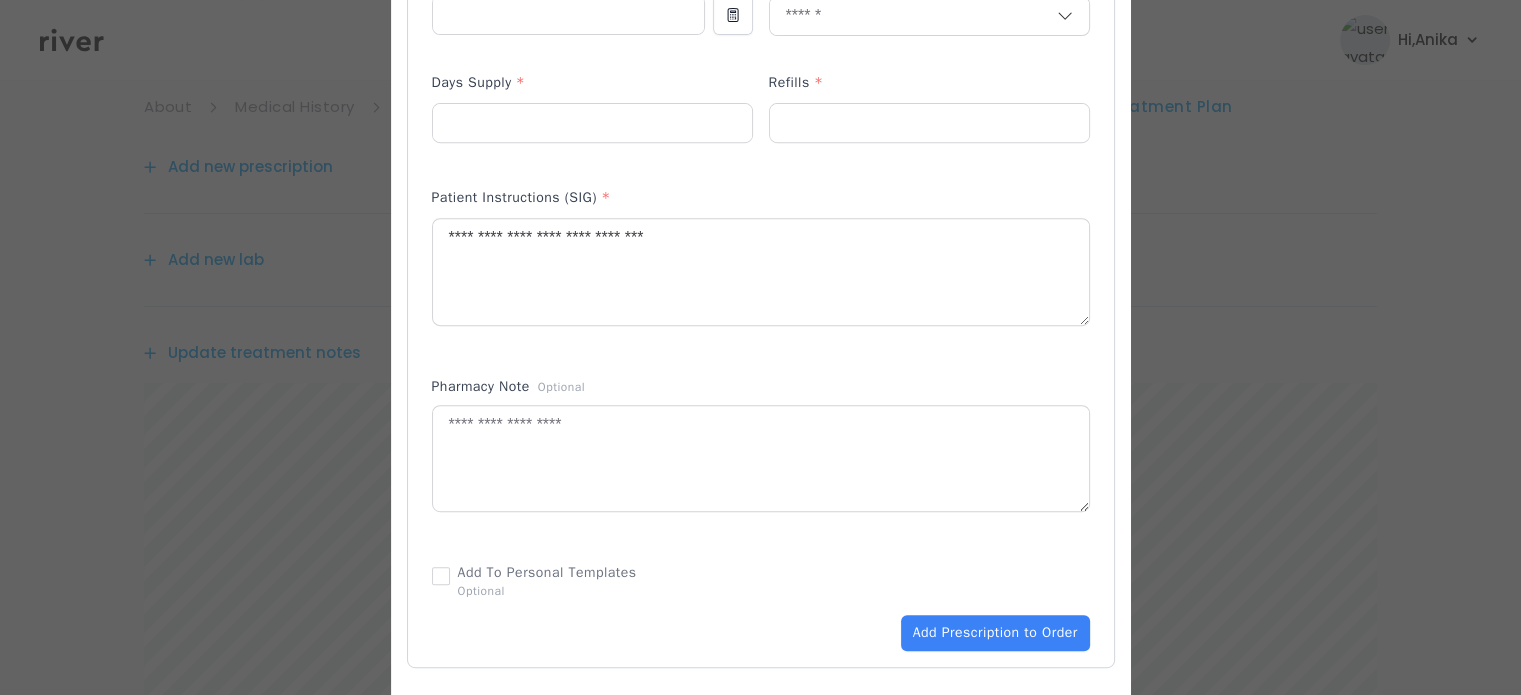 scroll, scrollTop: 838, scrollLeft: 0, axis: vertical 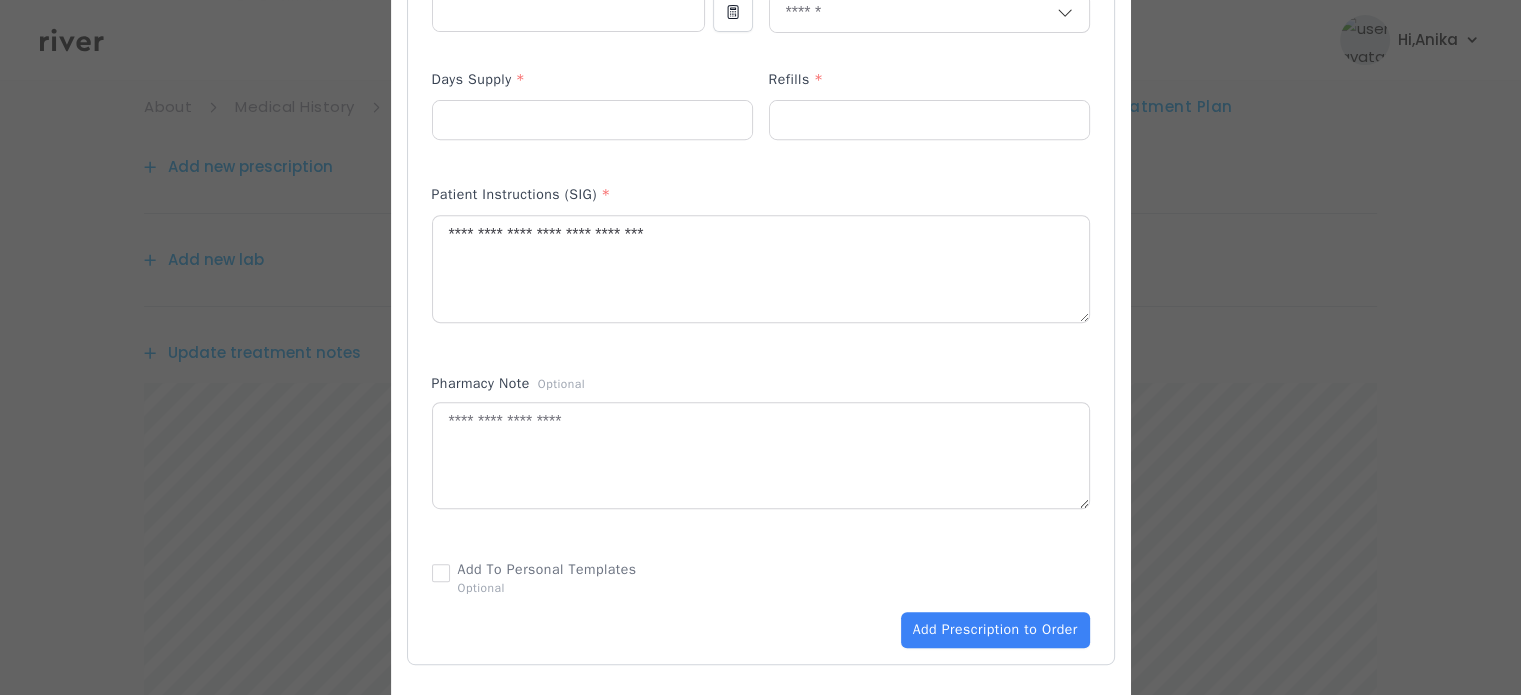 click at bounding box center (929, 152) 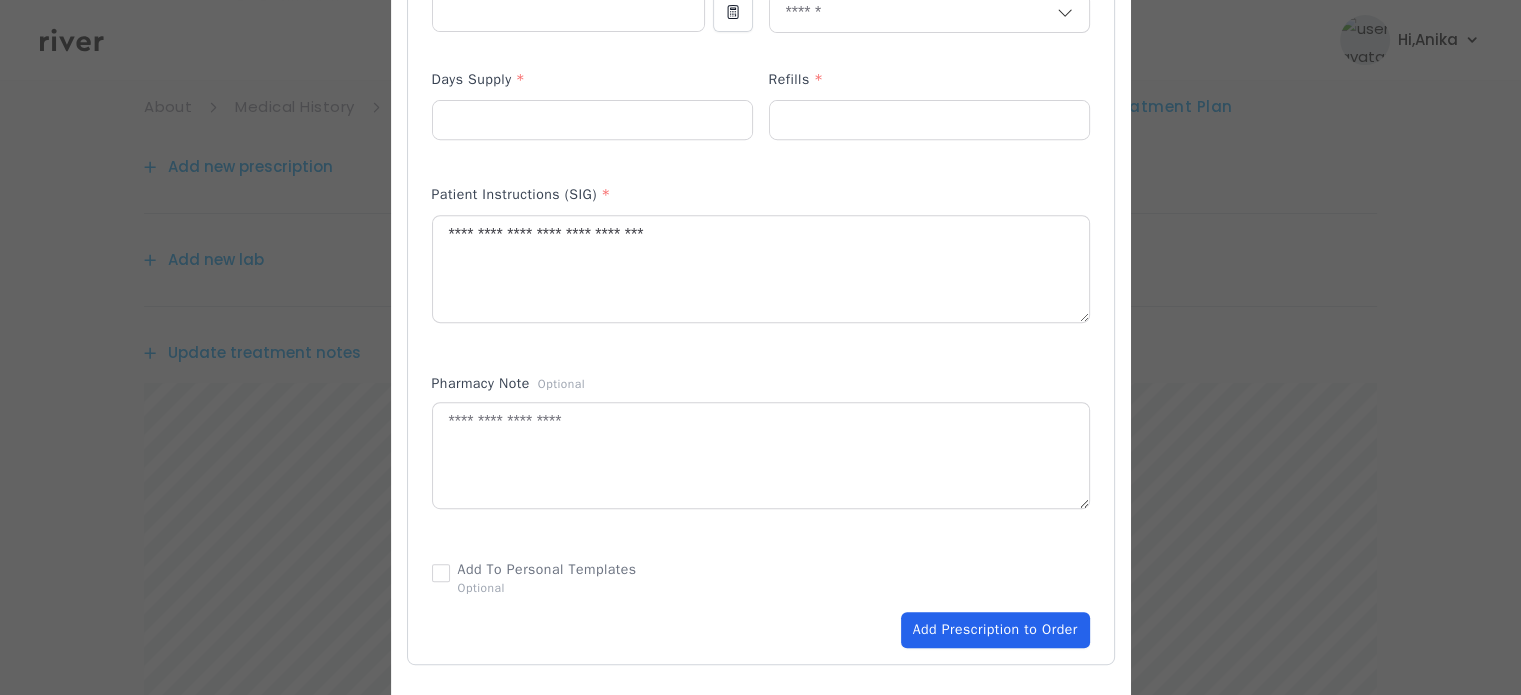 click on "Add Prescription to Order" at bounding box center (995, 630) 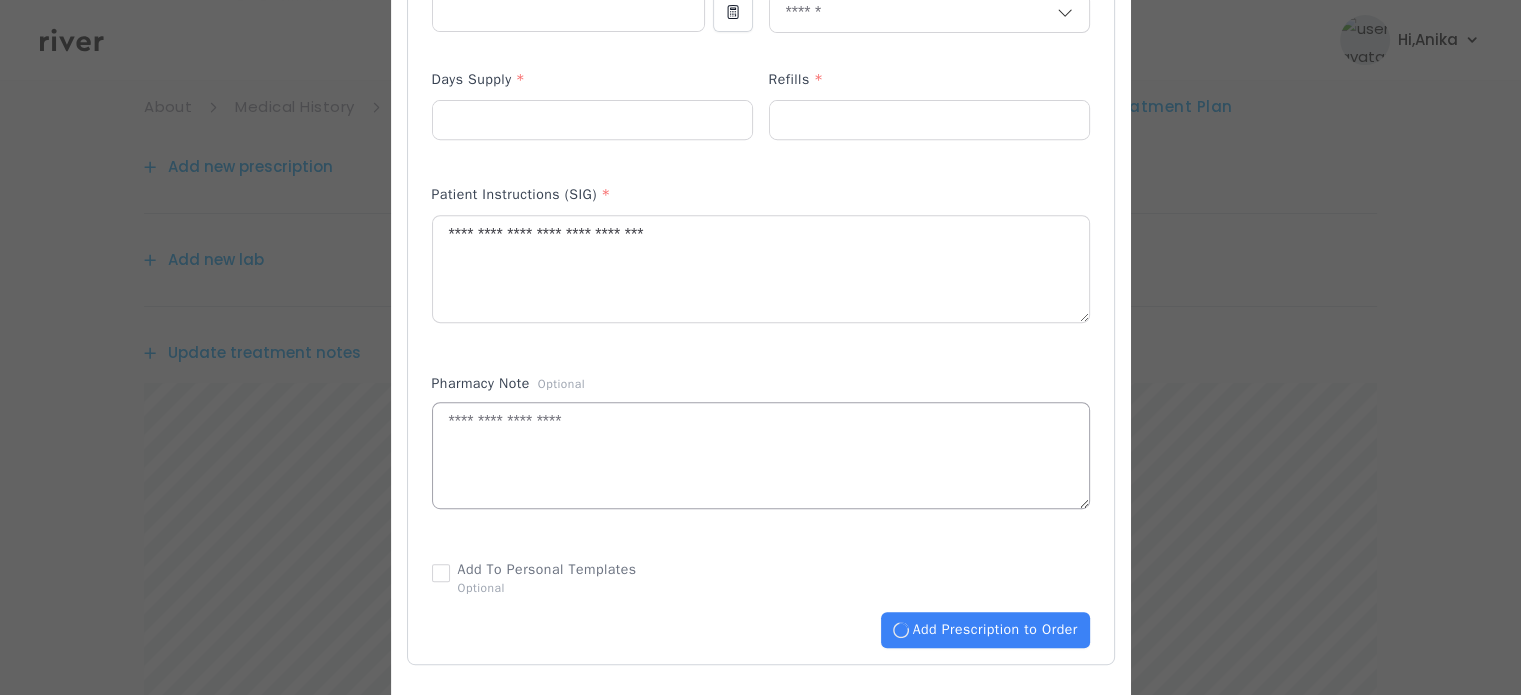 type 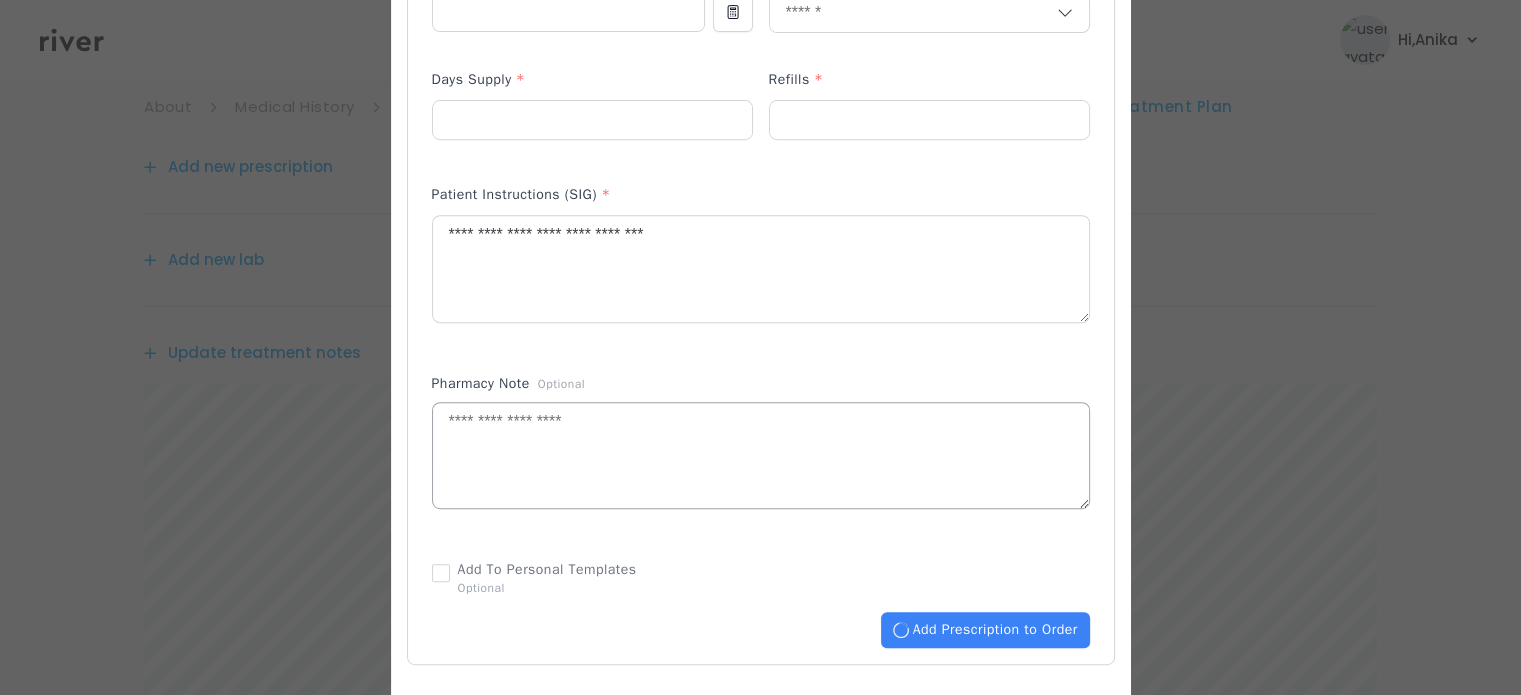 type 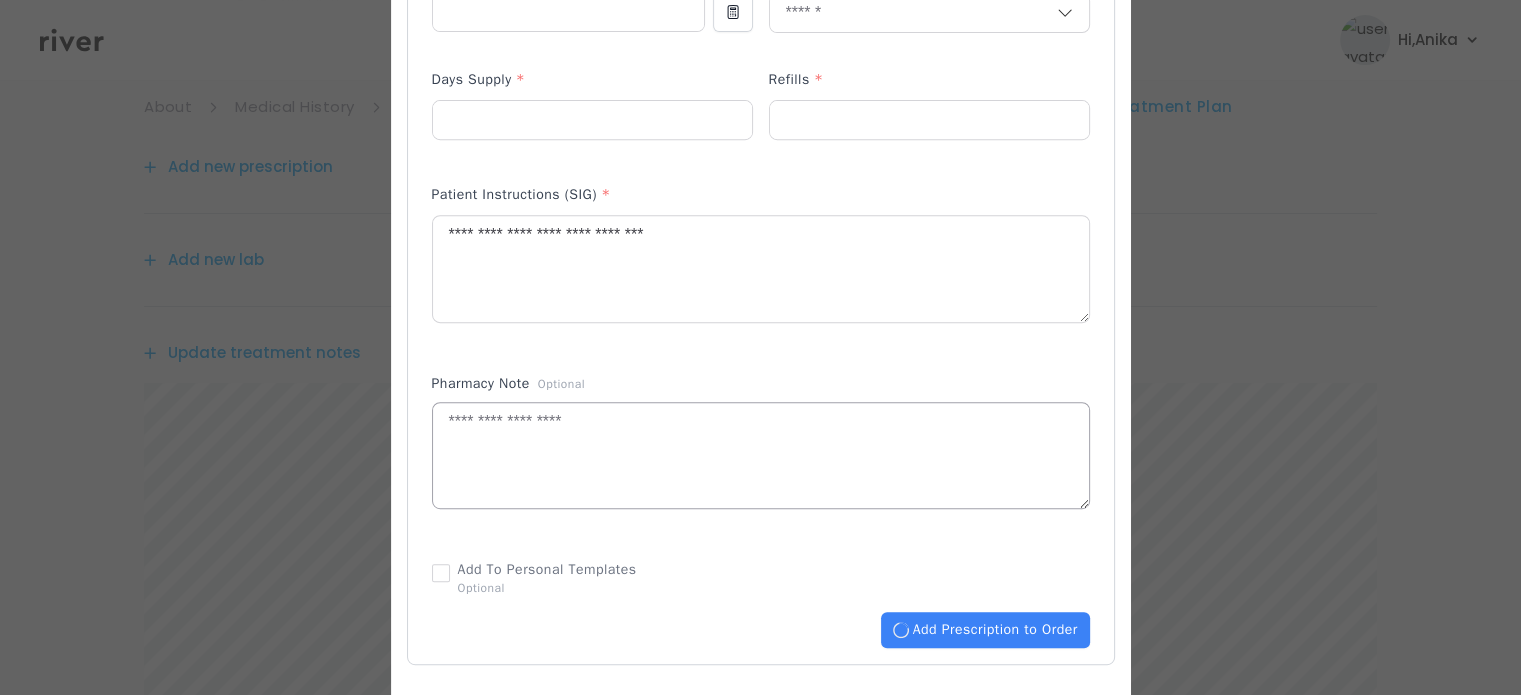 type 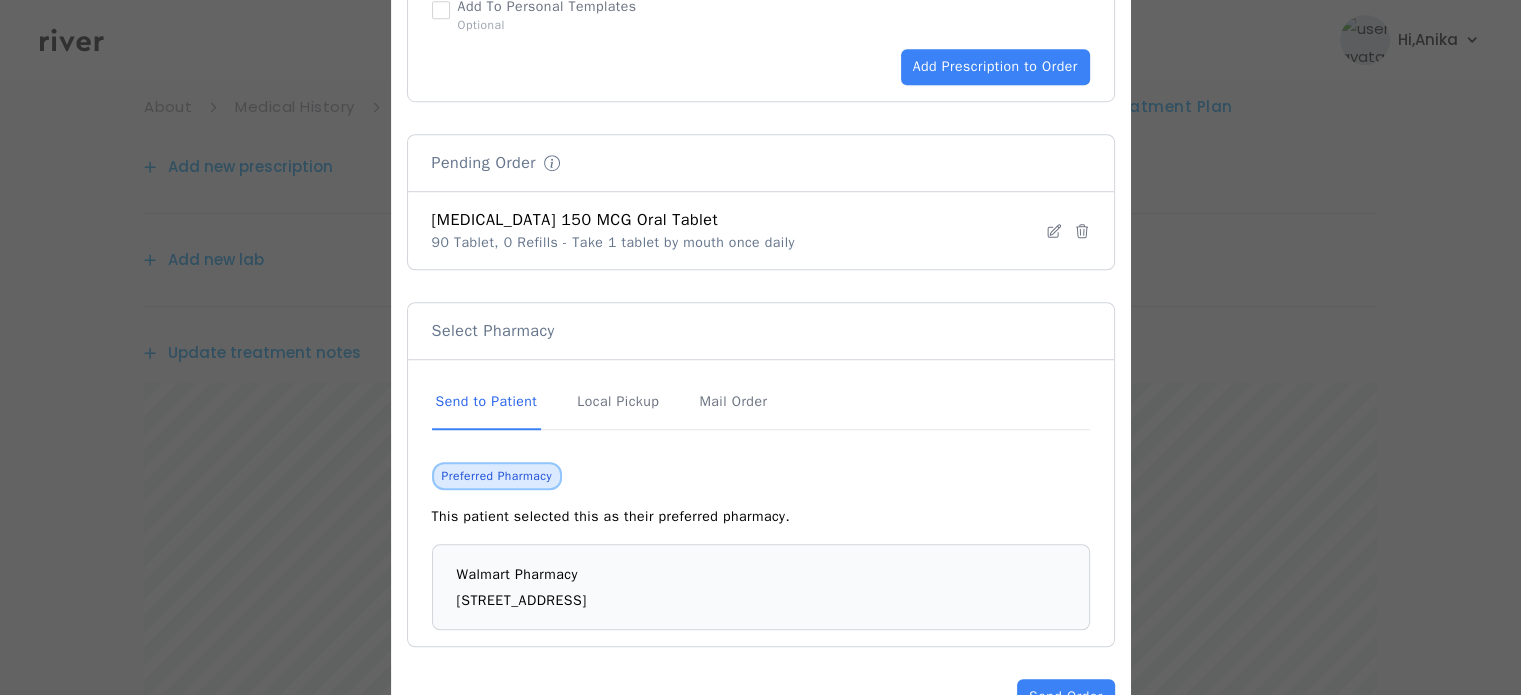 scroll, scrollTop: 1417, scrollLeft: 0, axis: vertical 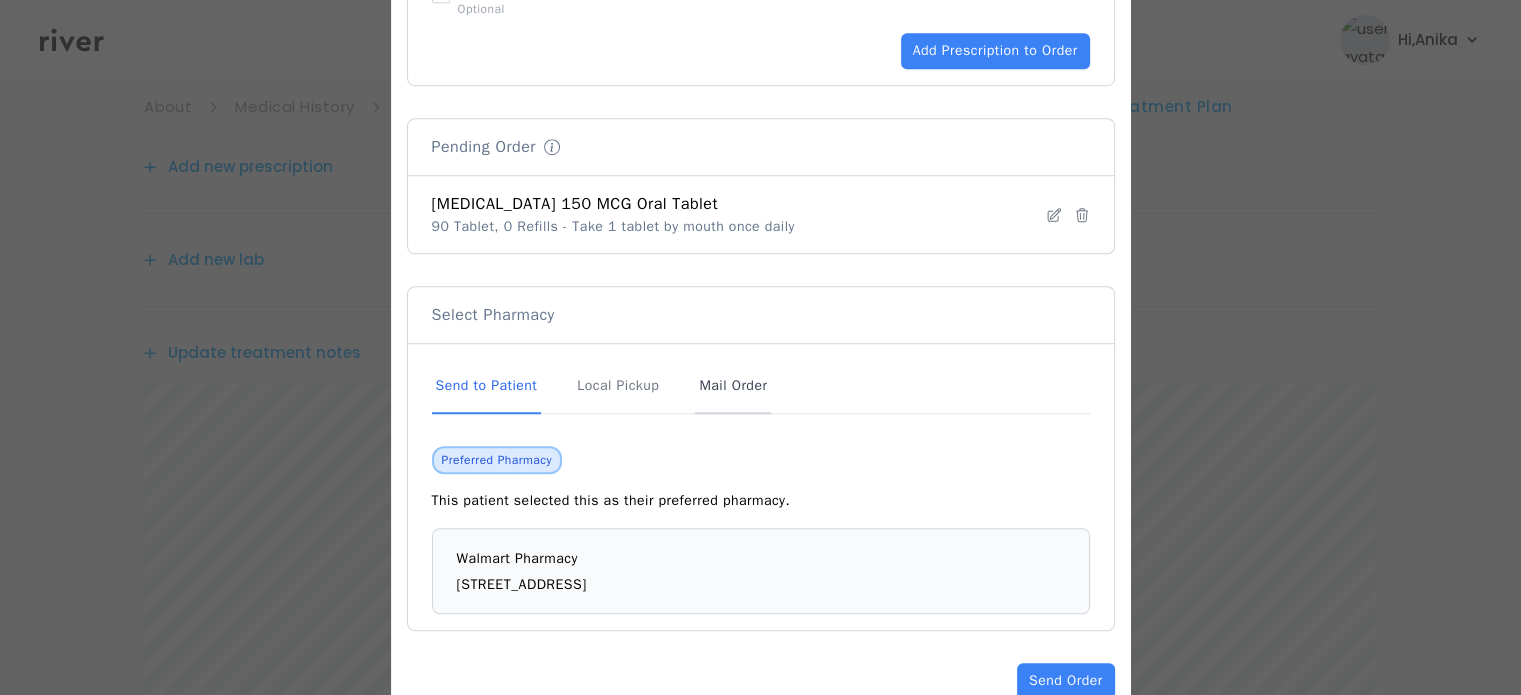 click on "Mail Order" at bounding box center (733, 387) 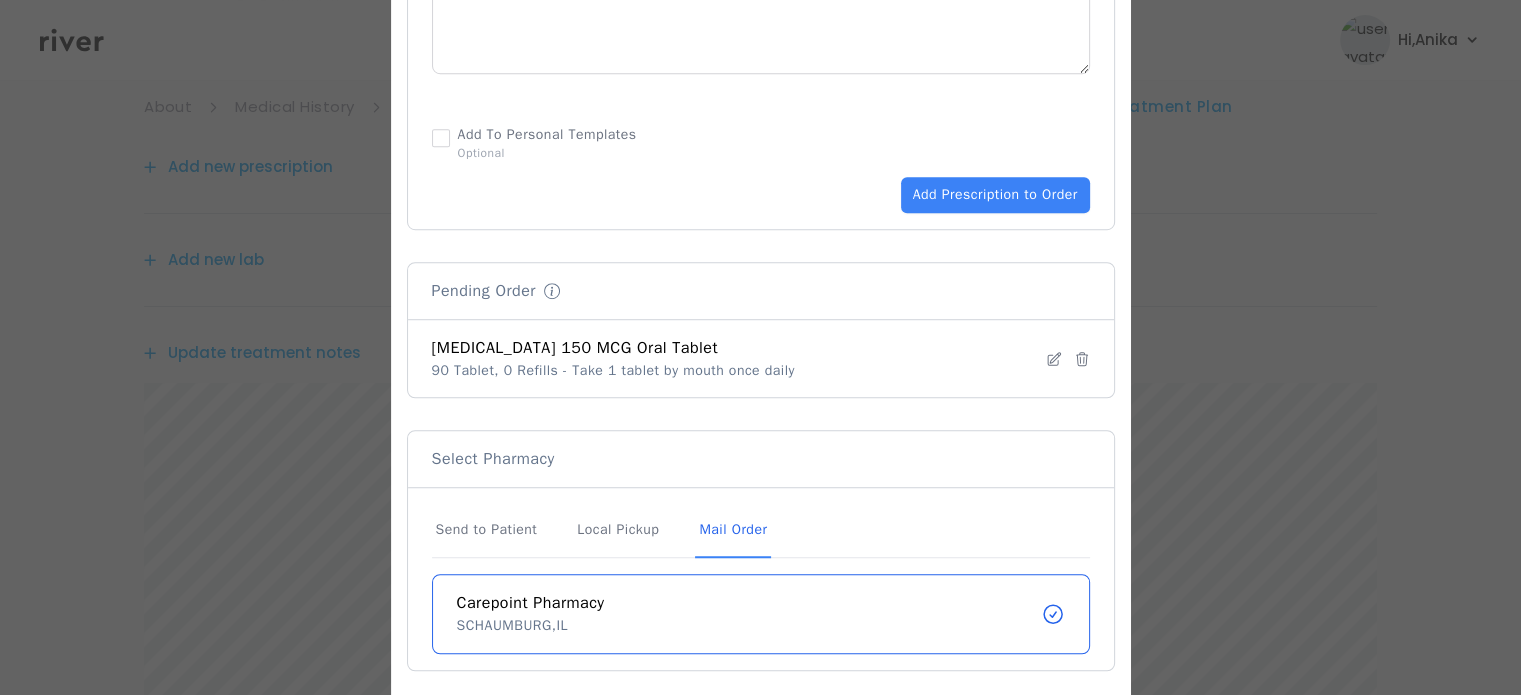 scroll, scrollTop: 1360, scrollLeft: 0, axis: vertical 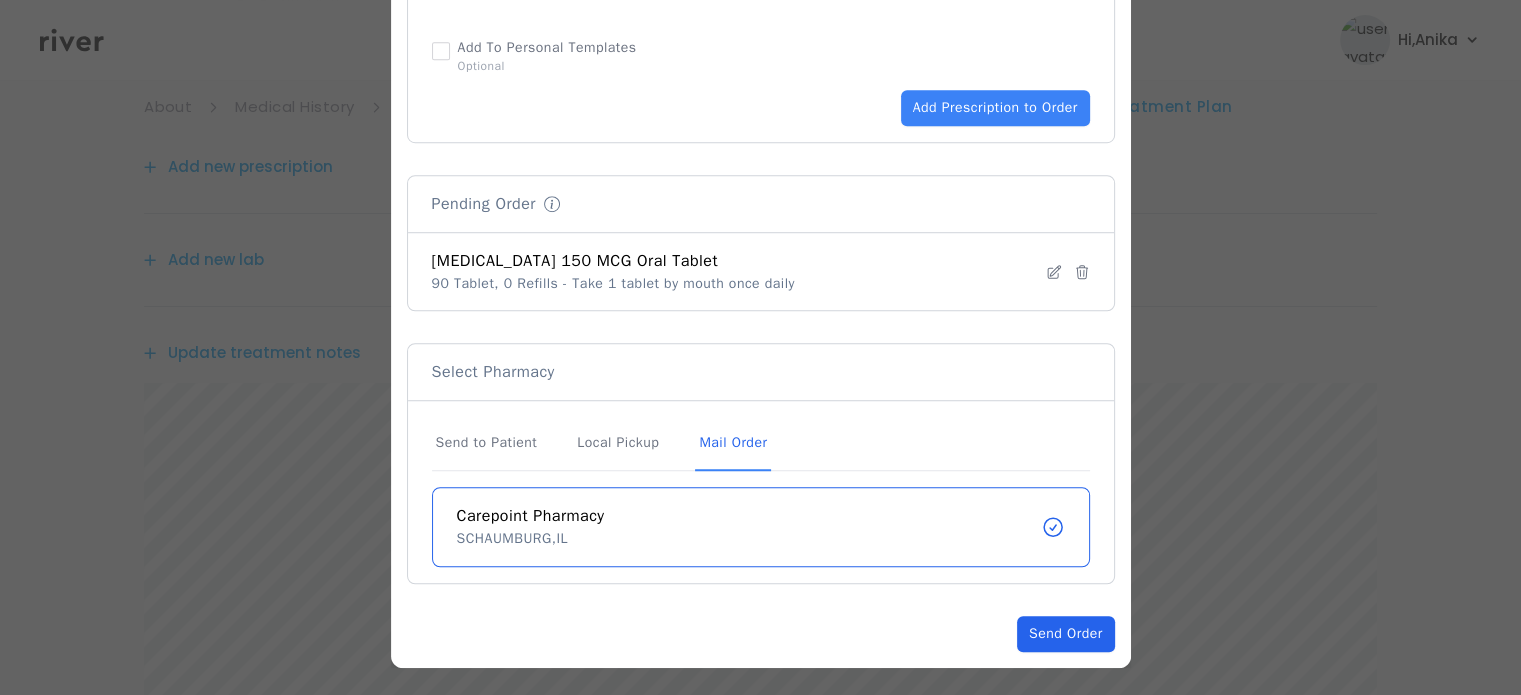 click on "Send Order" 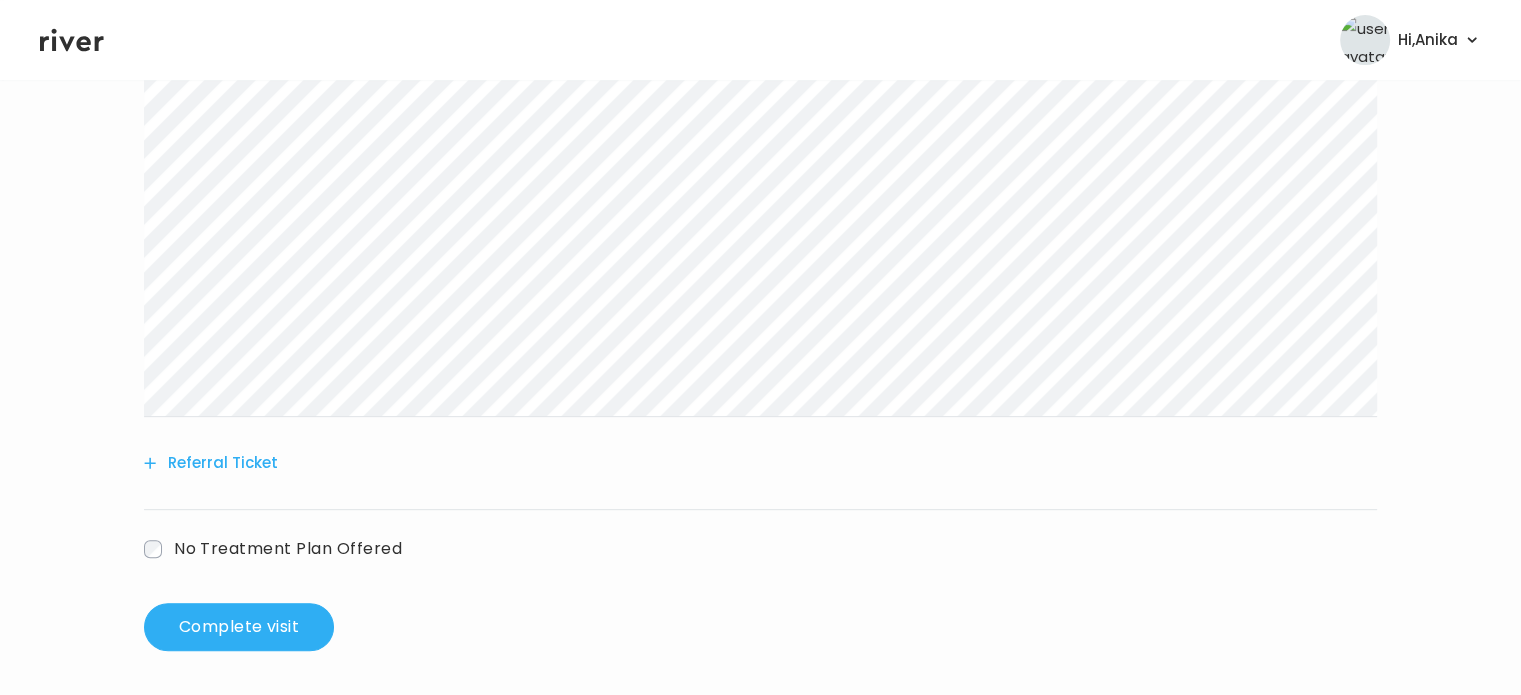 scroll, scrollTop: 688, scrollLeft: 0, axis: vertical 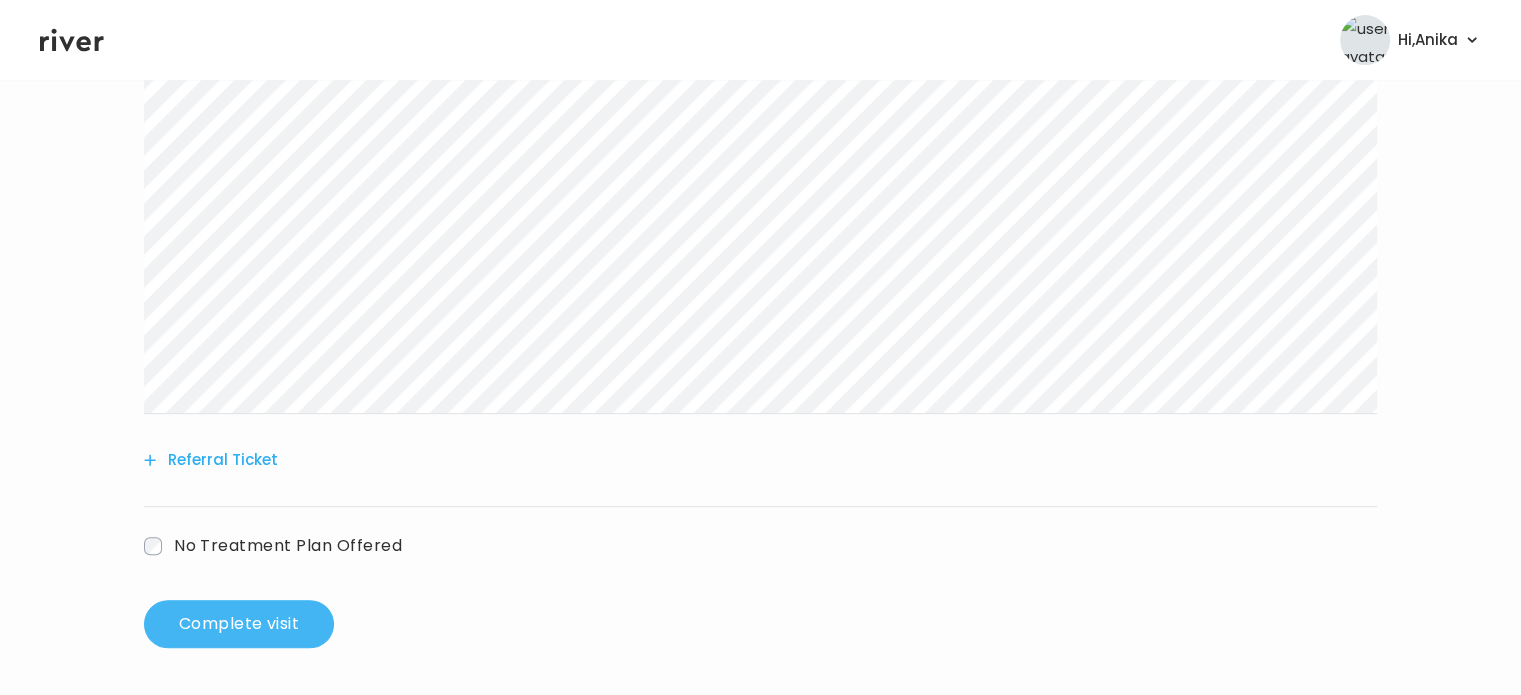 click on "Complete visit" at bounding box center [239, 624] 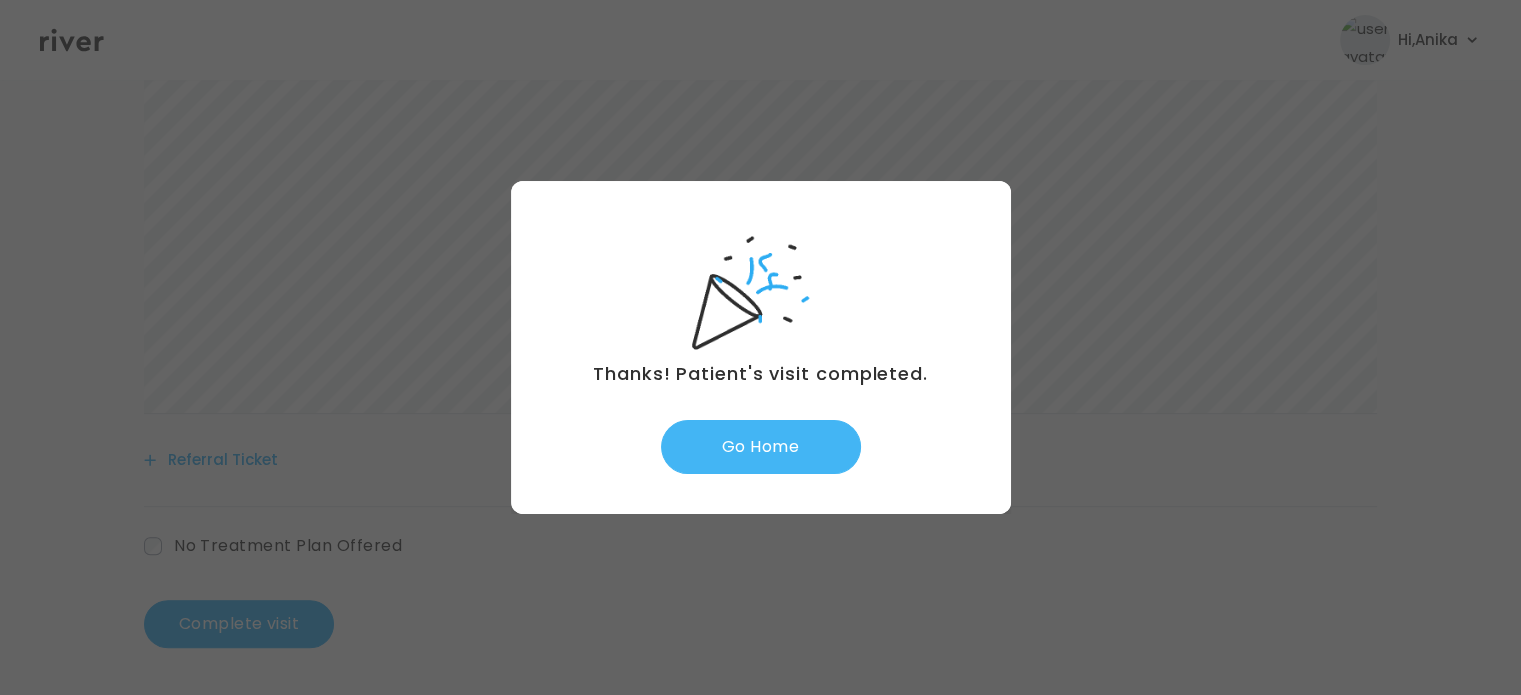 click on "Go Home" at bounding box center [761, 447] 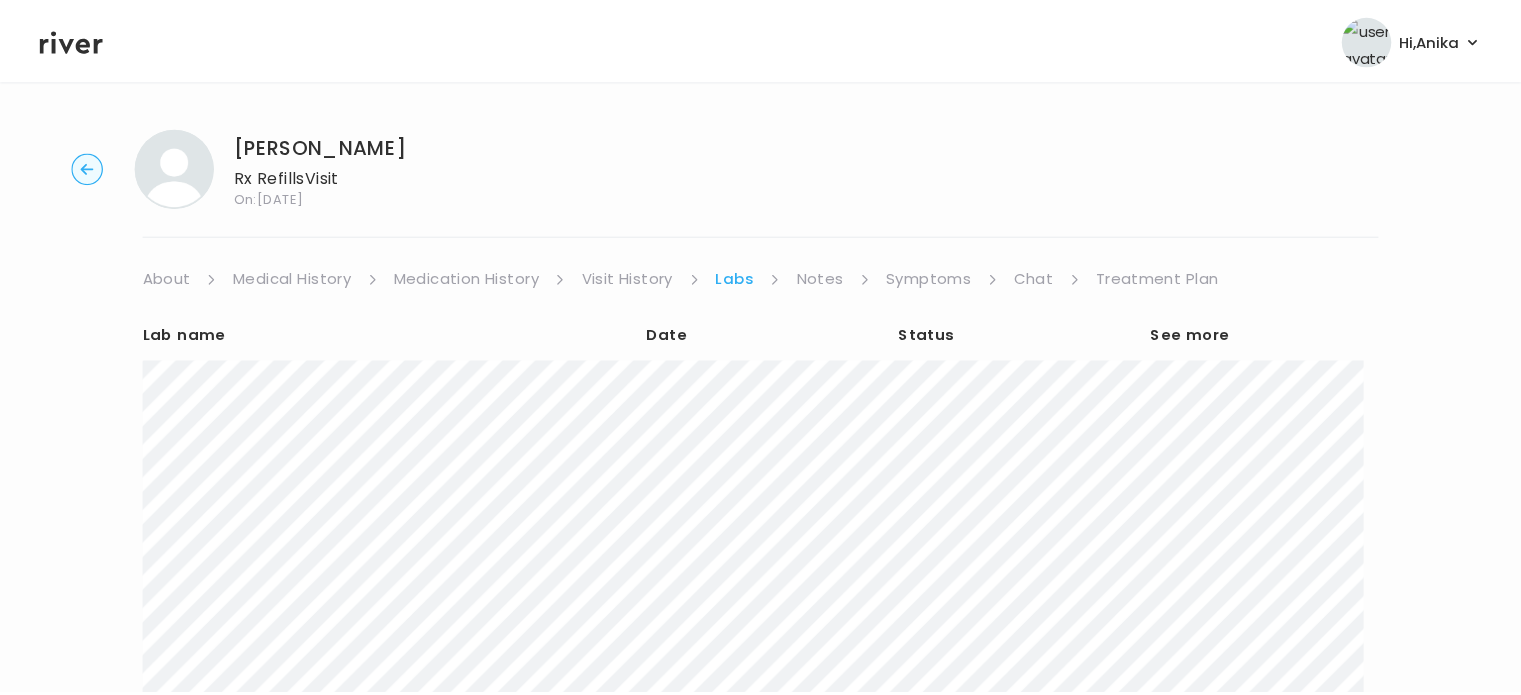 scroll, scrollTop: 0, scrollLeft: 0, axis: both 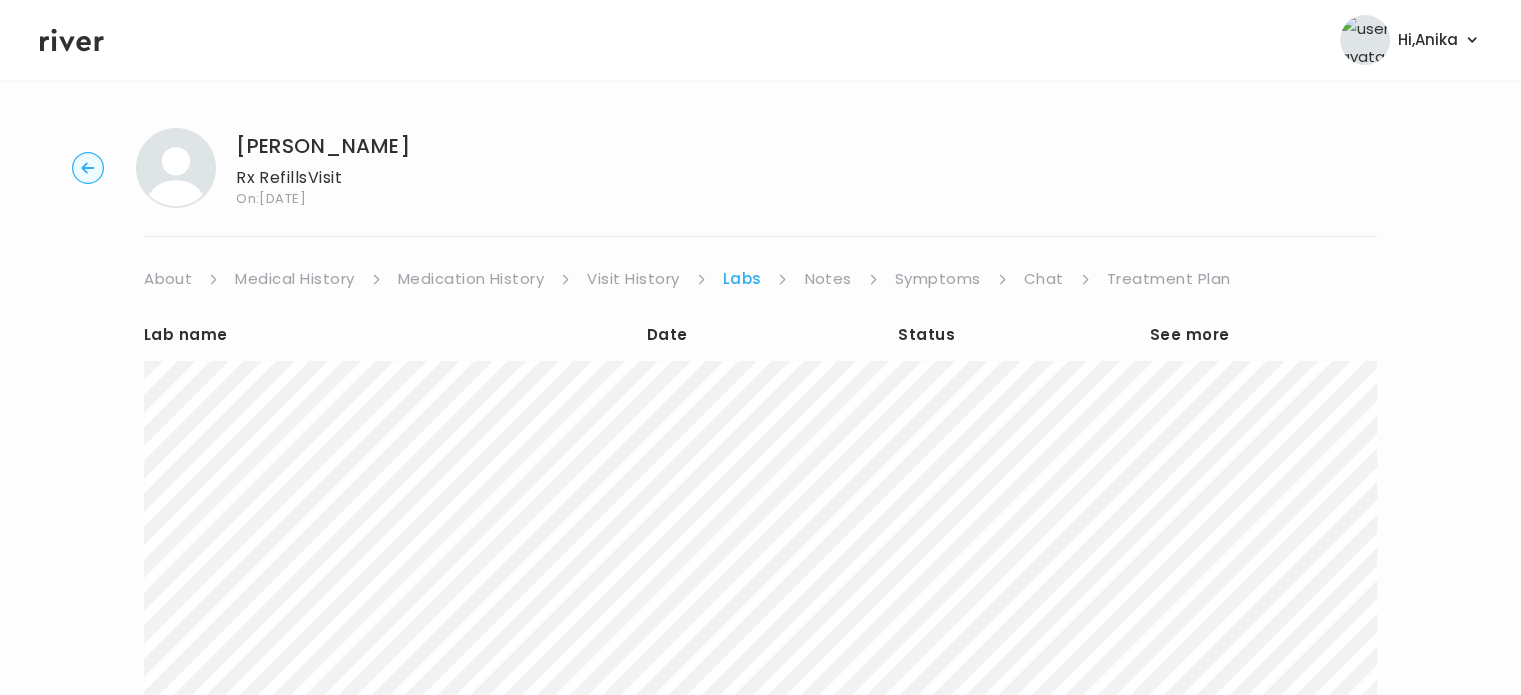 click on "Labs" at bounding box center (742, 279) 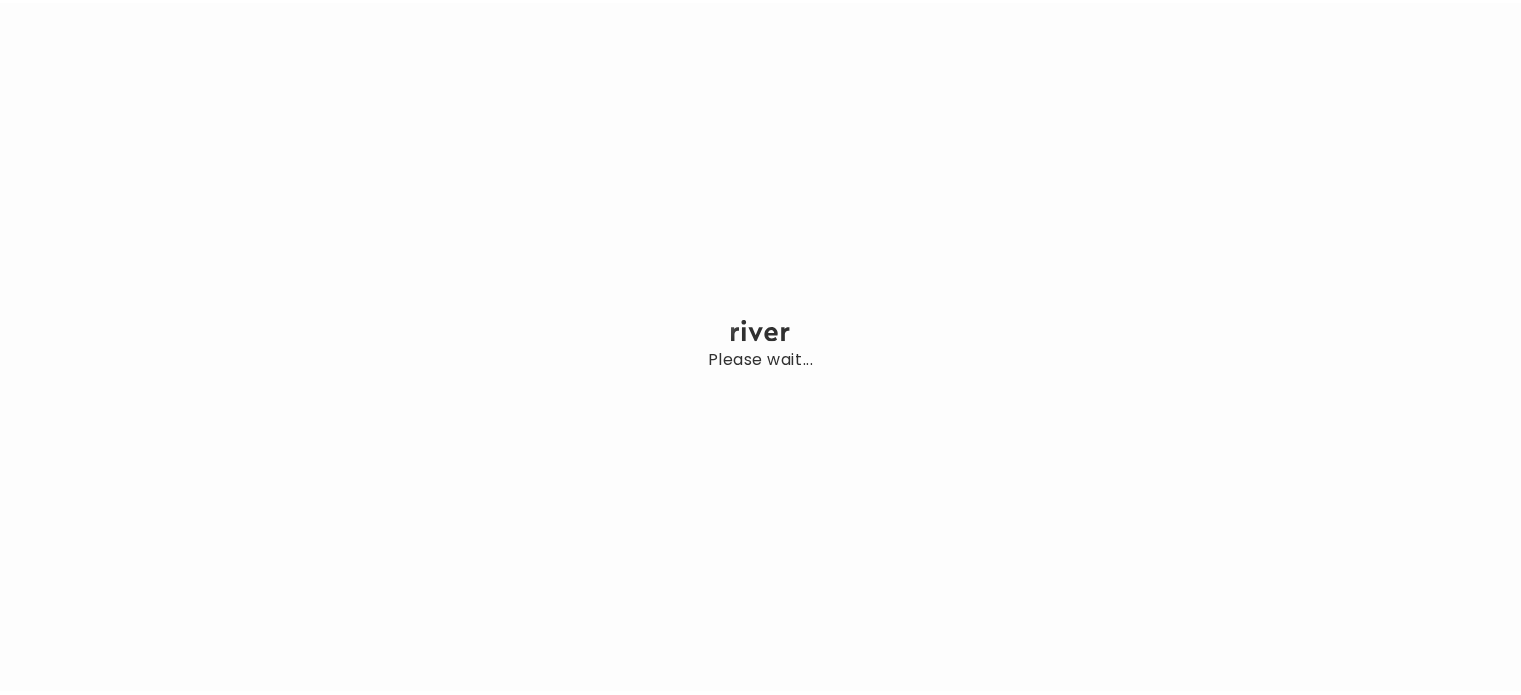 scroll, scrollTop: 0, scrollLeft: 0, axis: both 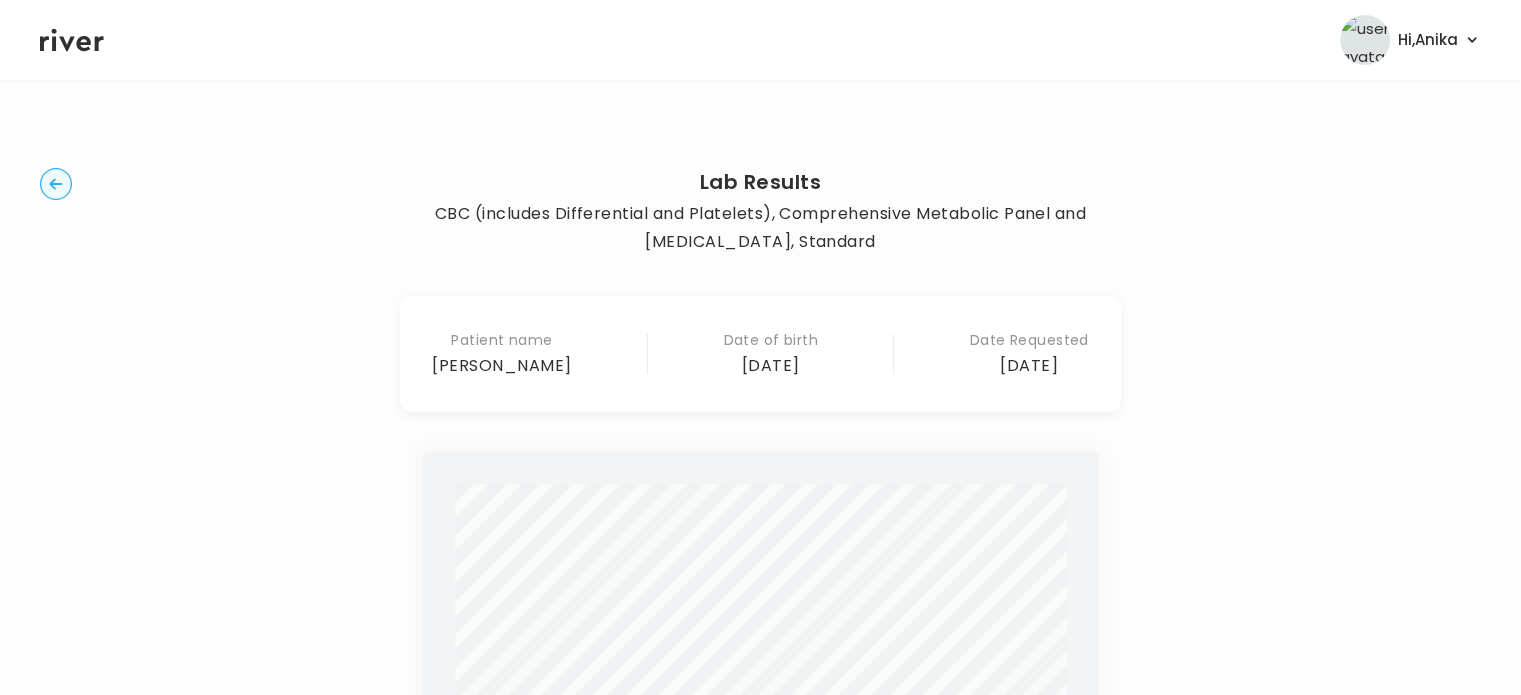 click 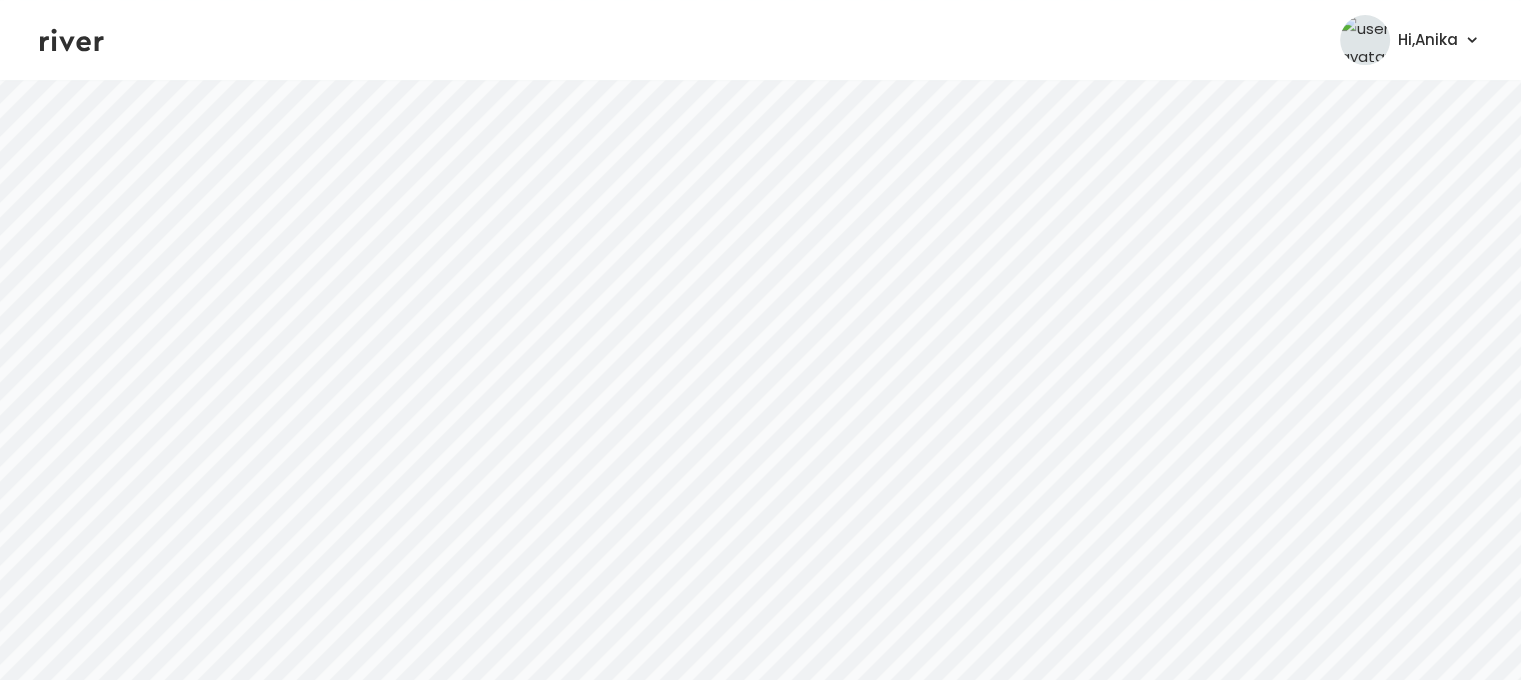 scroll, scrollTop: 707, scrollLeft: 0, axis: vertical 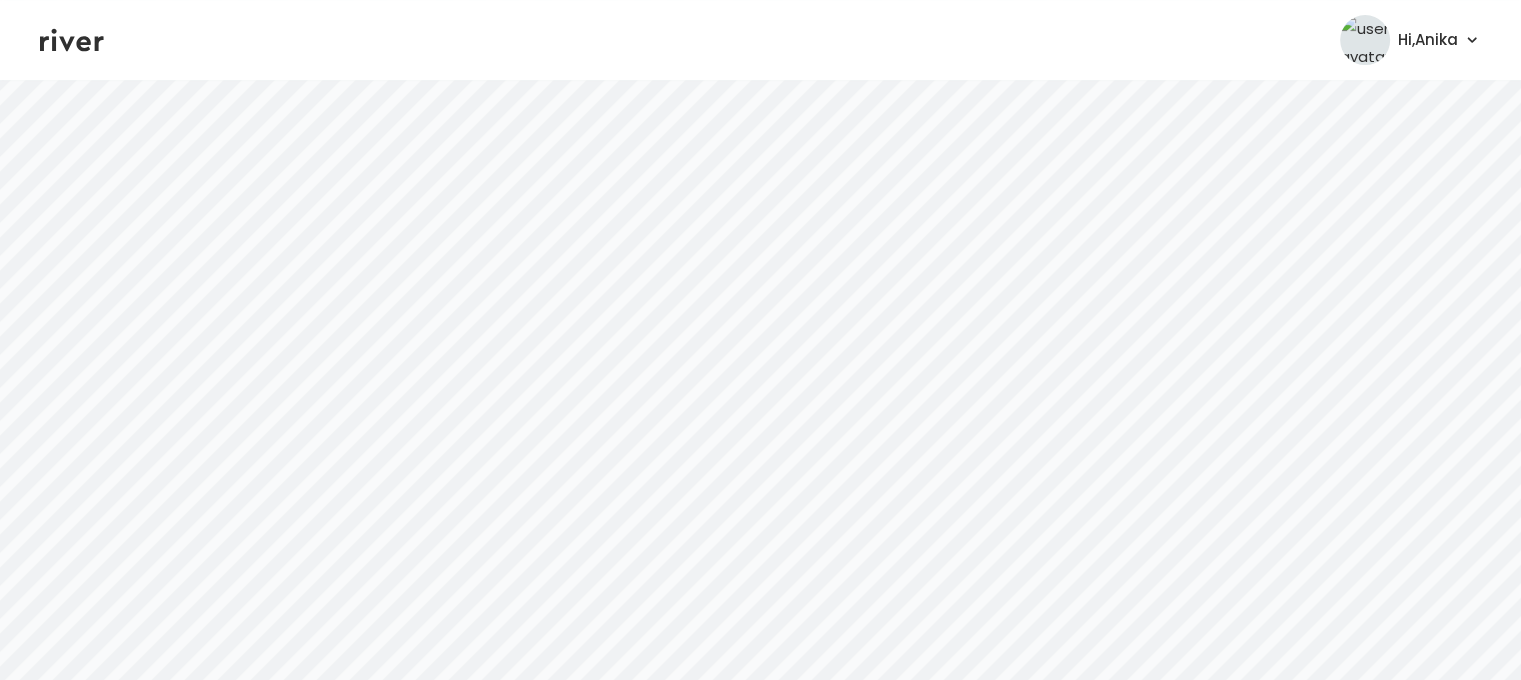 click 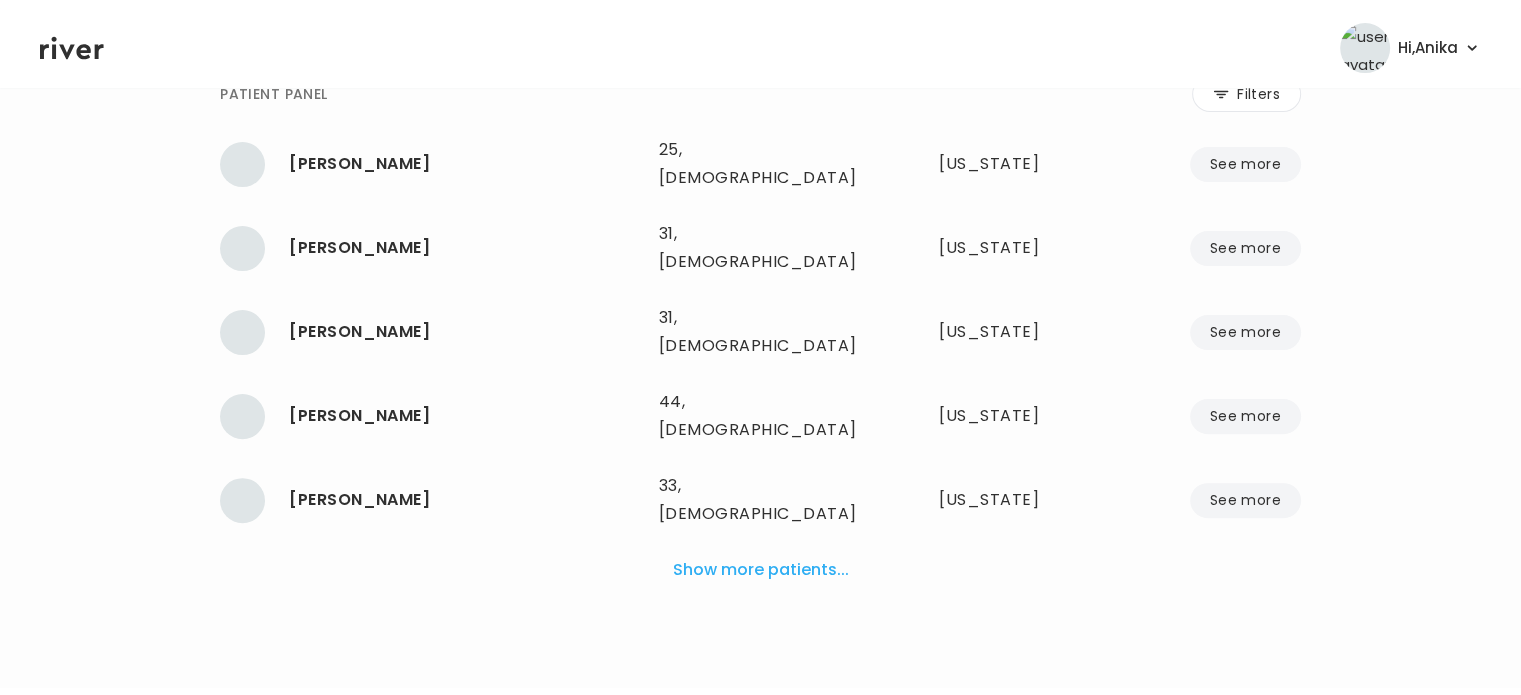 scroll, scrollTop: 462, scrollLeft: 0, axis: vertical 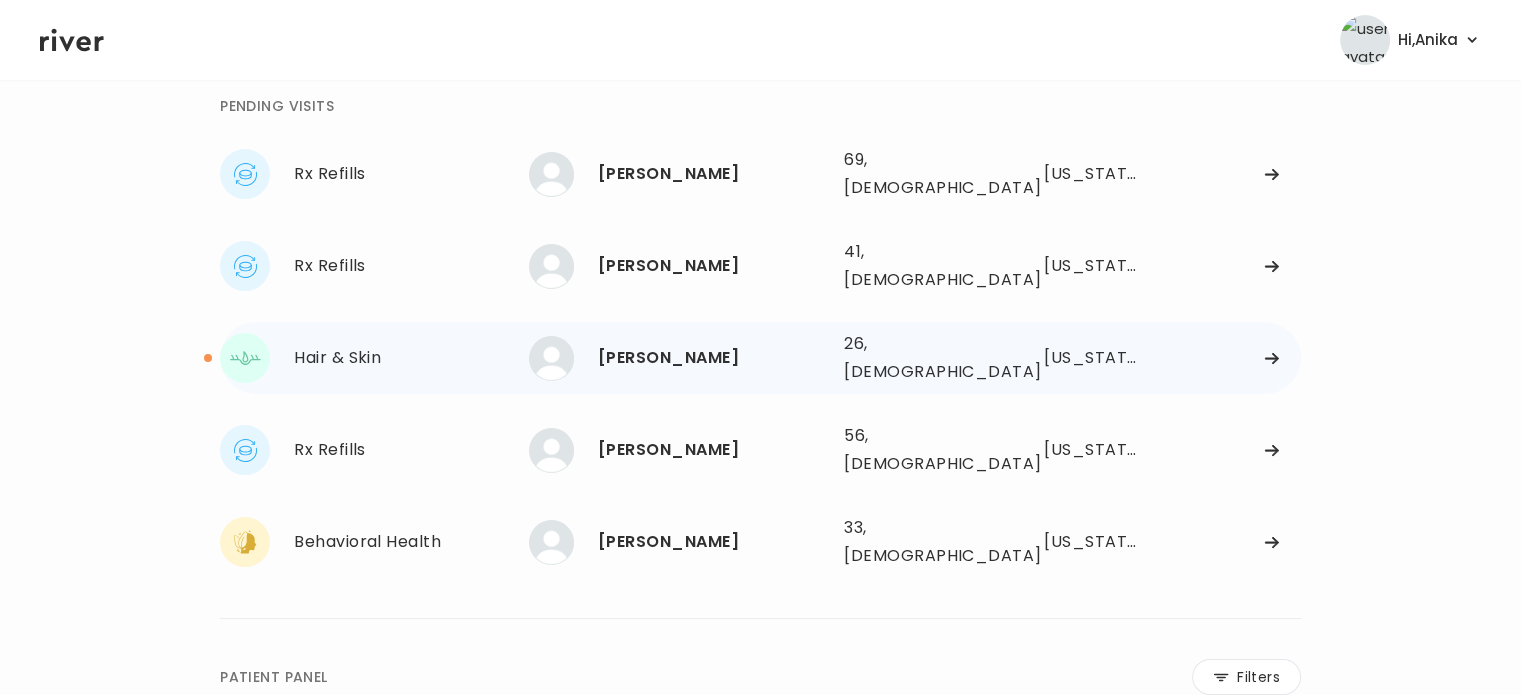 click on "[PERSON_NAME]" at bounding box center [713, 358] 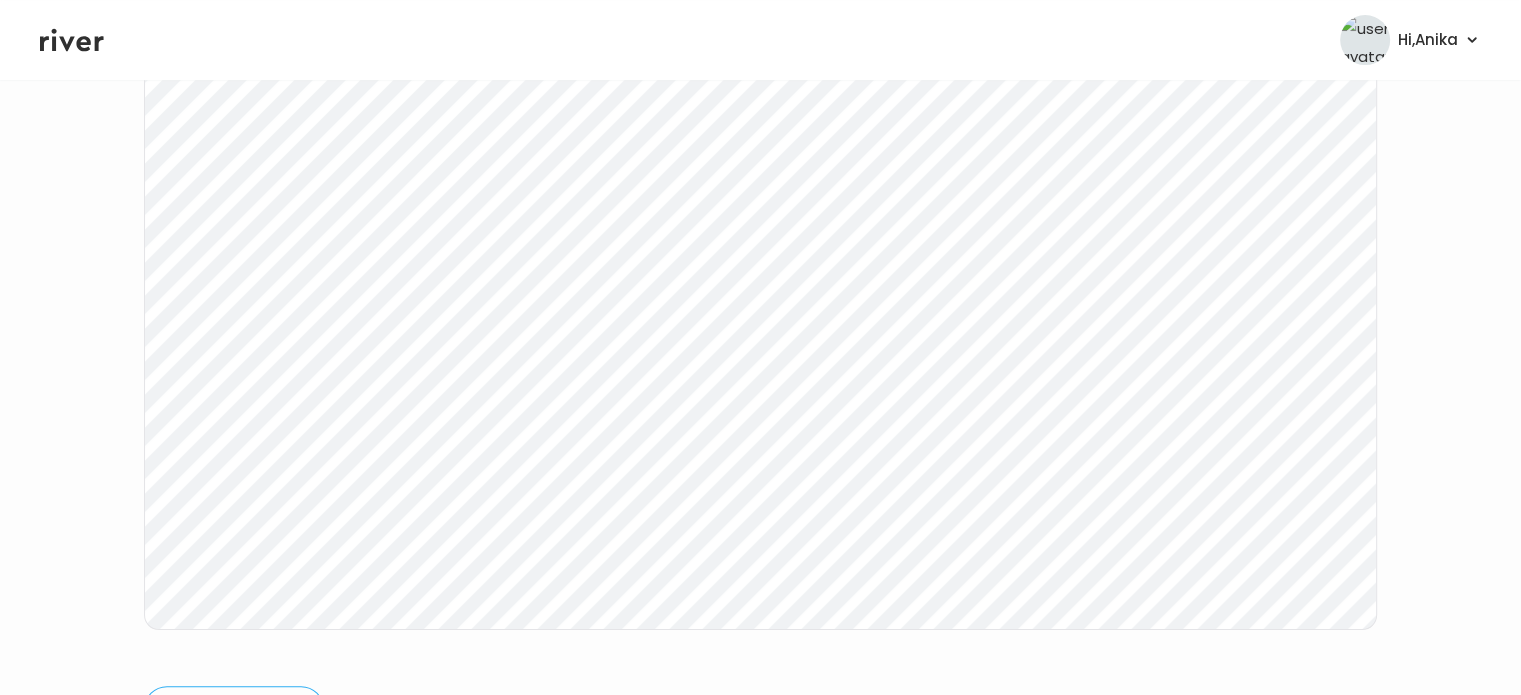 scroll, scrollTop: 333, scrollLeft: 0, axis: vertical 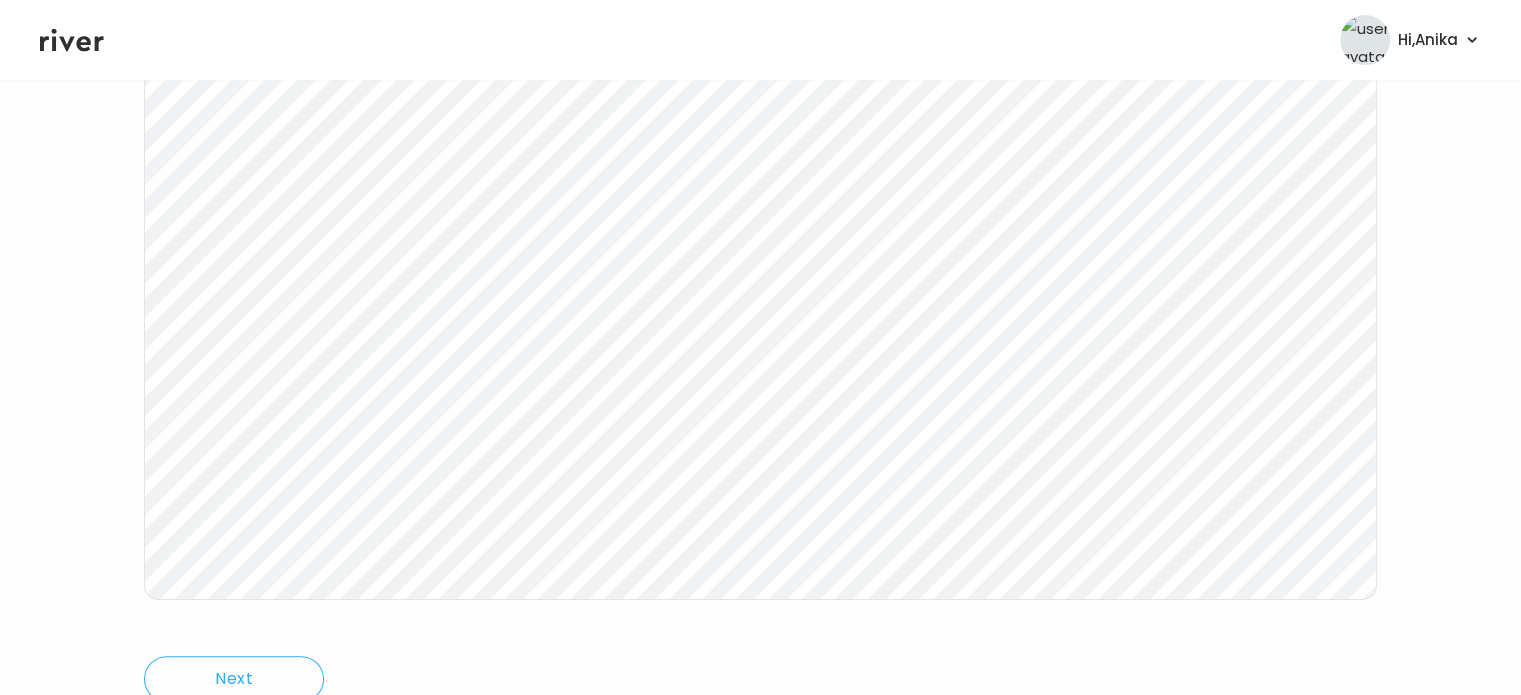 click on "Next Ping message sent" at bounding box center [760, 345] 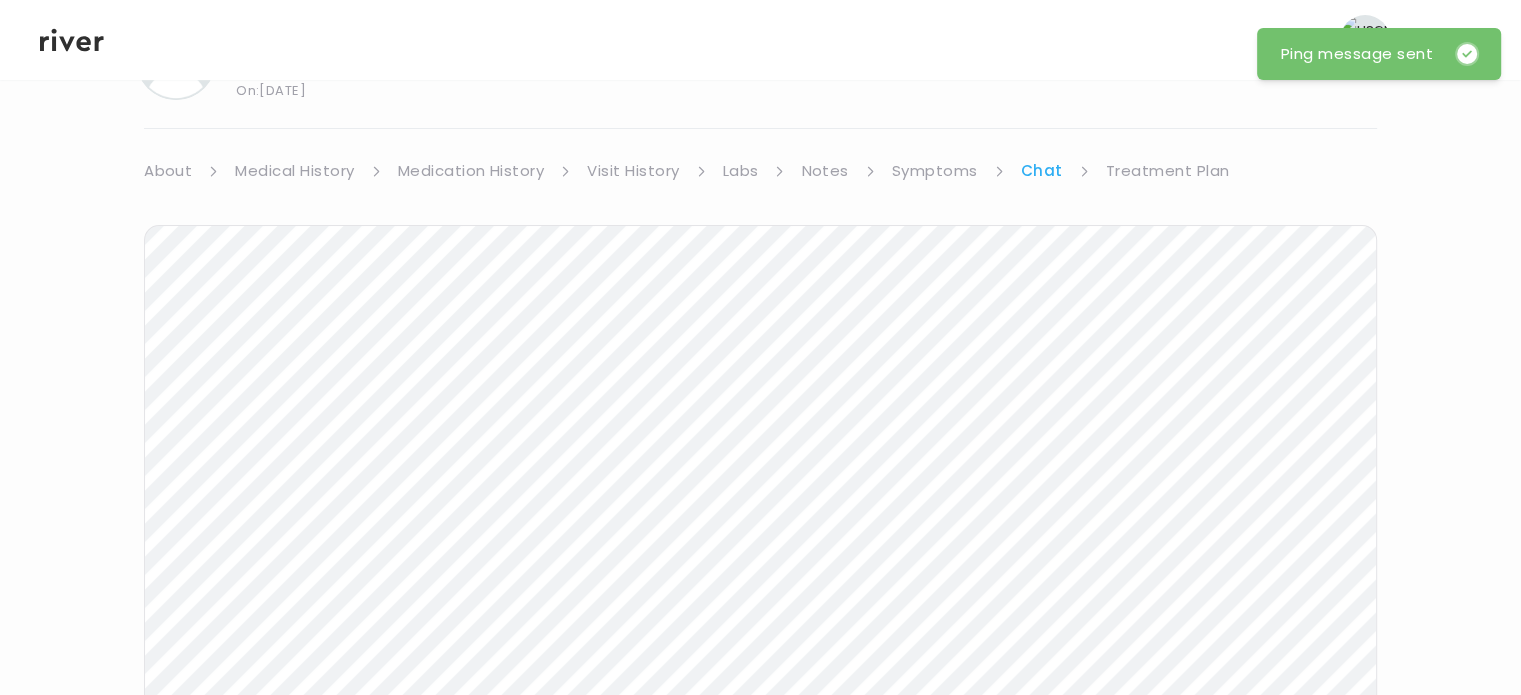 scroll, scrollTop: 29, scrollLeft: 0, axis: vertical 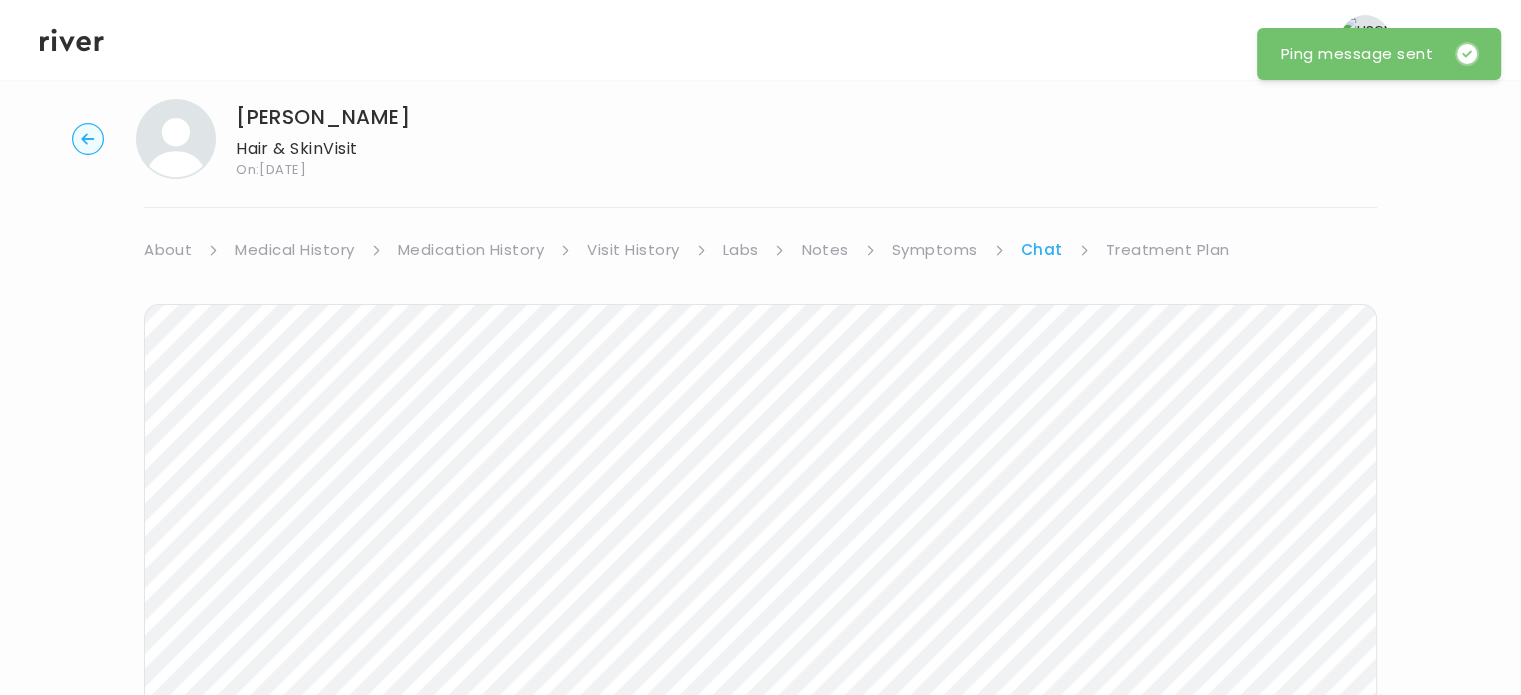 click 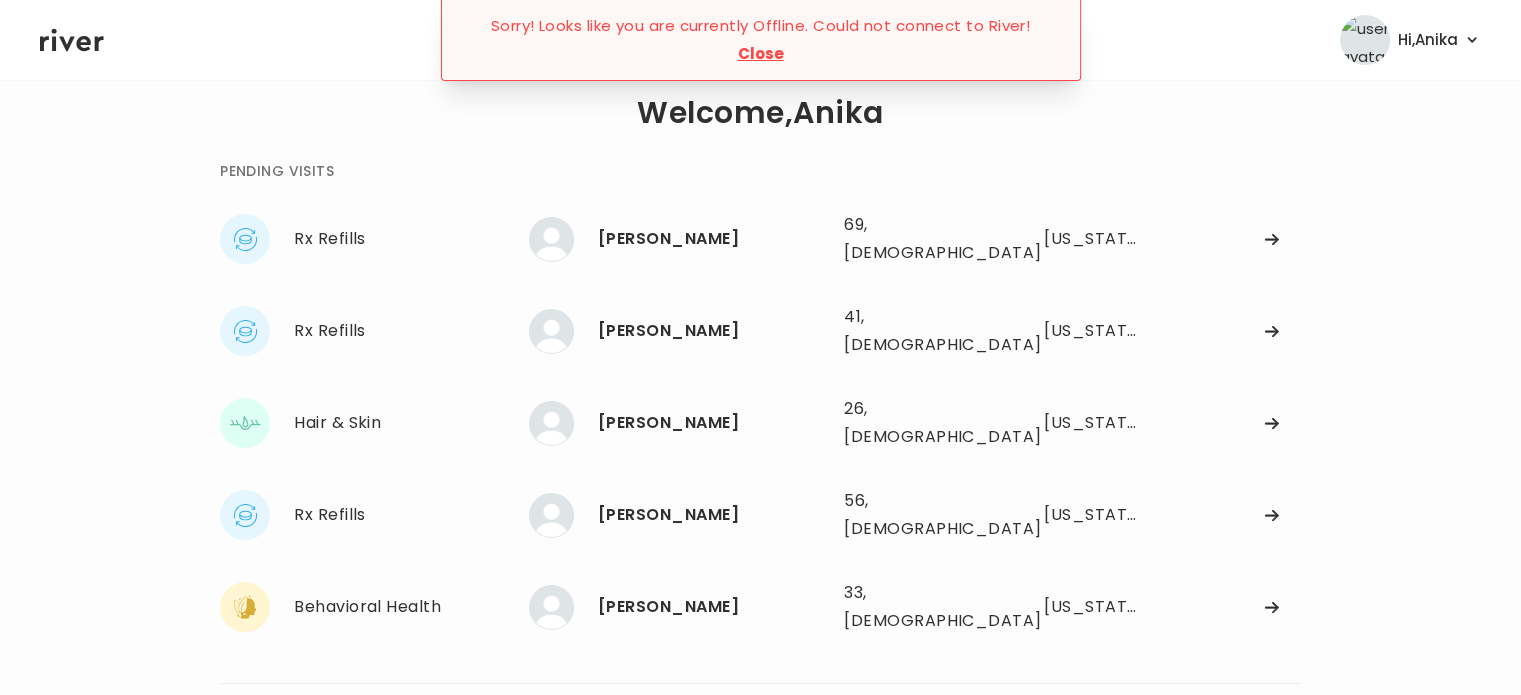 click on "Hi,  Anika Profile Logout" at bounding box center (760, 40) 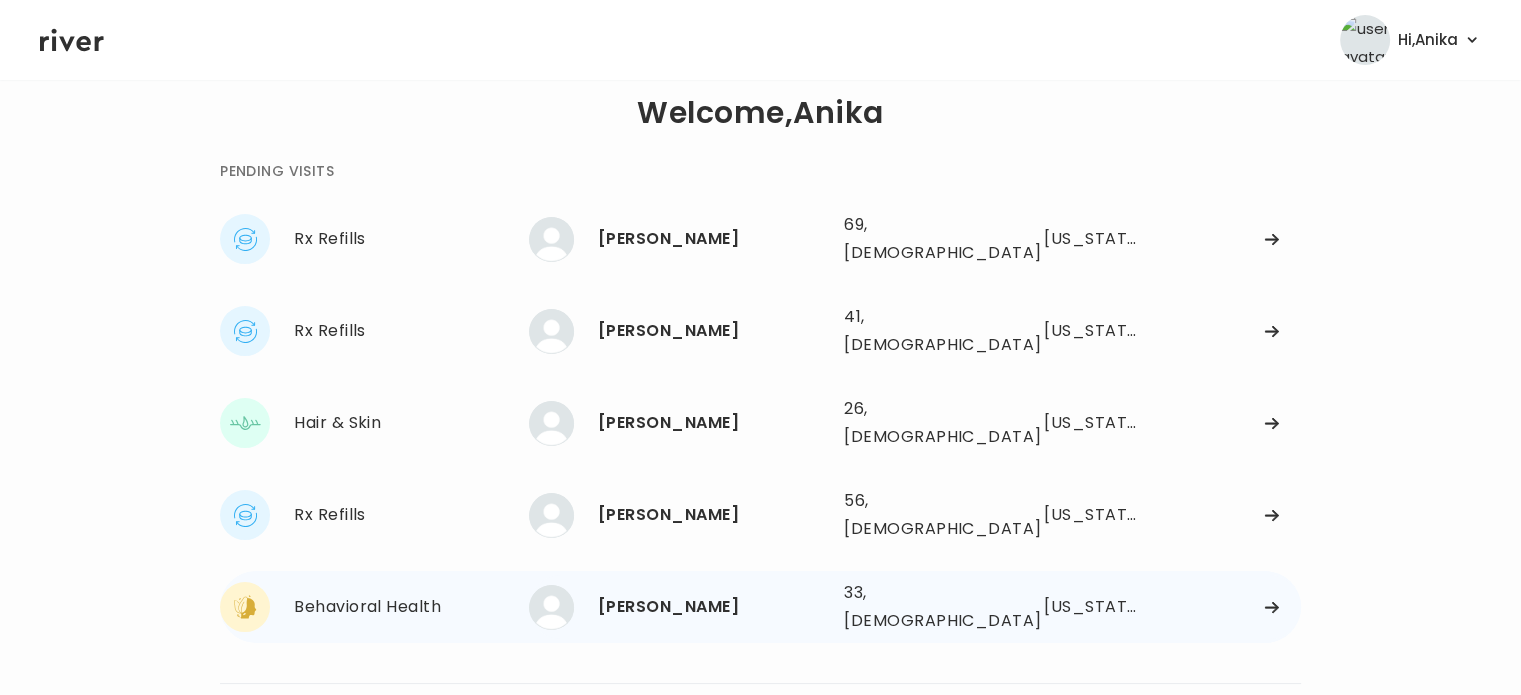 click on "Tyler McBrayer" at bounding box center [713, 607] 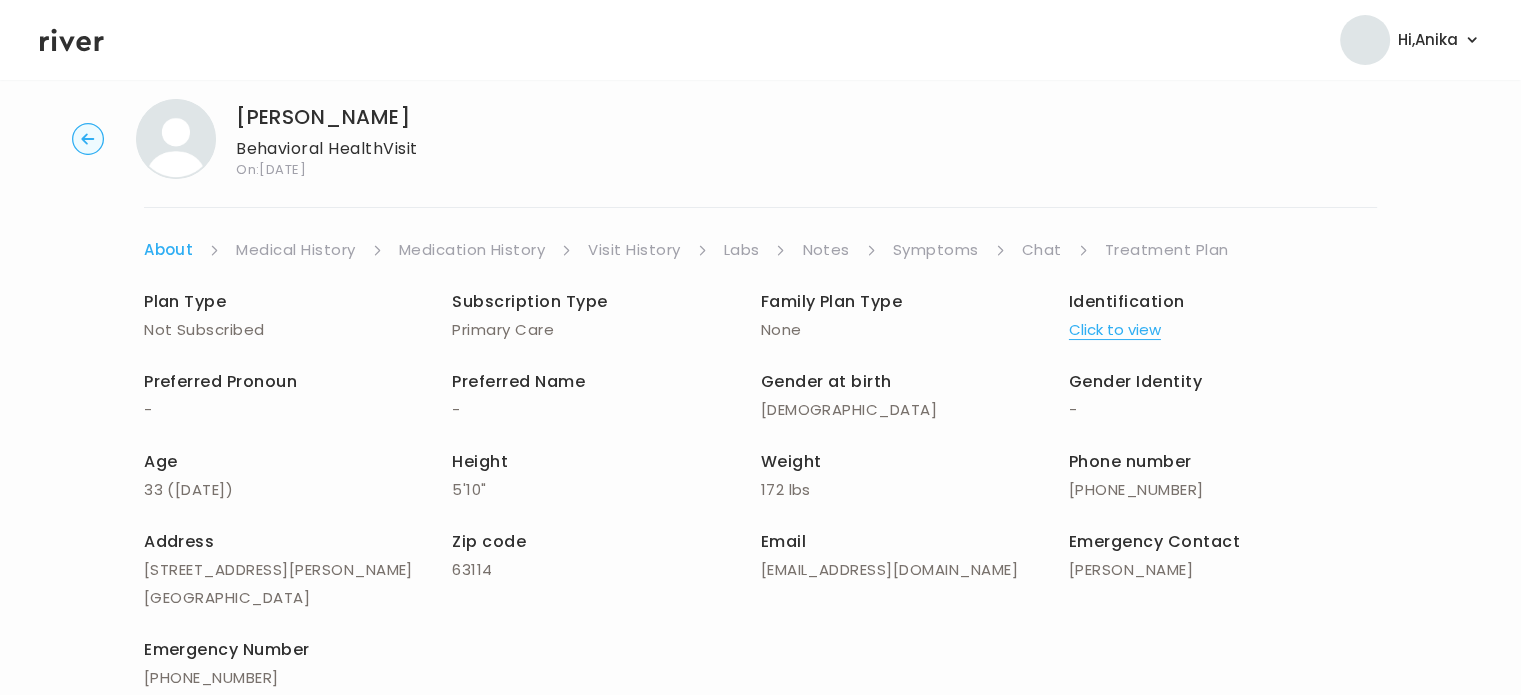 click on "Treatment Plan" at bounding box center [1167, 250] 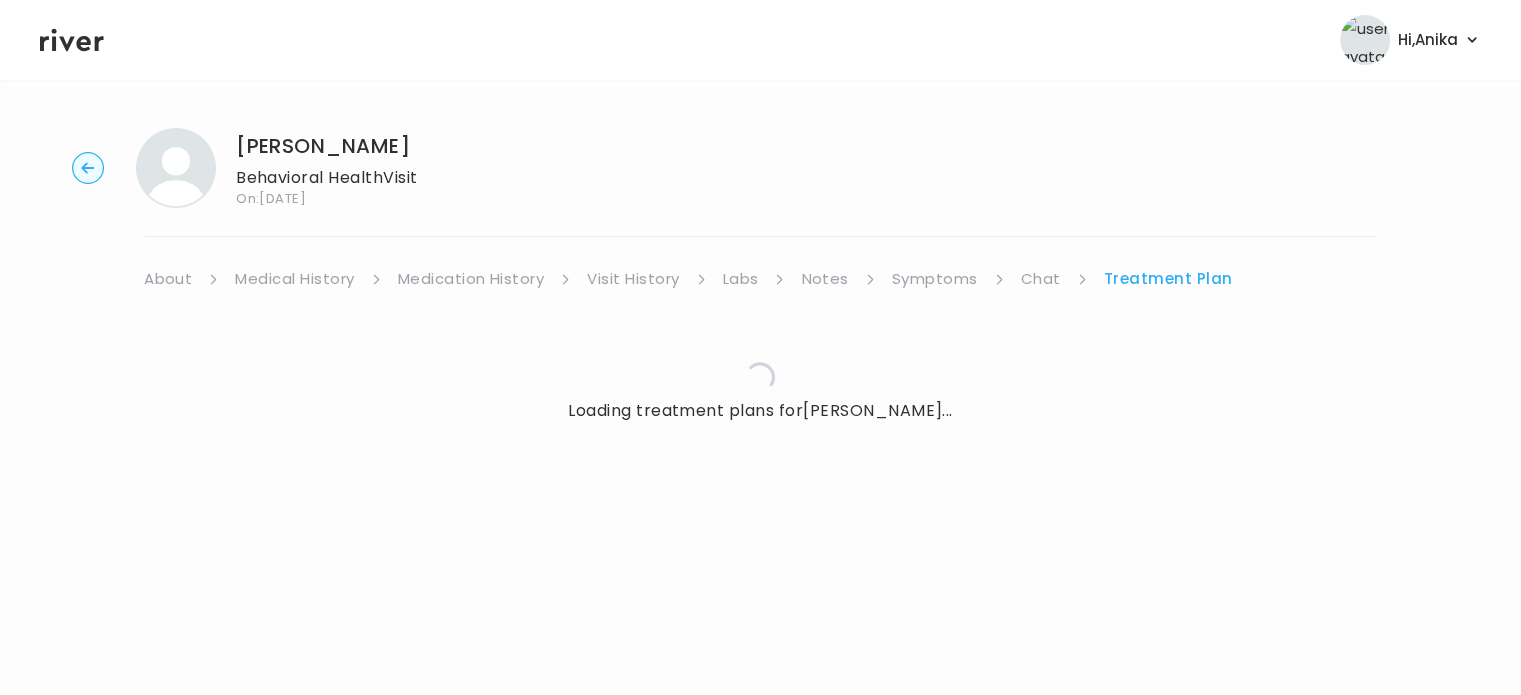 scroll, scrollTop: 0, scrollLeft: 0, axis: both 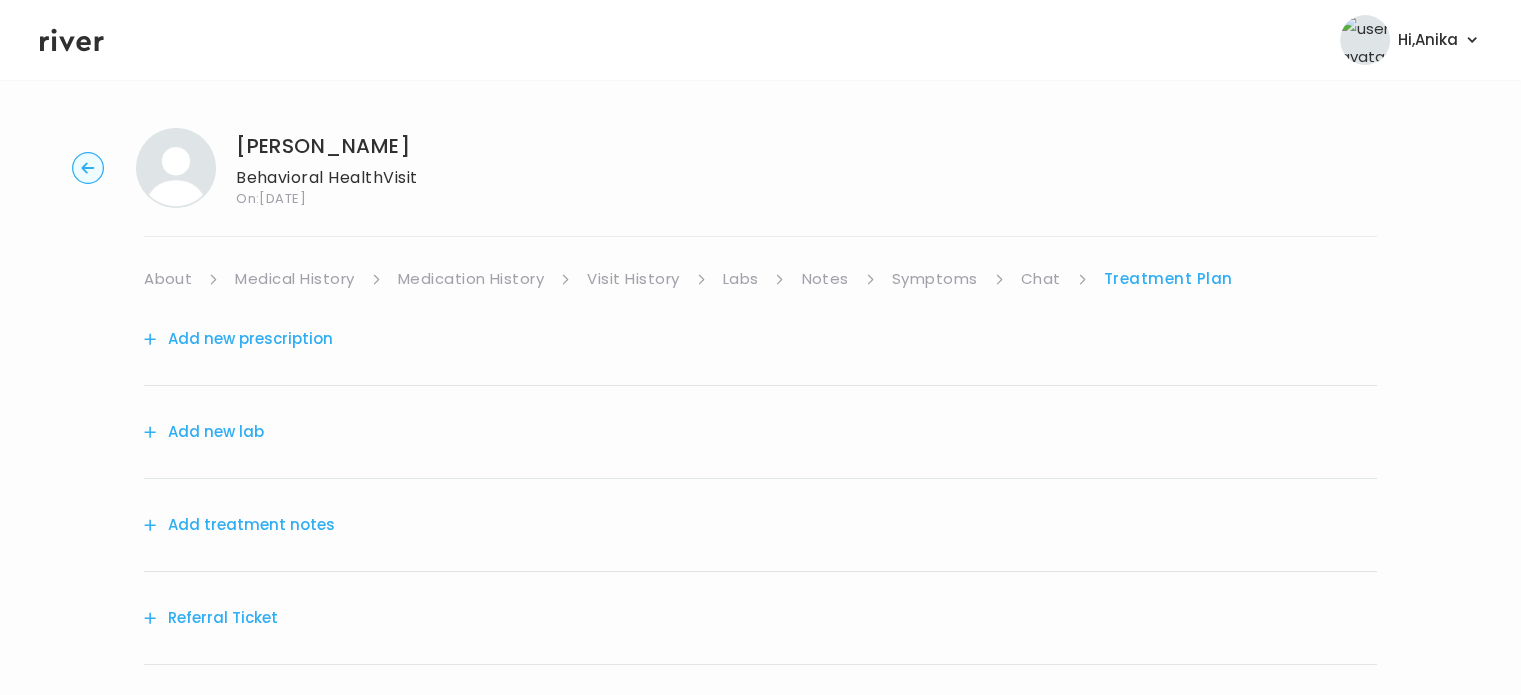 click on "Chat" at bounding box center (1041, 279) 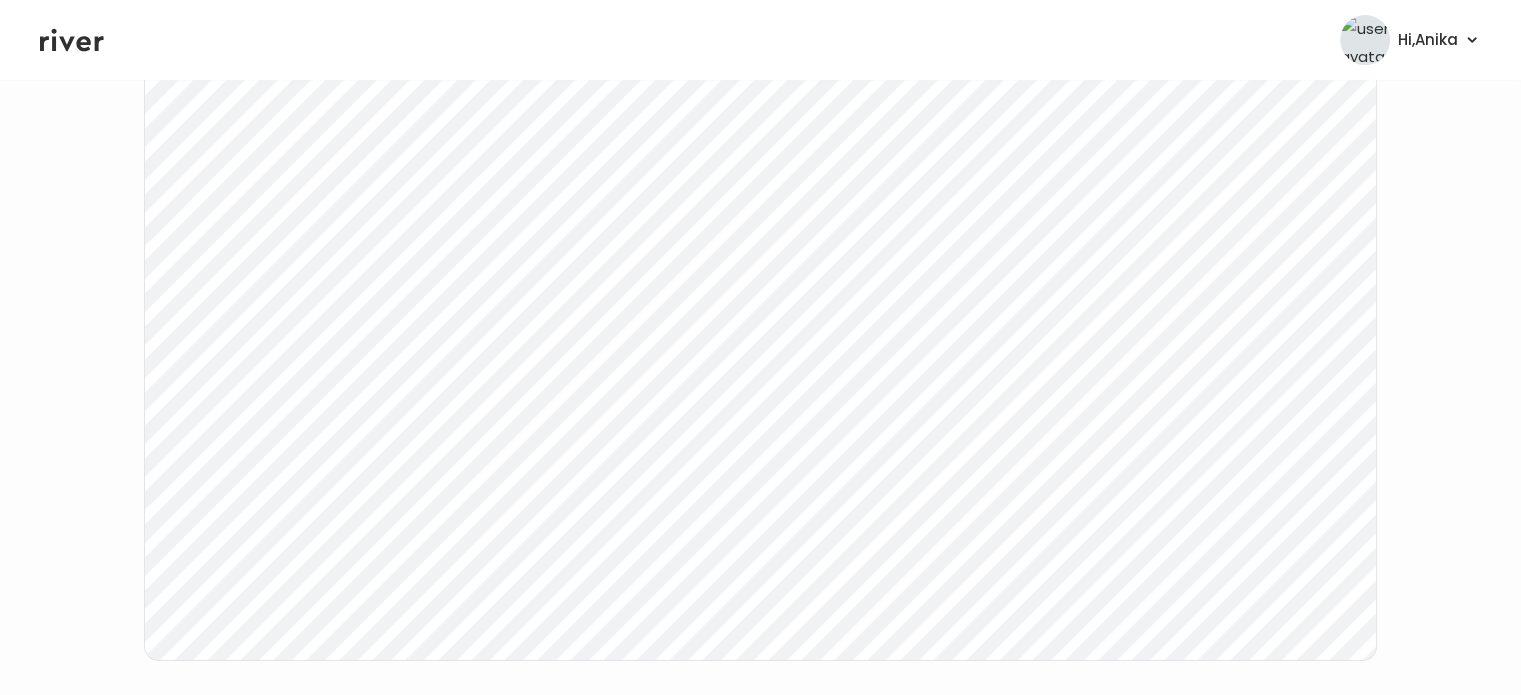 scroll, scrollTop: 272, scrollLeft: 0, axis: vertical 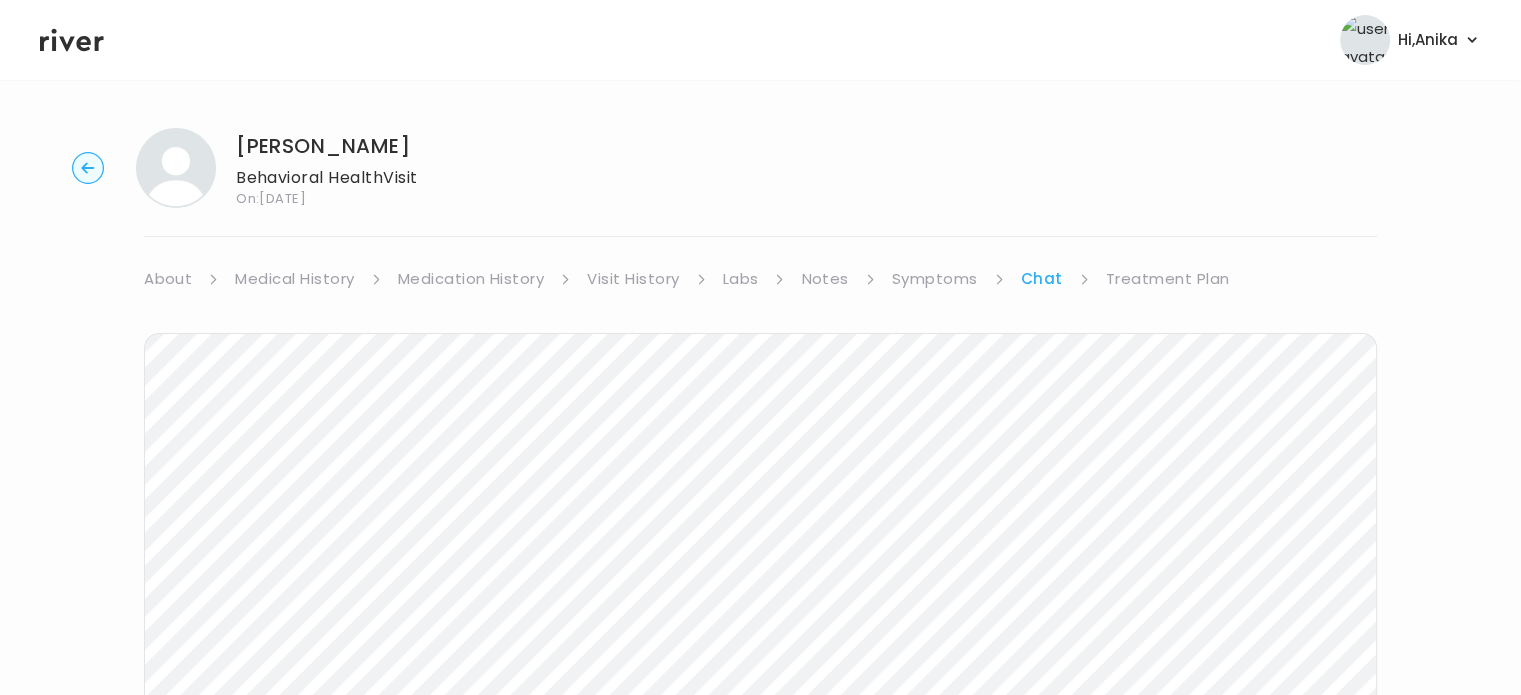 click on "Treatment Plan" at bounding box center (1168, 279) 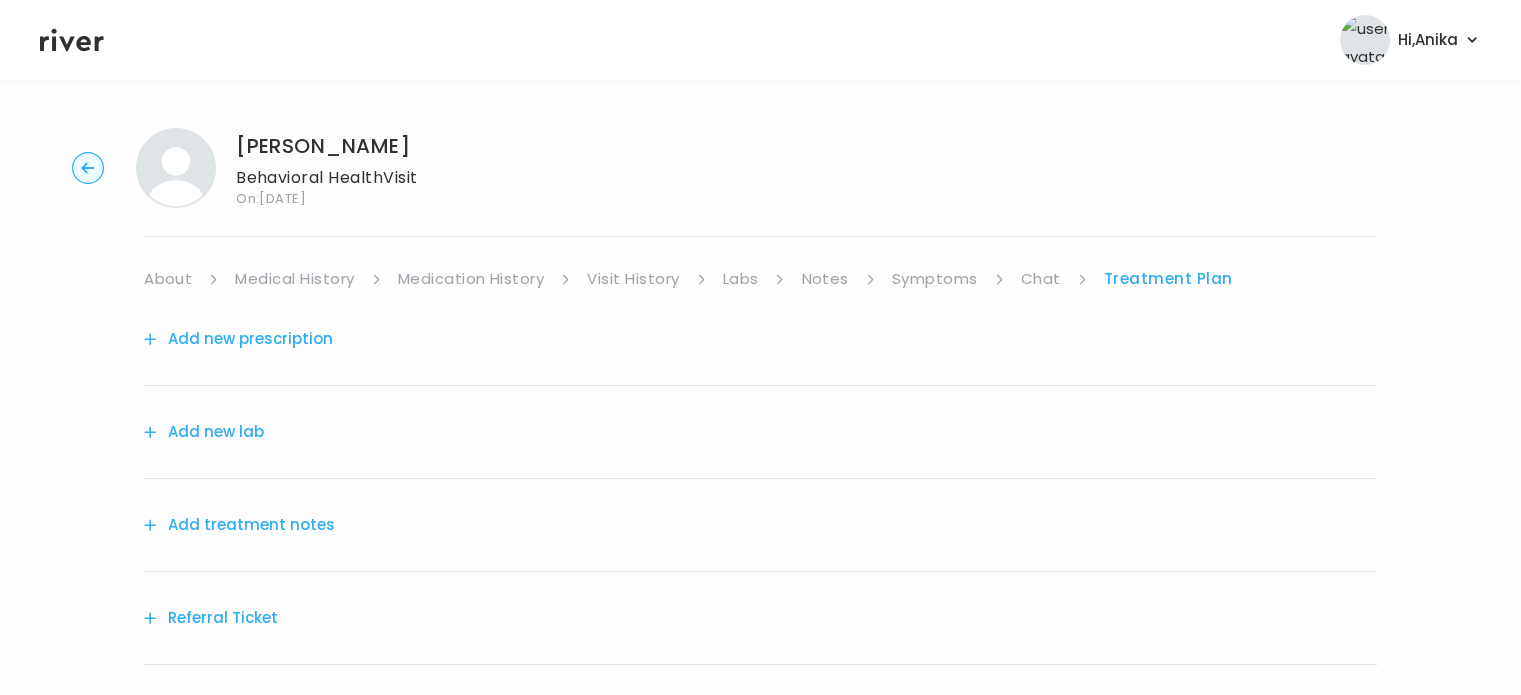 click on "Add treatment notes" at bounding box center [239, 525] 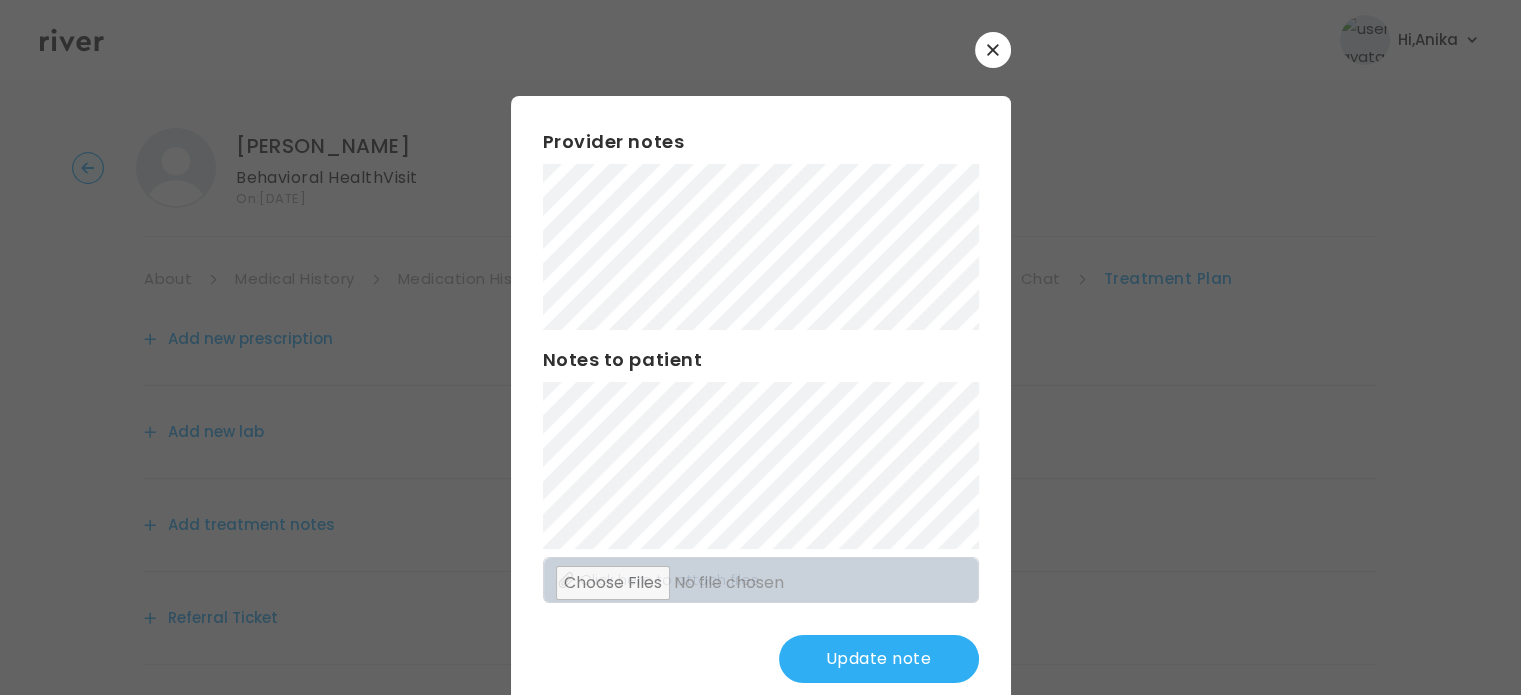 click on "Update note" at bounding box center (879, 659) 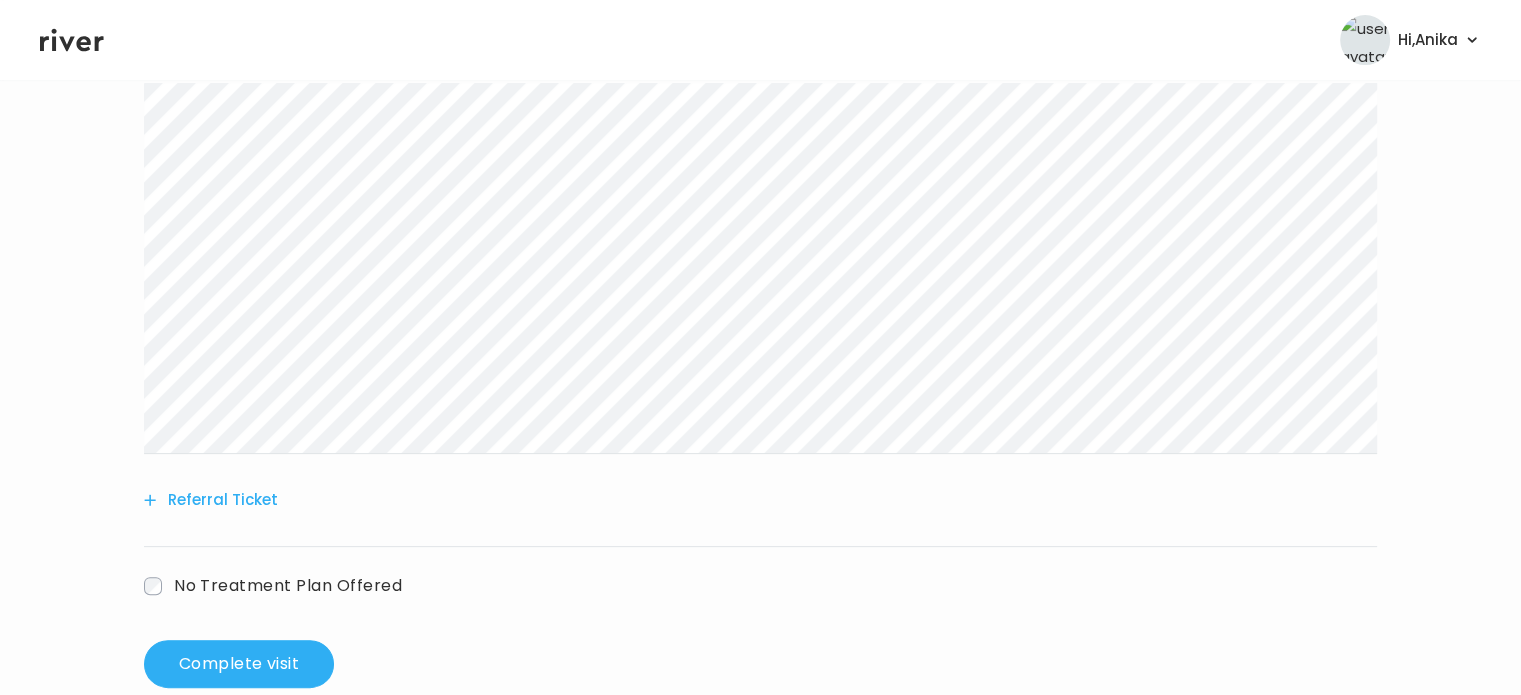 scroll, scrollTop: 512, scrollLeft: 0, axis: vertical 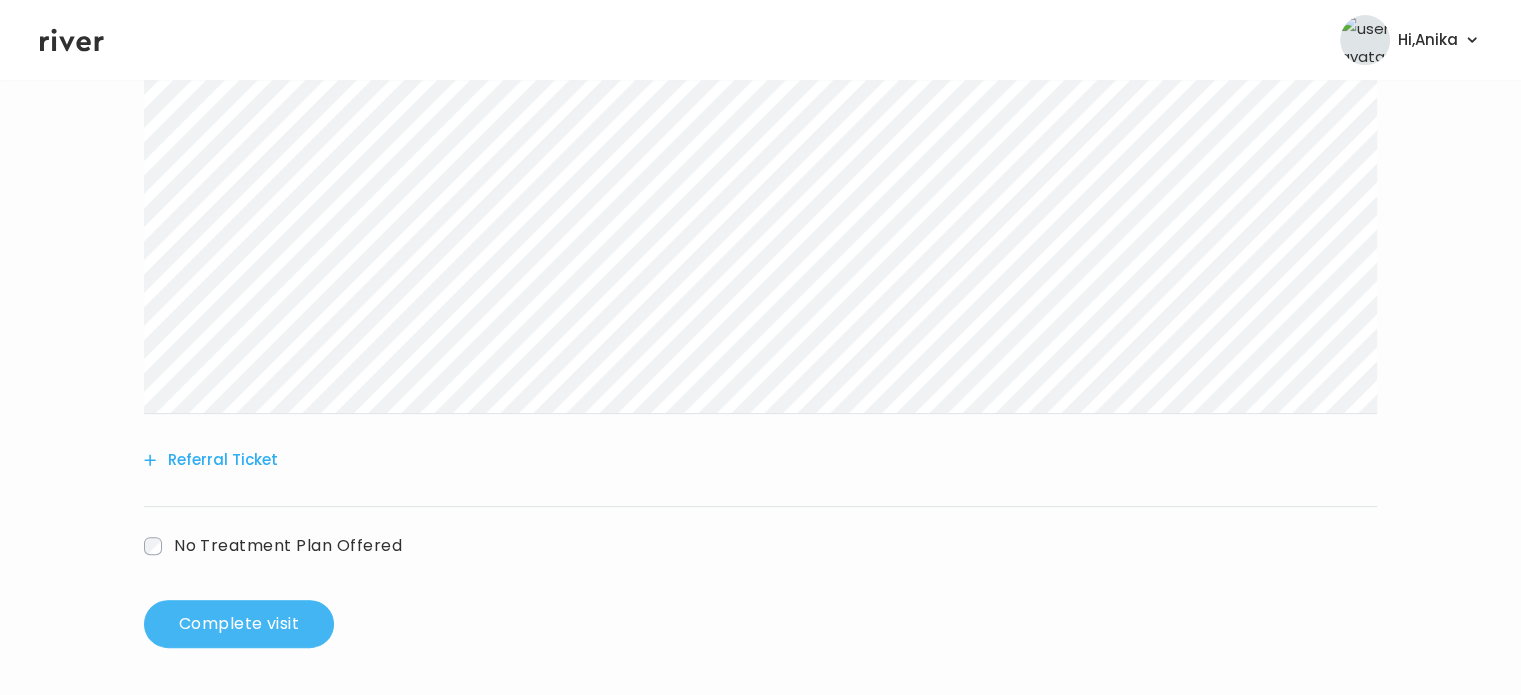click on "Complete visit" at bounding box center [239, 624] 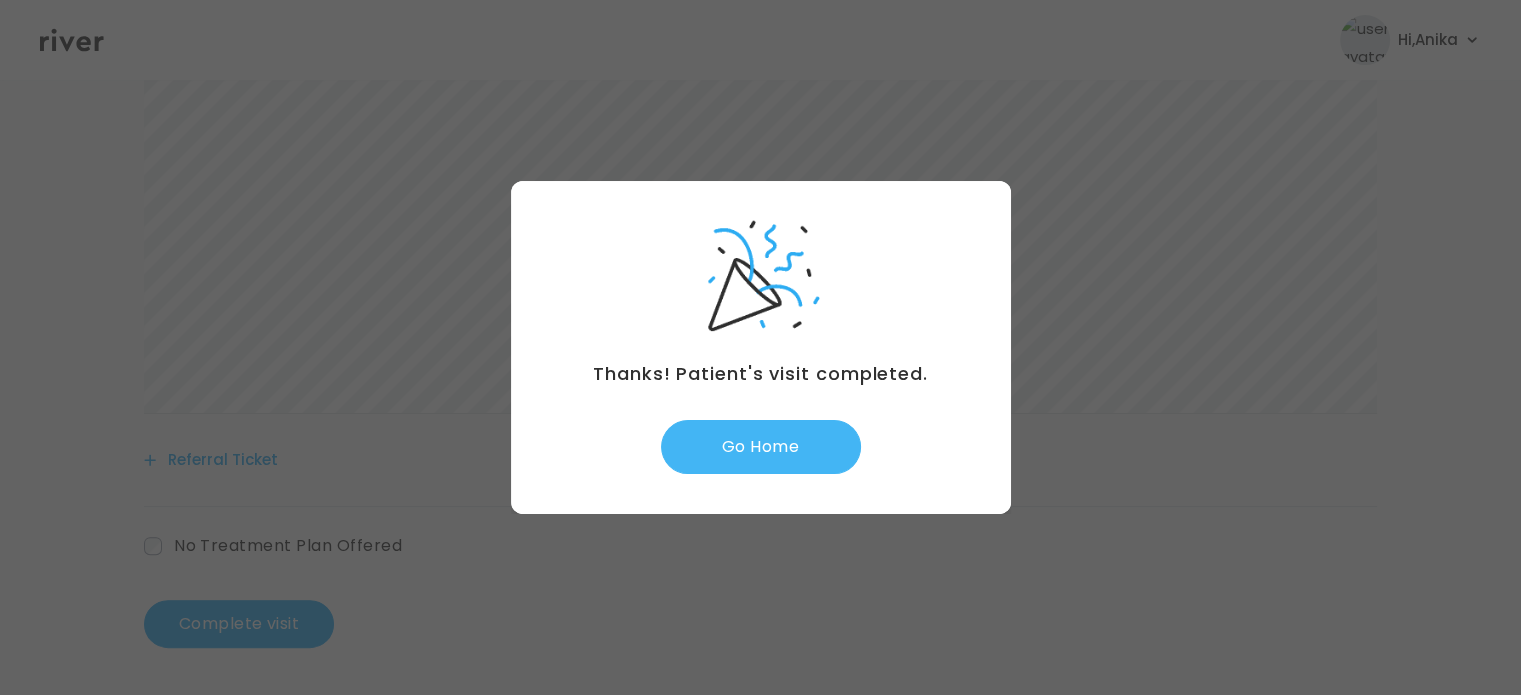 click on "Go Home" at bounding box center [761, 447] 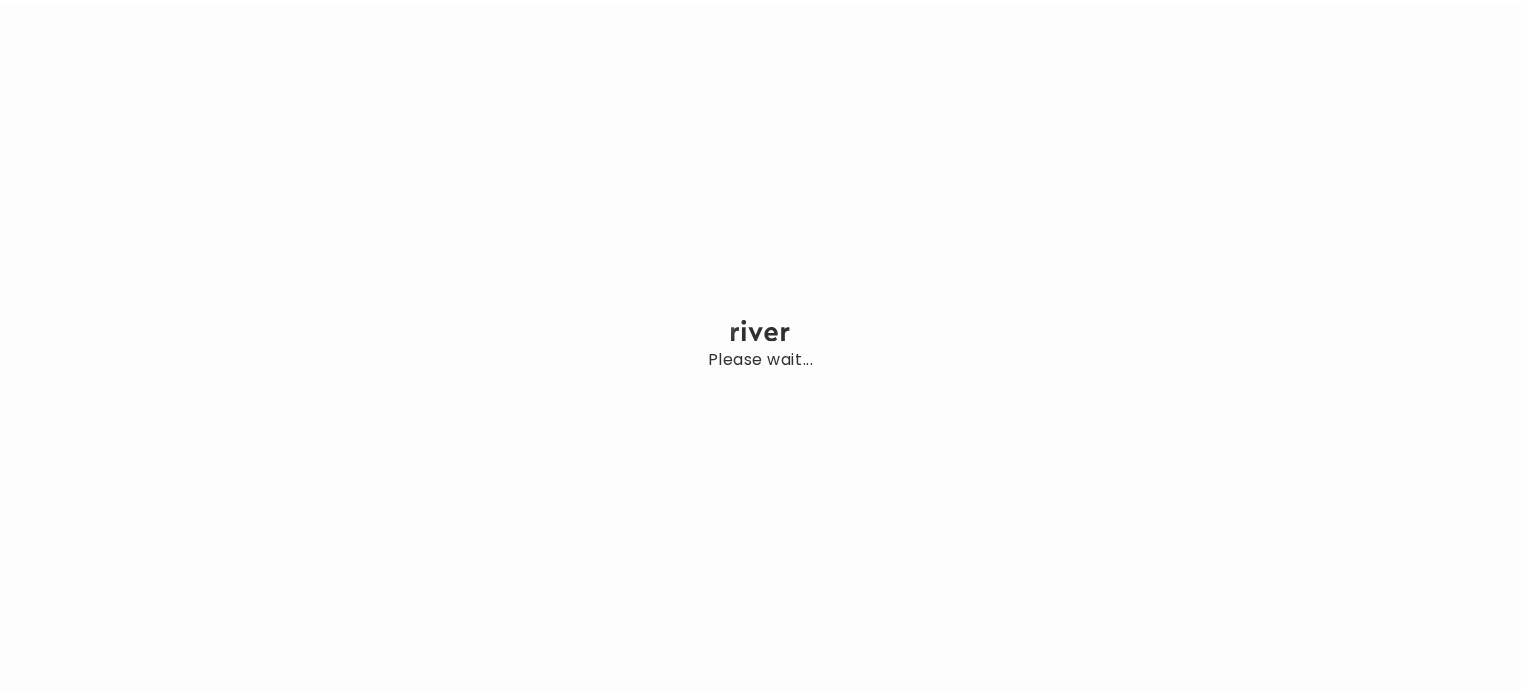 scroll, scrollTop: 0, scrollLeft: 0, axis: both 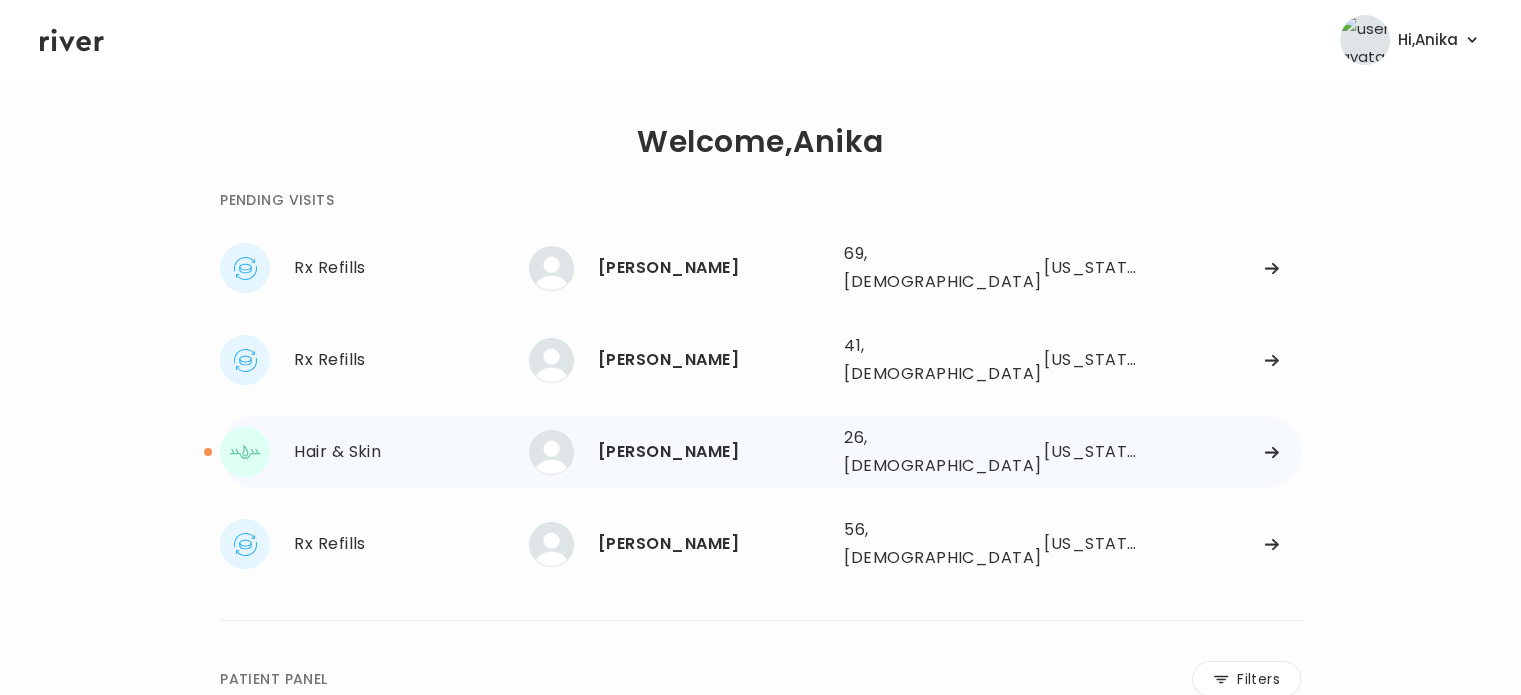 click on "[PERSON_NAME]" at bounding box center [713, 452] 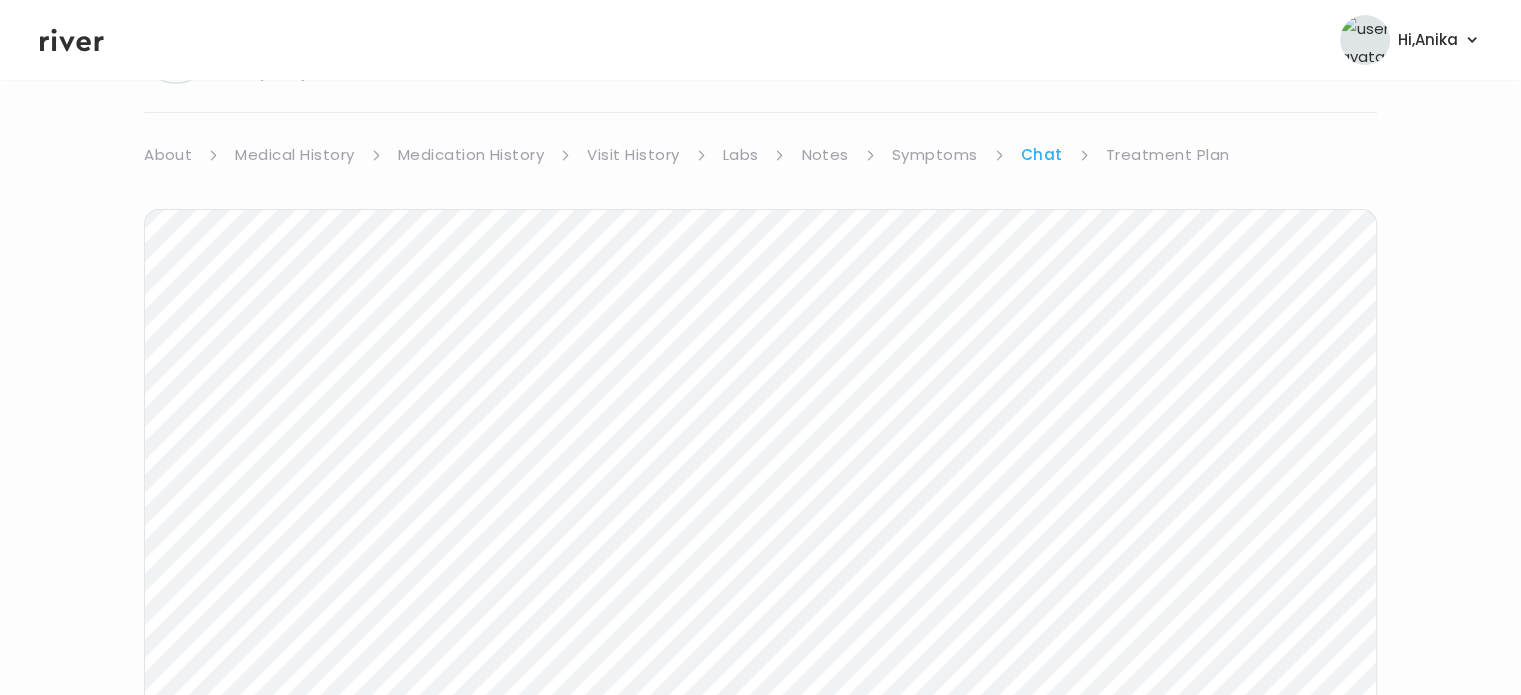 scroll, scrollTop: 0, scrollLeft: 0, axis: both 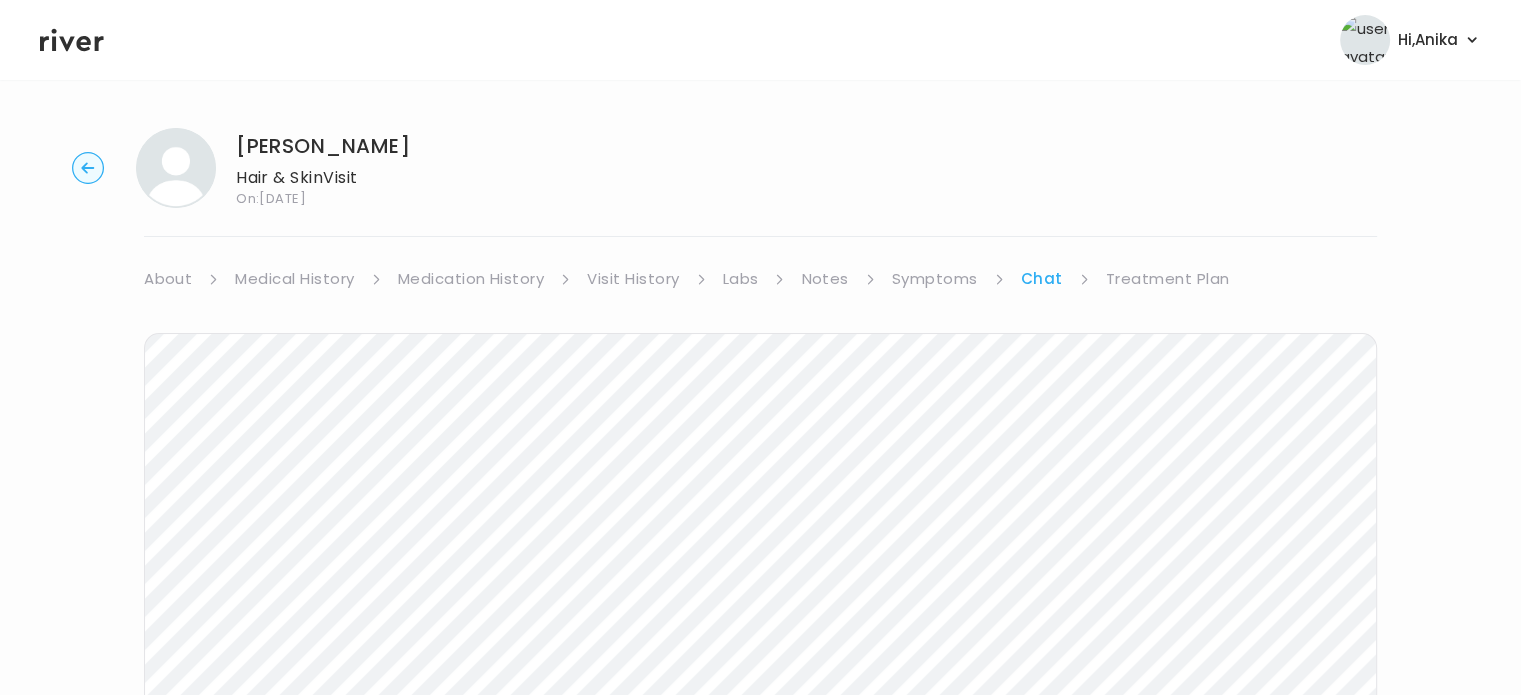 click on "Treatment Plan" at bounding box center (1168, 279) 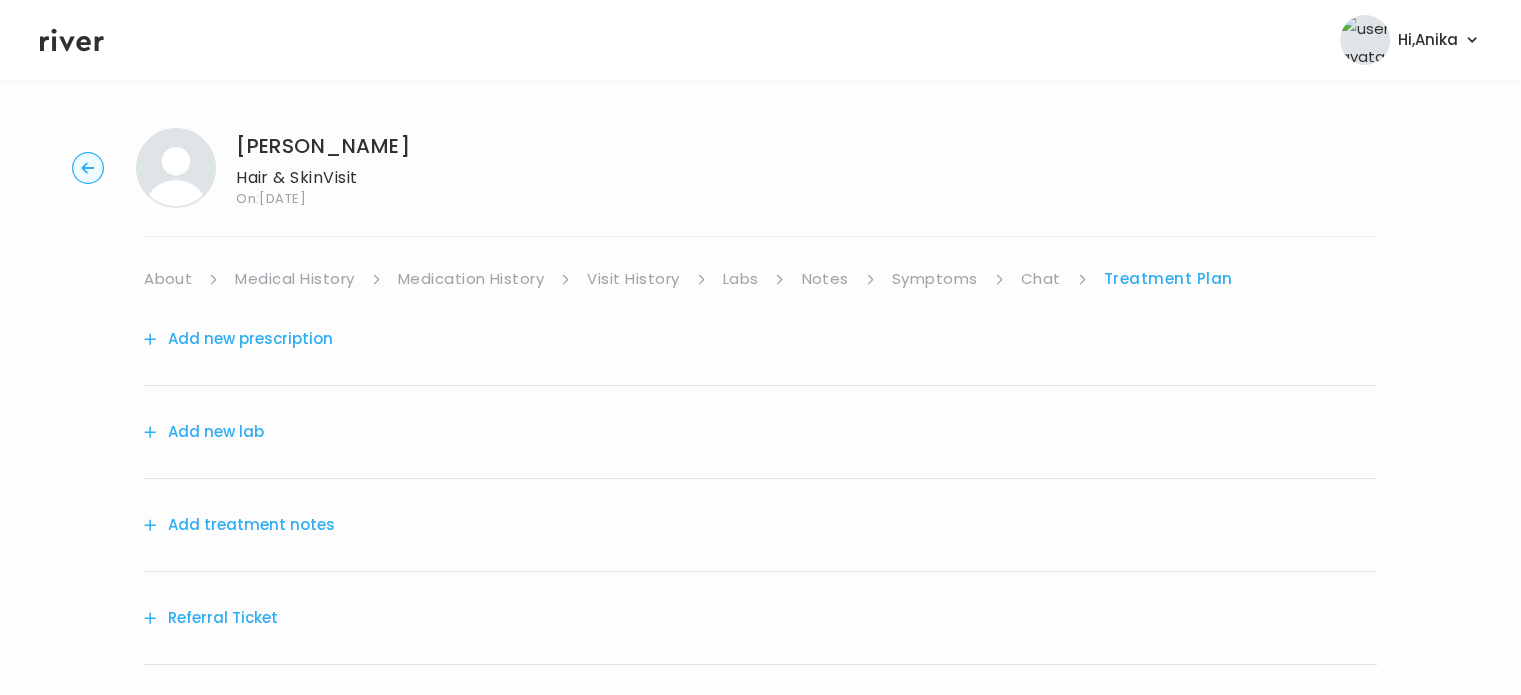 click on "Add treatment notes" at bounding box center (239, 525) 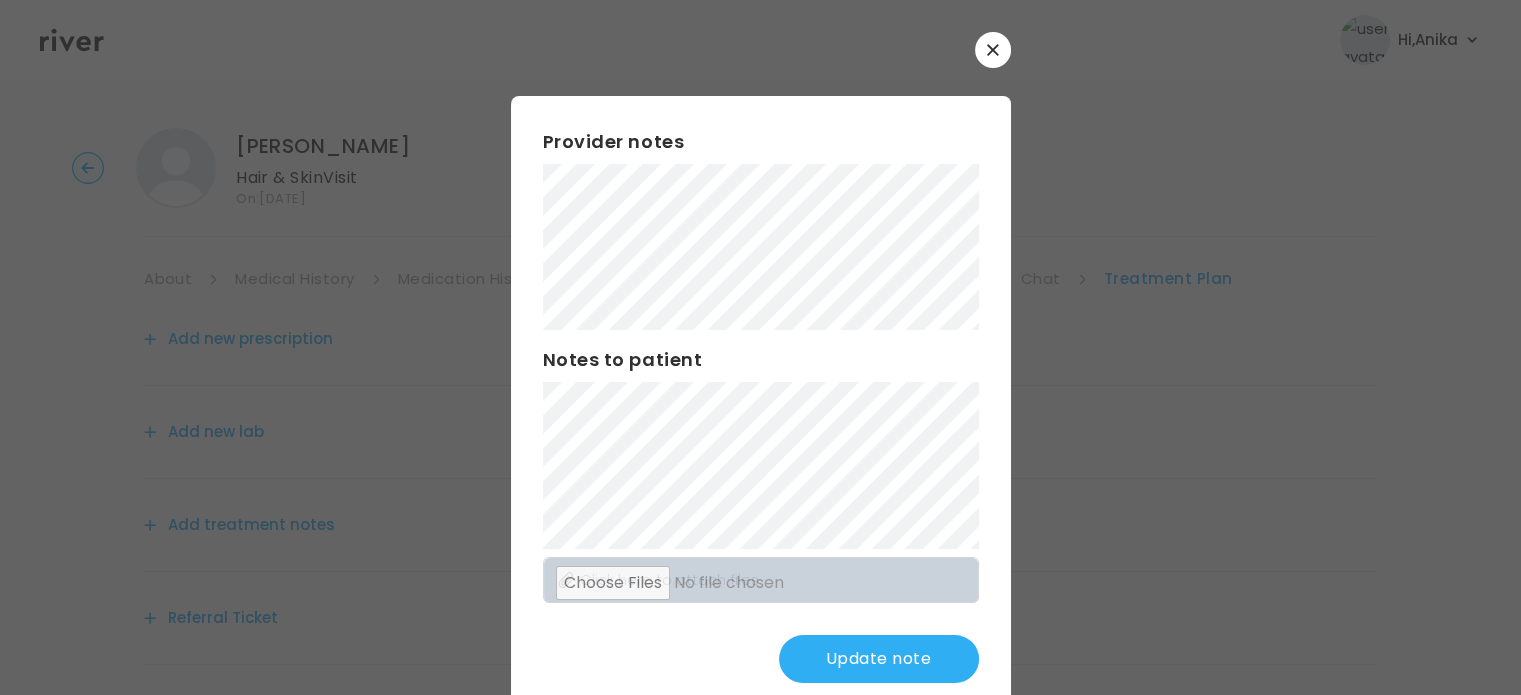click on "Update note" at bounding box center (879, 659) 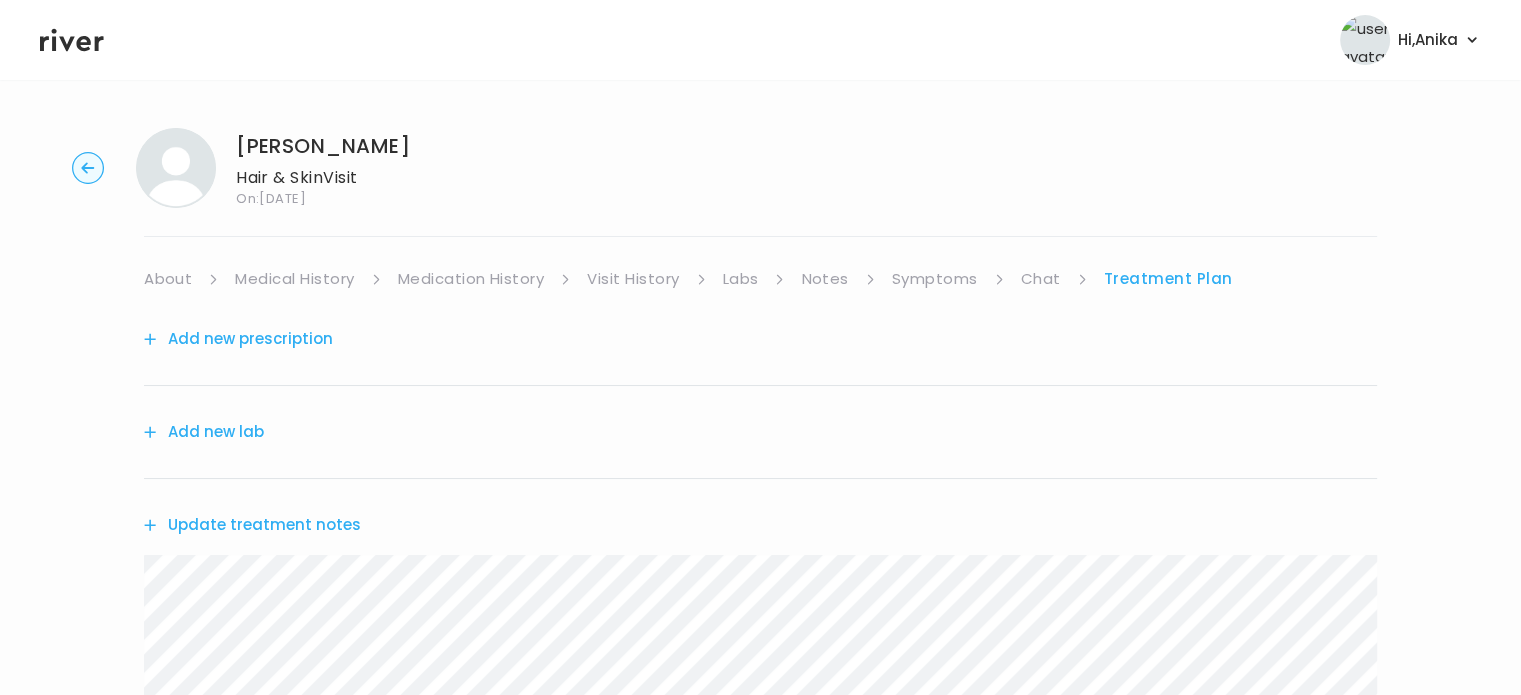click on "Add new prescription" at bounding box center (238, 339) 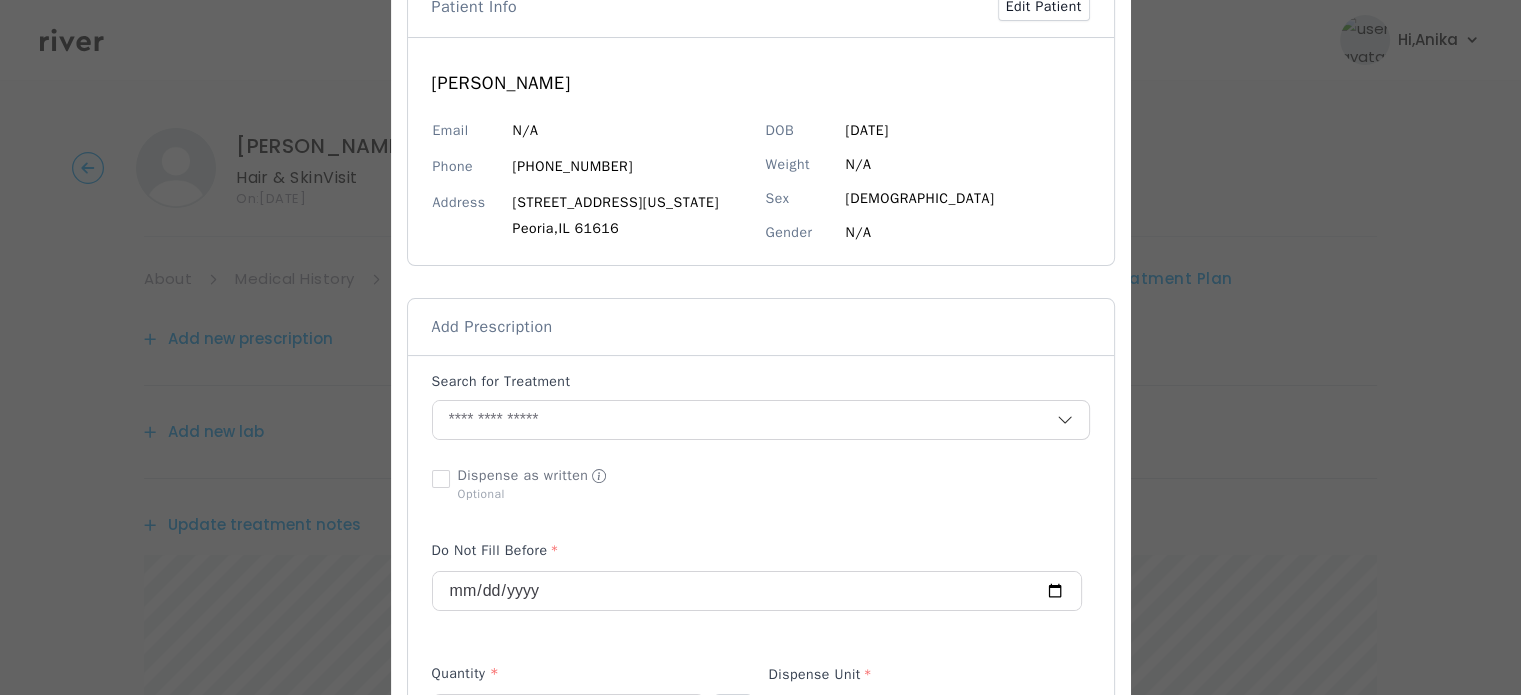 scroll, scrollTop: 177, scrollLeft: 0, axis: vertical 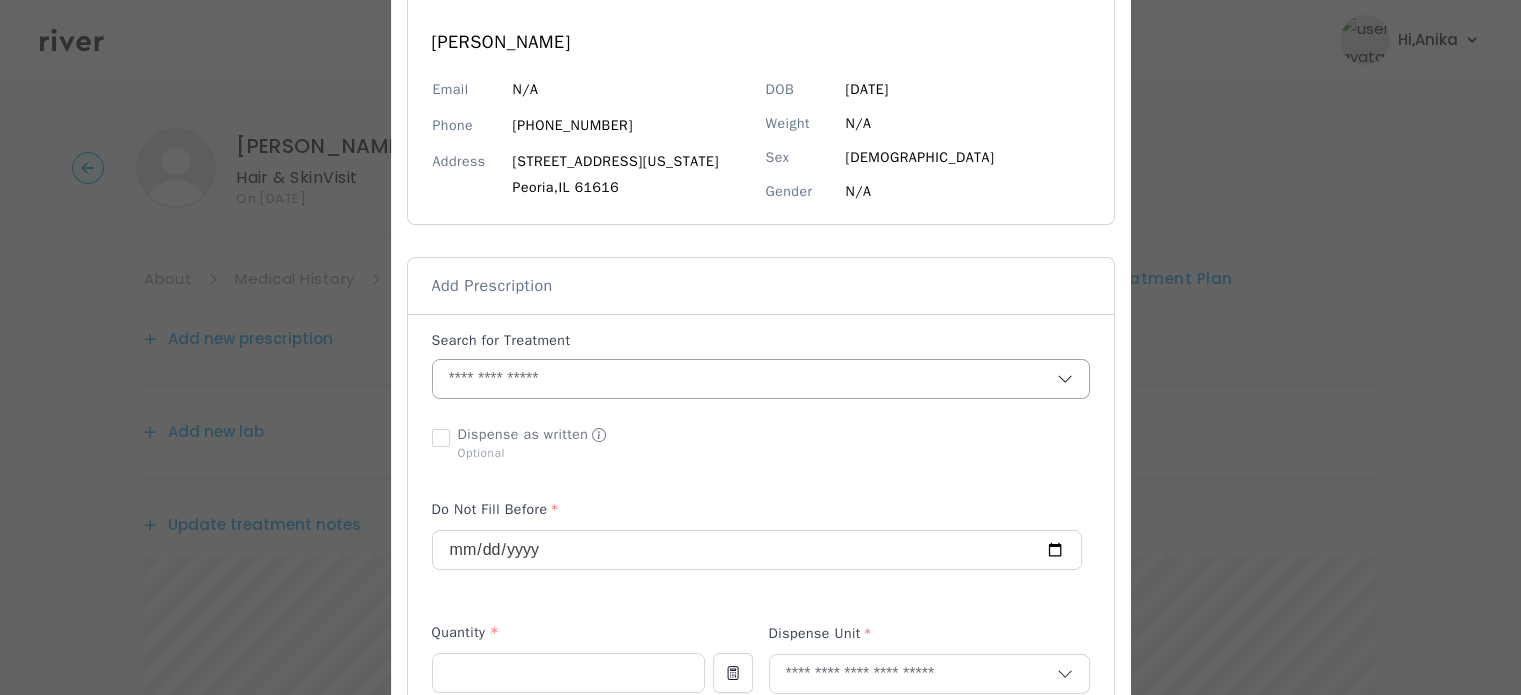 type 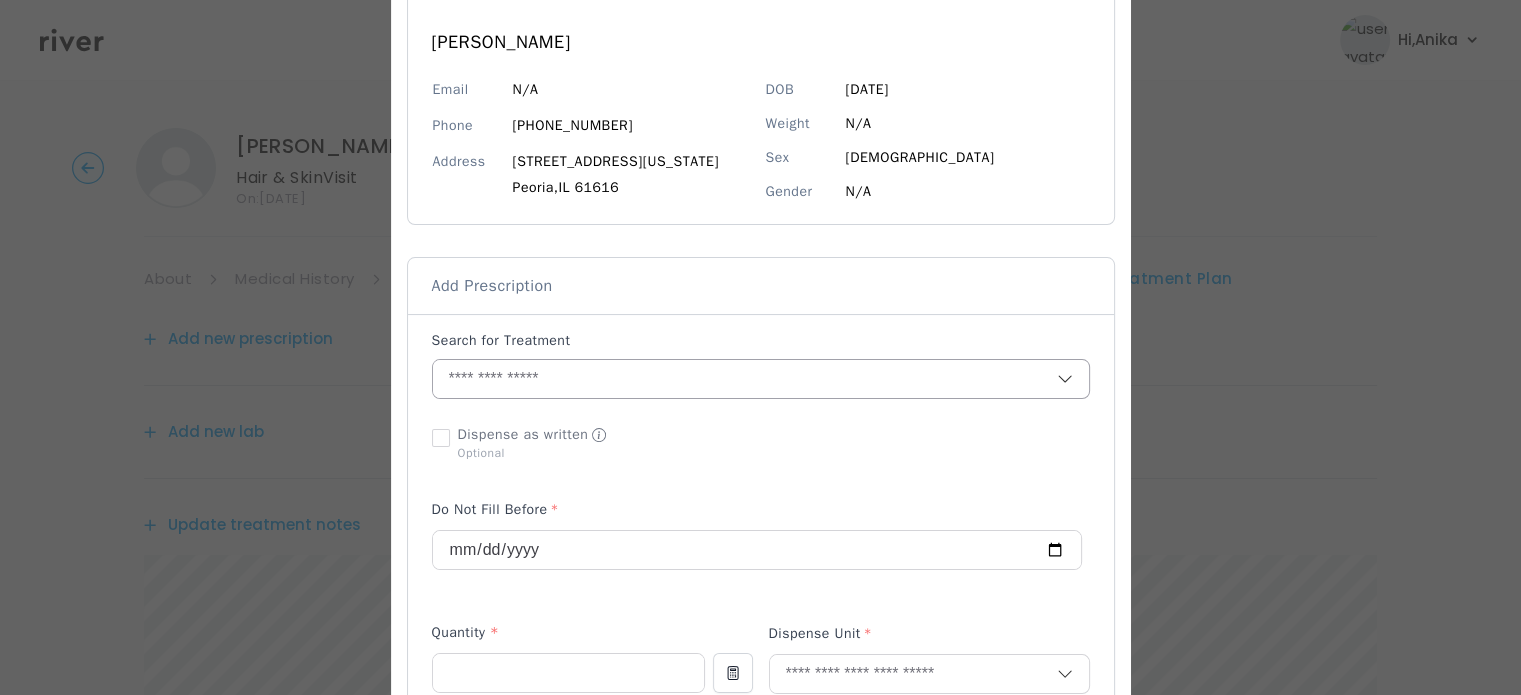 click at bounding box center [745, 379] 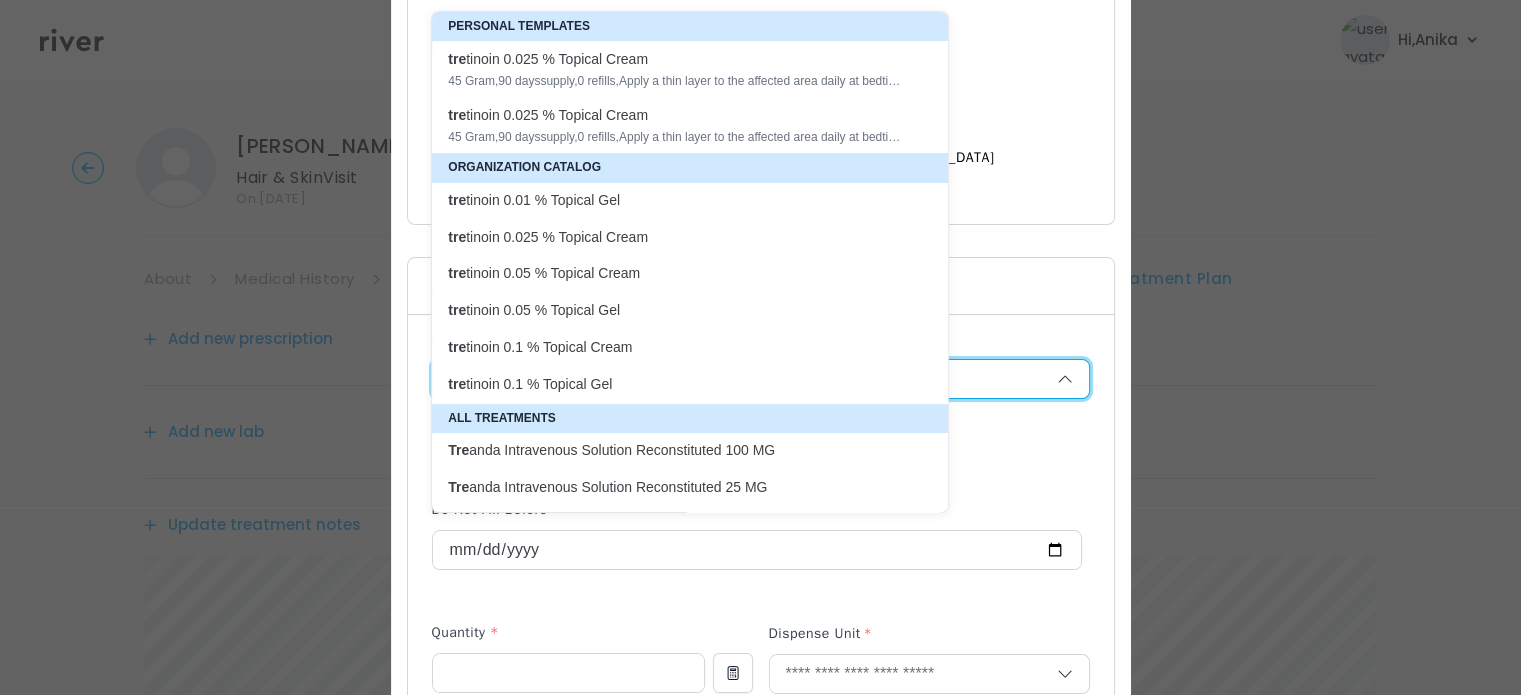 click on "45   Gram ,  90   days  supply,  0   refills ,  Apply a thin layer to the affected area daily at bedtime to treat and prevent acne" at bounding box center [678, 81] 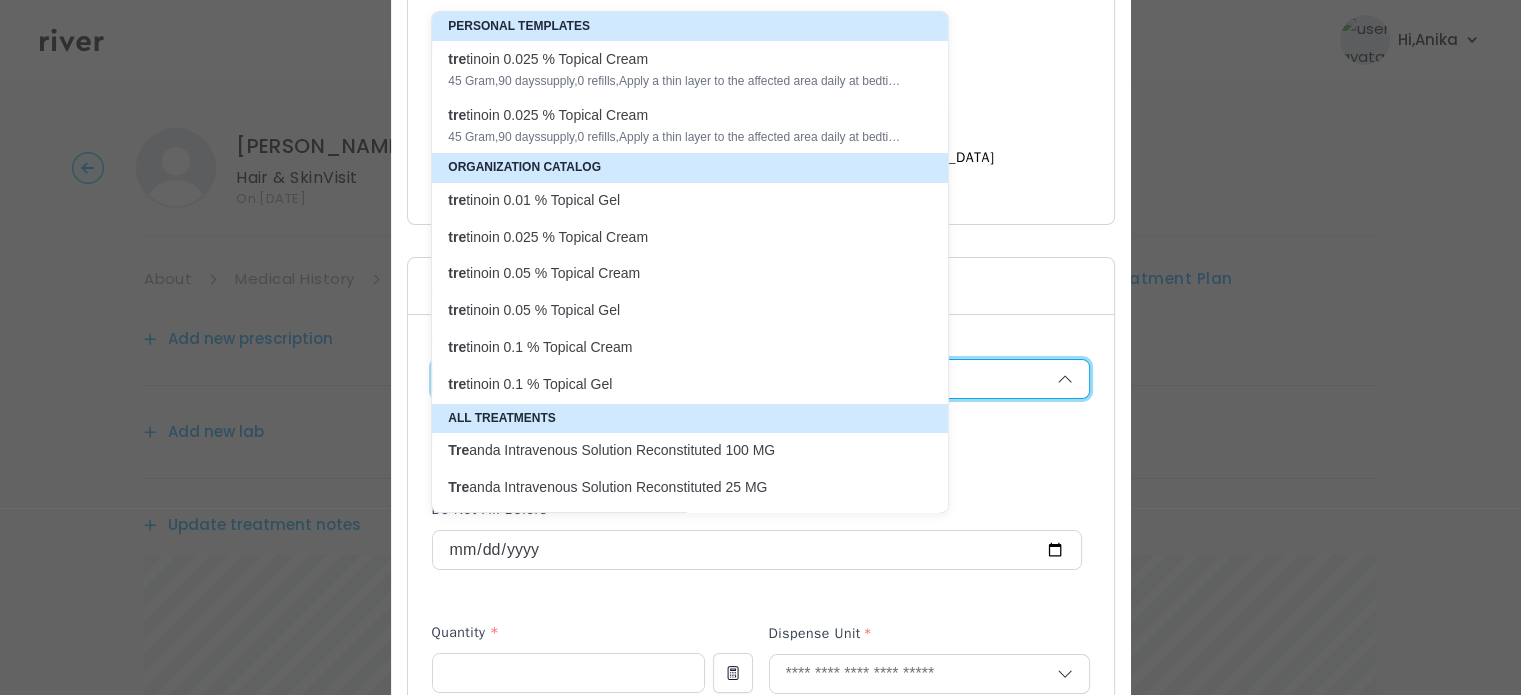 type on "**********" 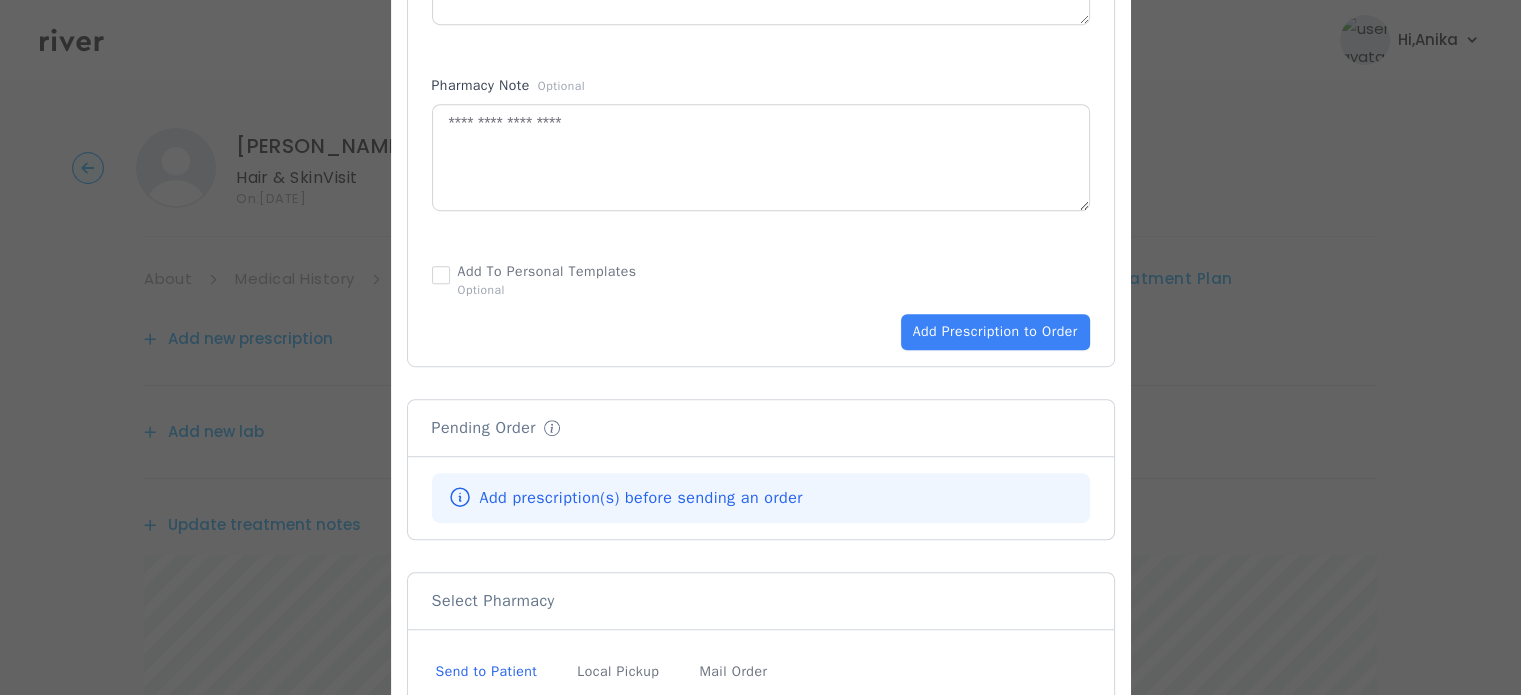scroll, scrollTop: 1192, scrollLeft: 0, axis: vertical 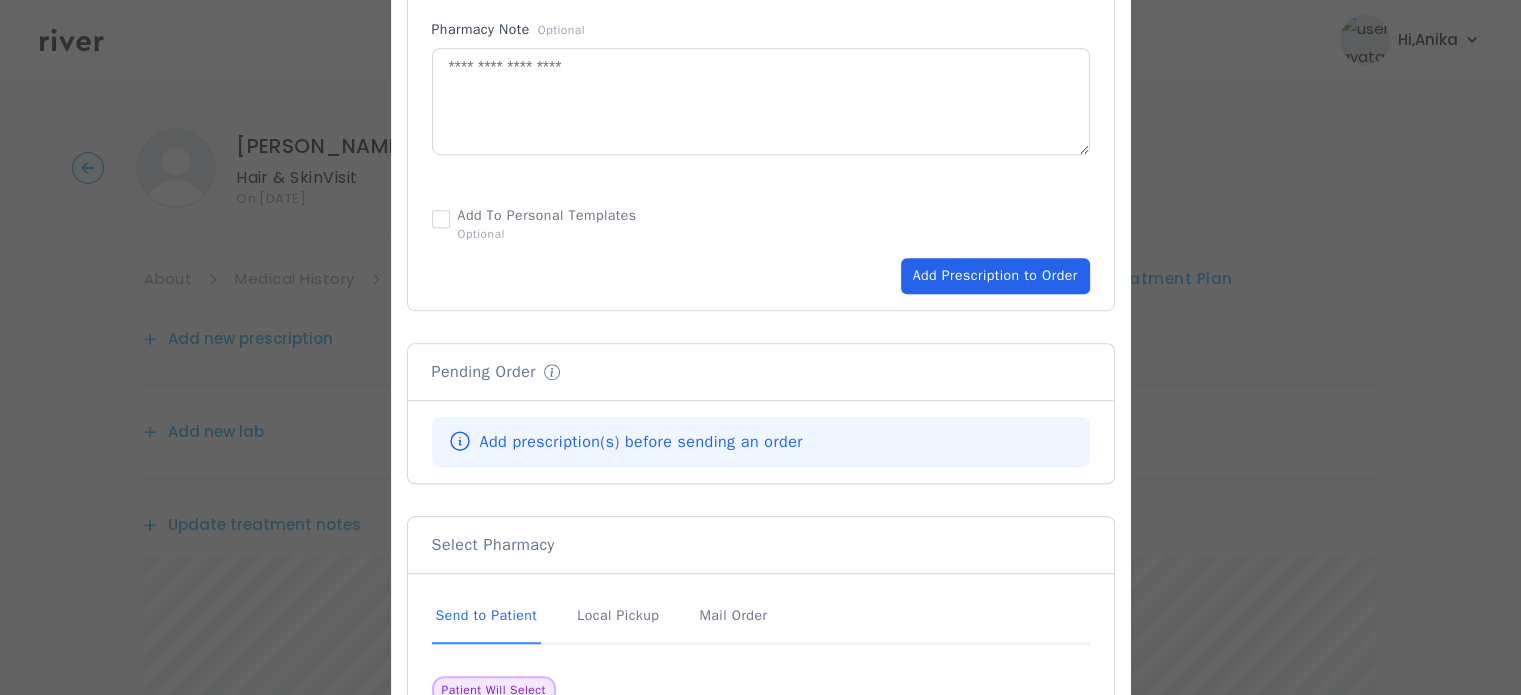 click on "Add Prescription to Order" at bounding box center (995, 276) 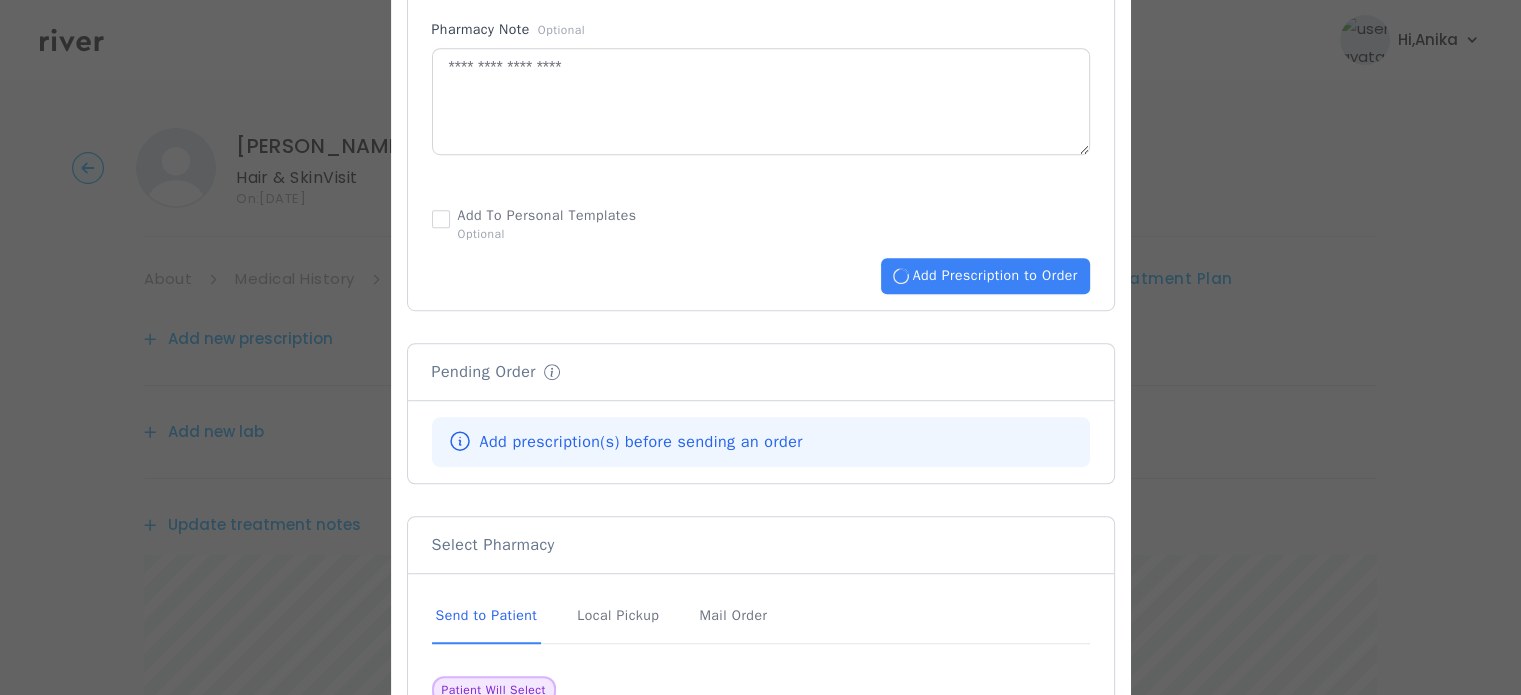 type 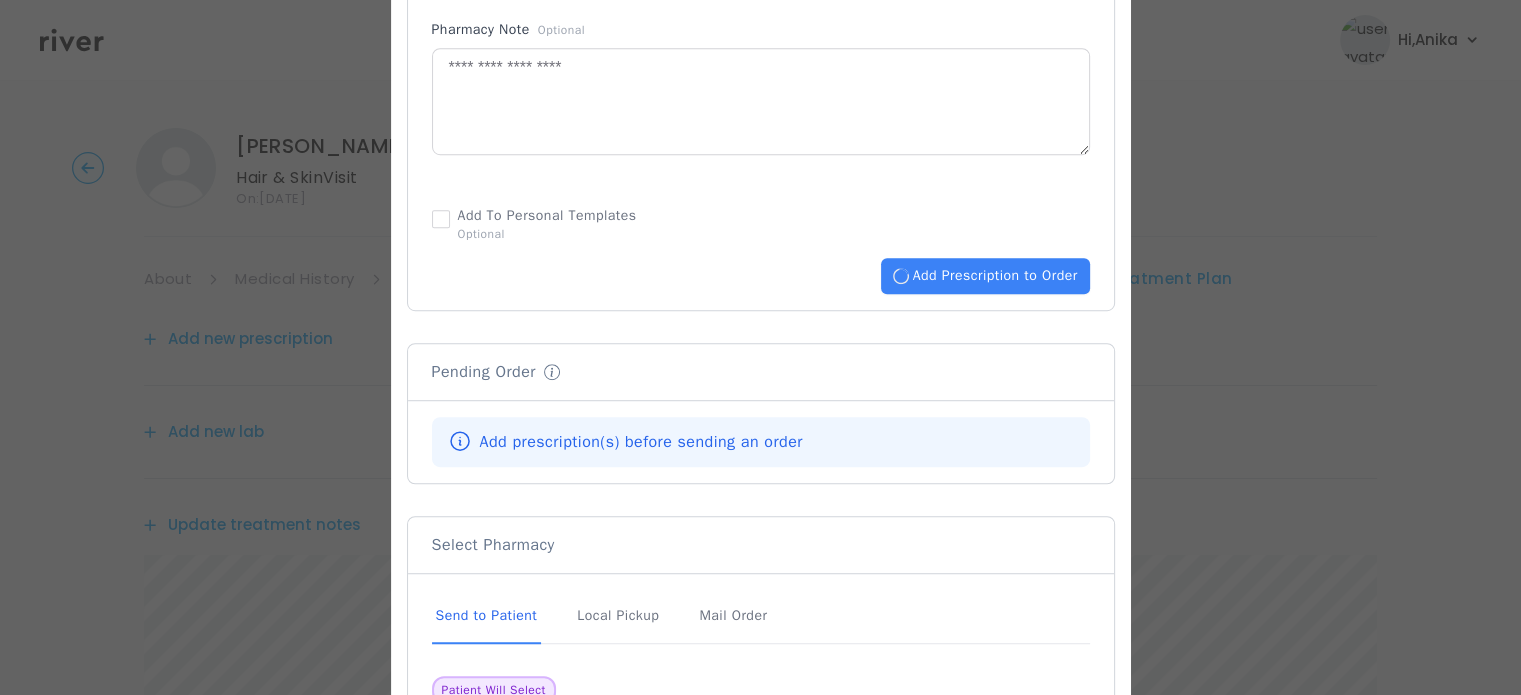 type 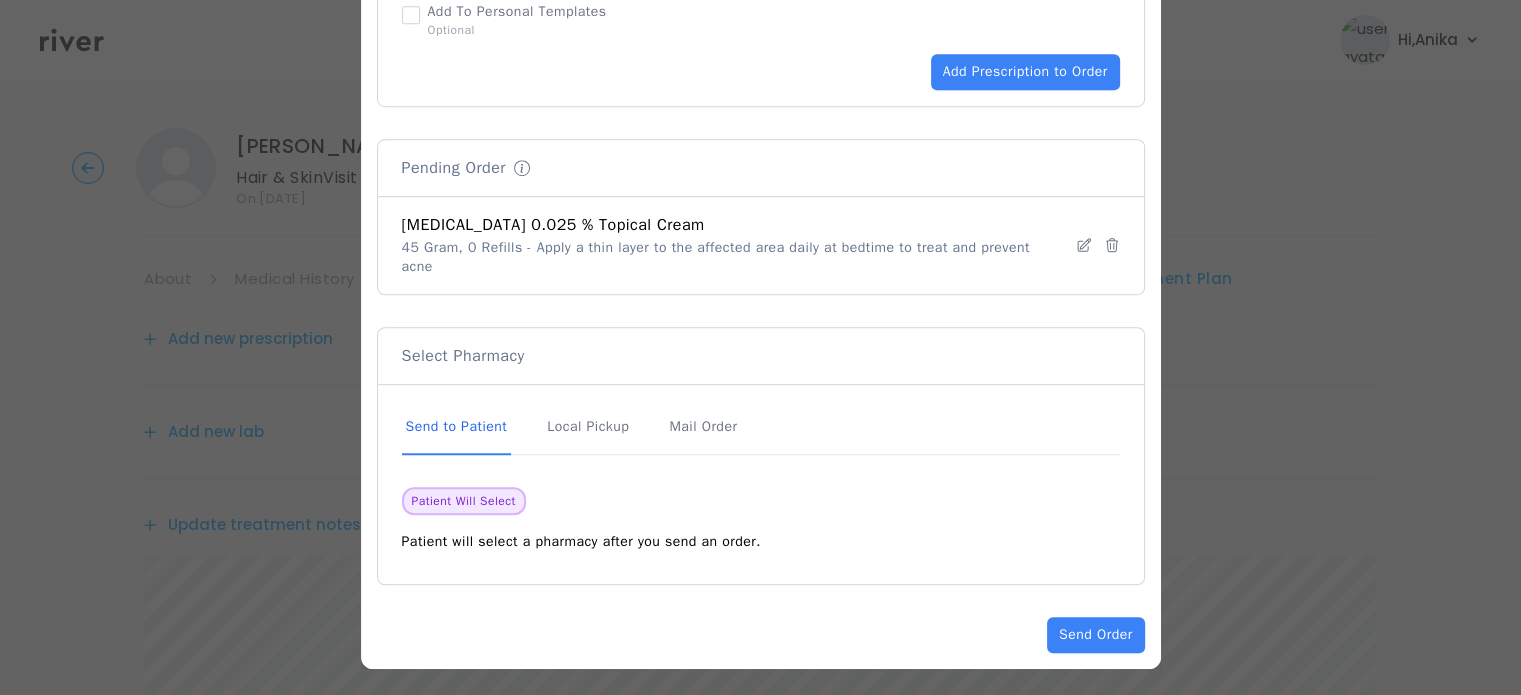 scroll, scrollTop: 1398, scrollLeft: 0, axis: vertical 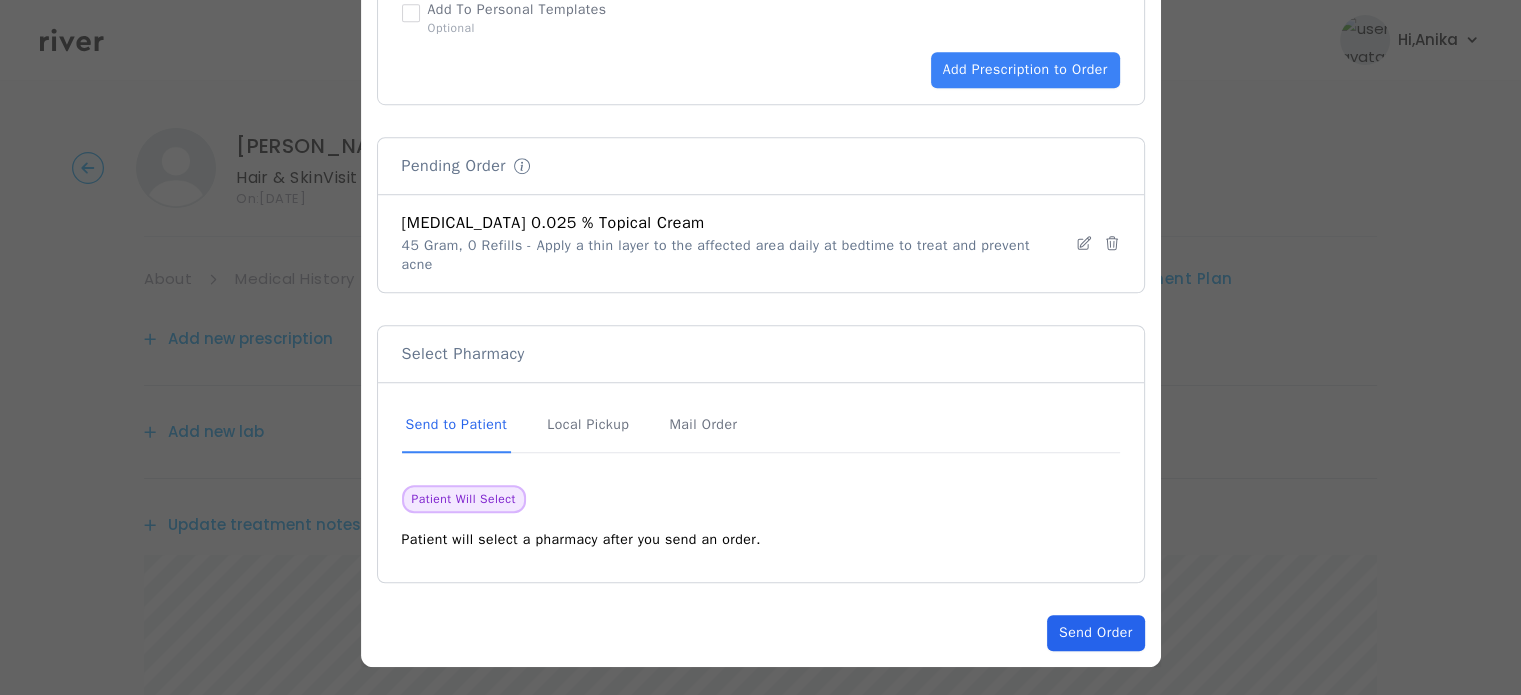 click on "Send Order" 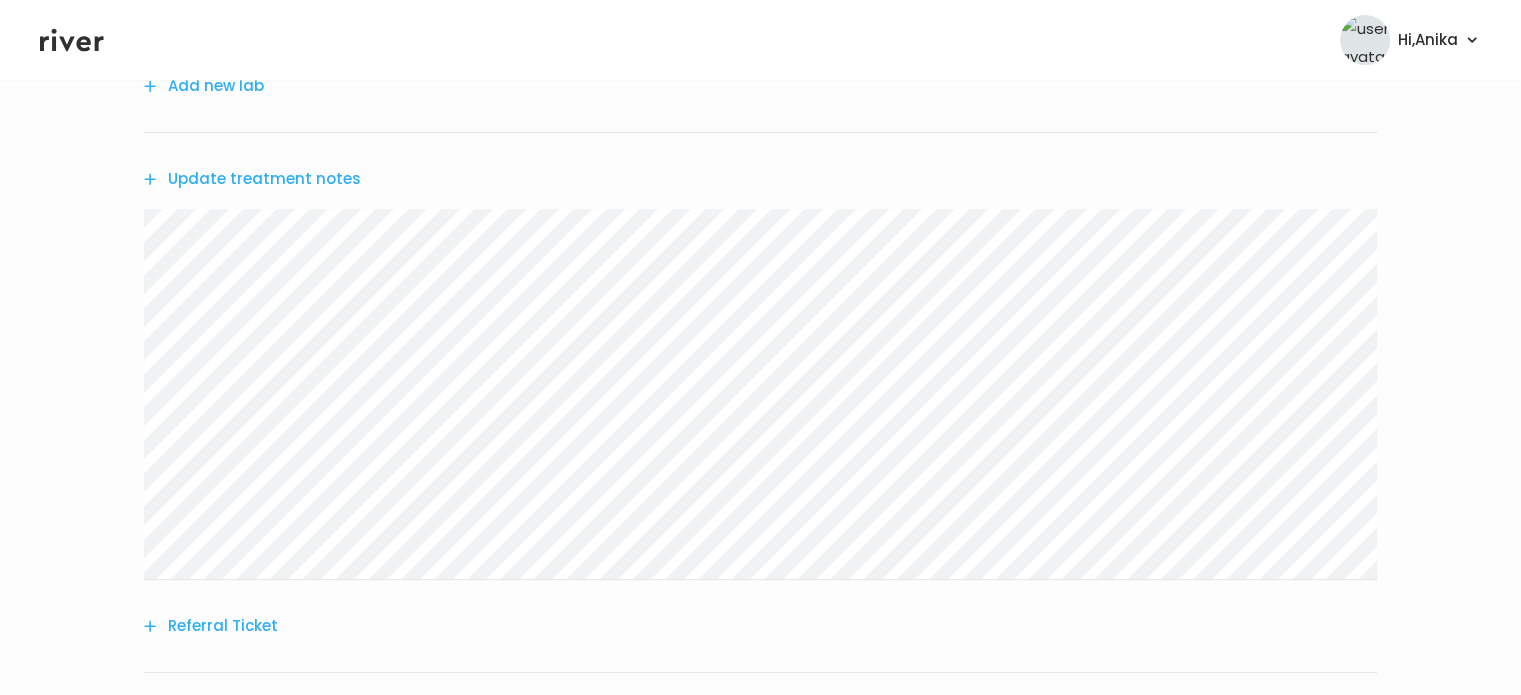 scroll, scrollTop: 554, scrollLeft: 0, axis: vertical 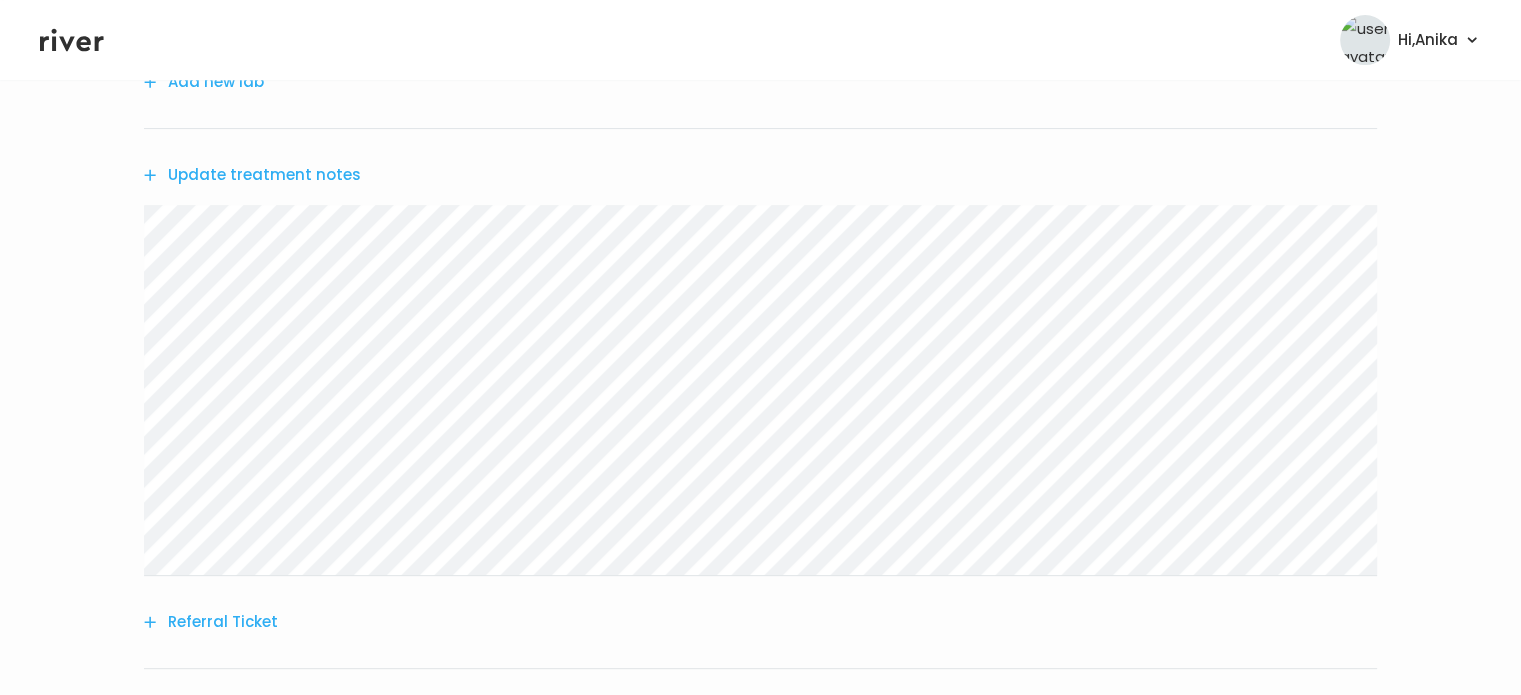 click on "Update treatment notes" at bounding box center (252, 175) 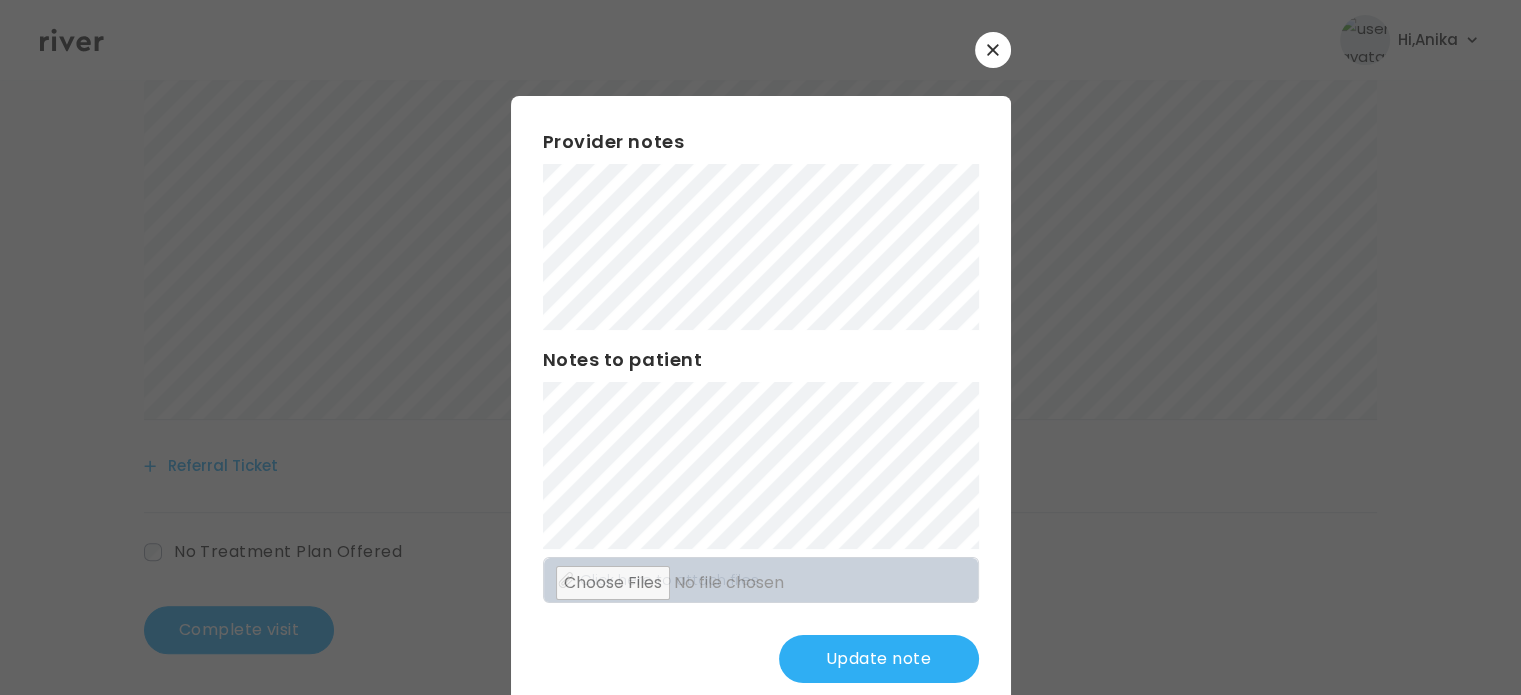 scroll, scrollTop: 716, scrollLeft: 0, axis: vertical 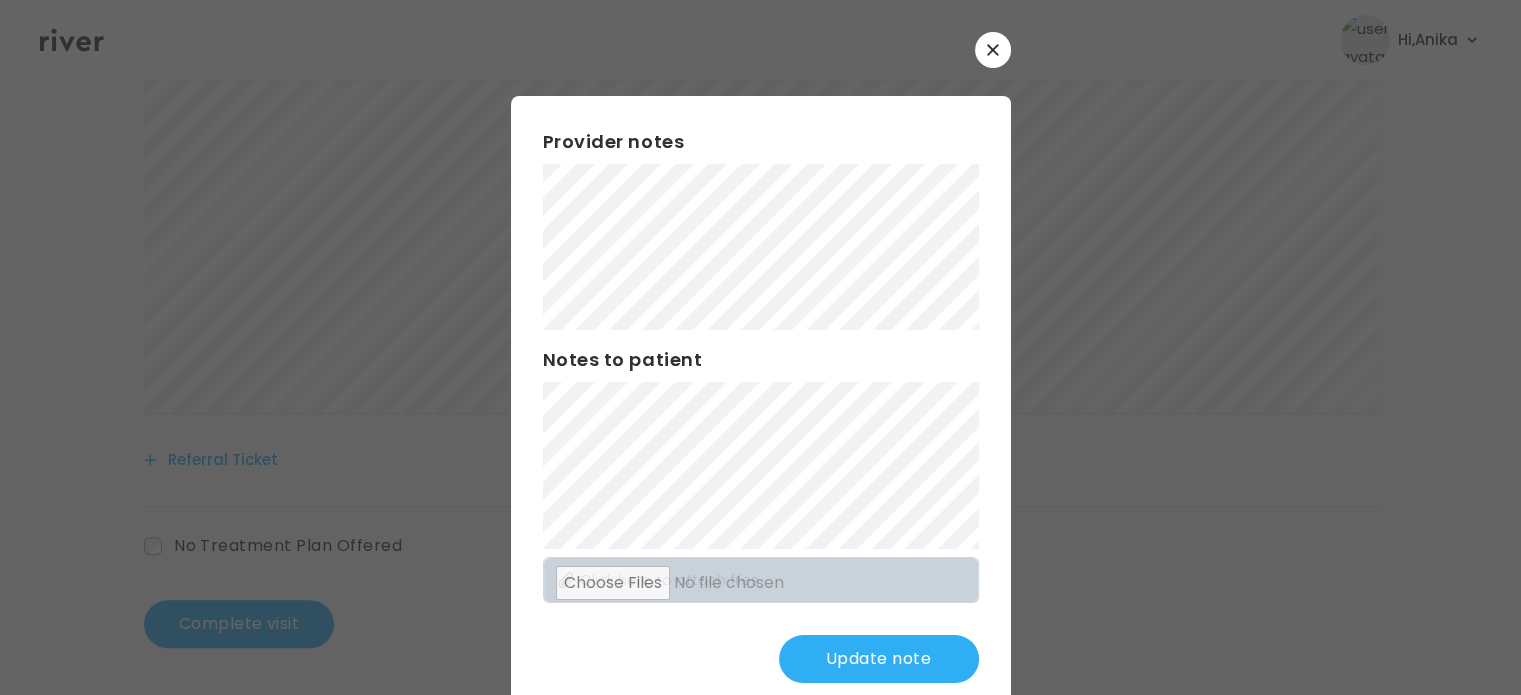 click on "Update note" at bounding box center [879, 659] 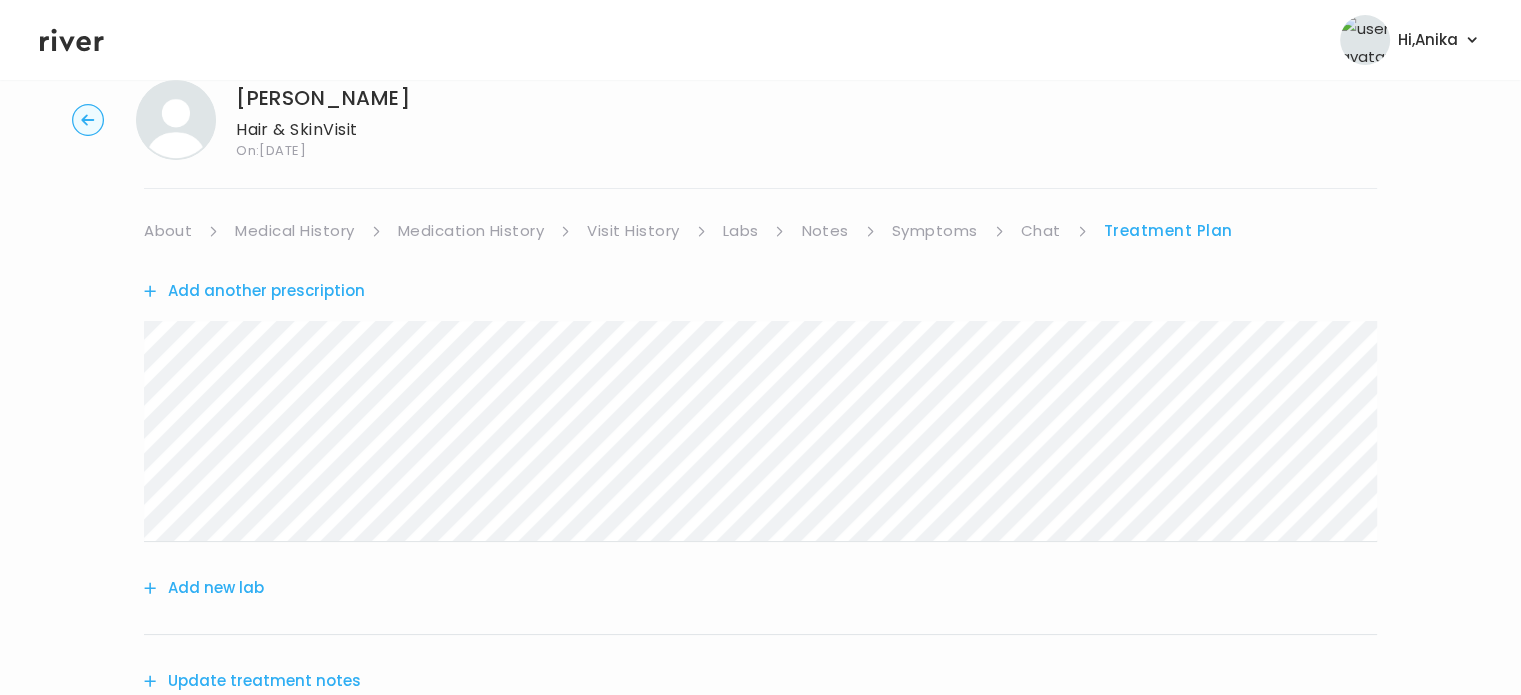 scroll, scrollTop: 0, scrollLeft: 0, axis: both 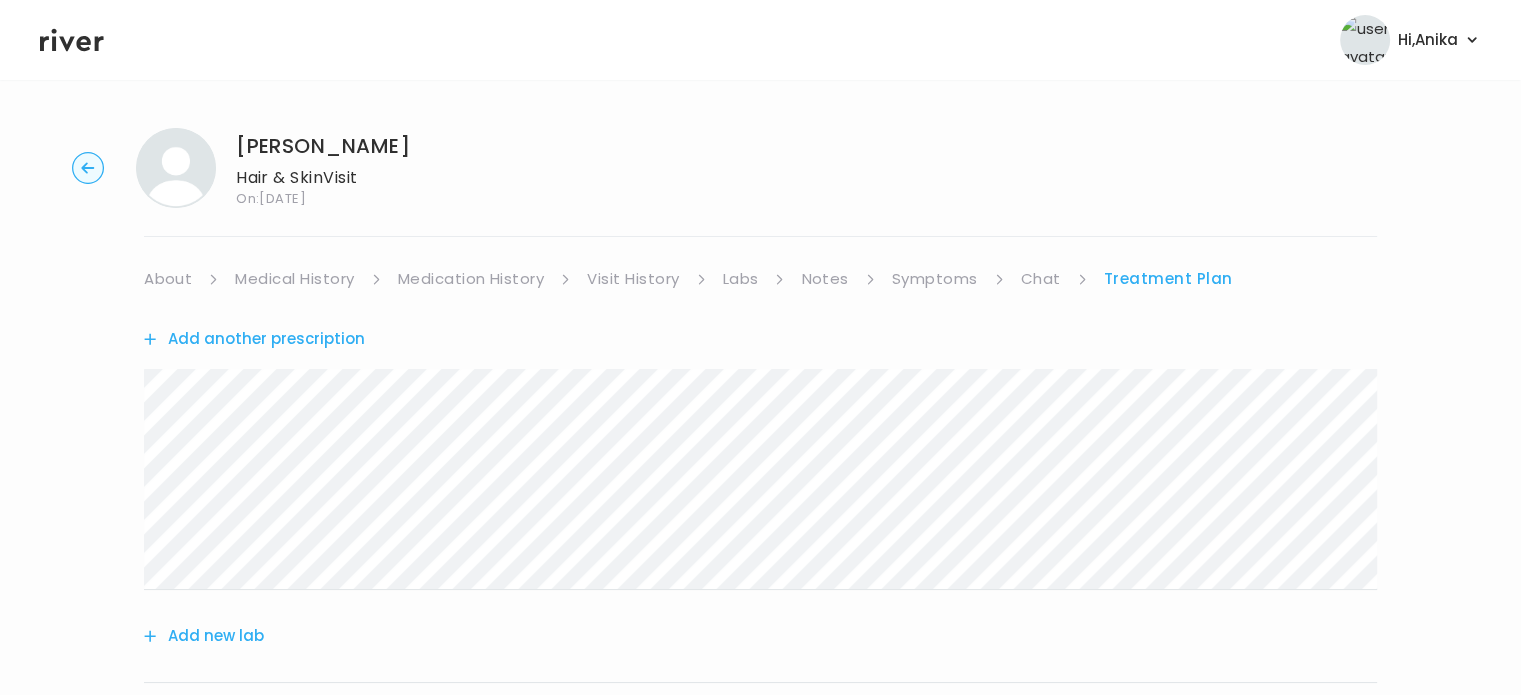 click on "Chat" at bounding box center (1041, 279) 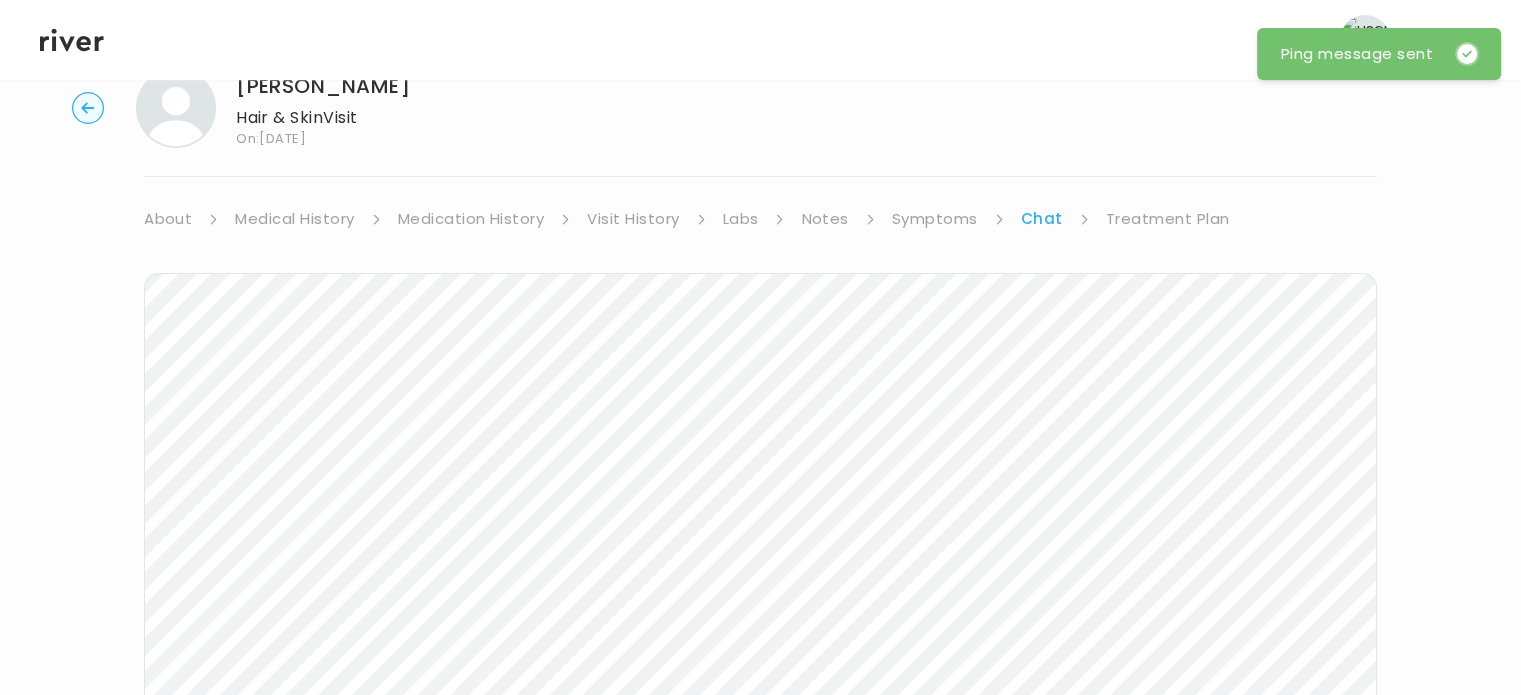 scroll, scrollTop: 0, scrollLeft: 0, axis: both 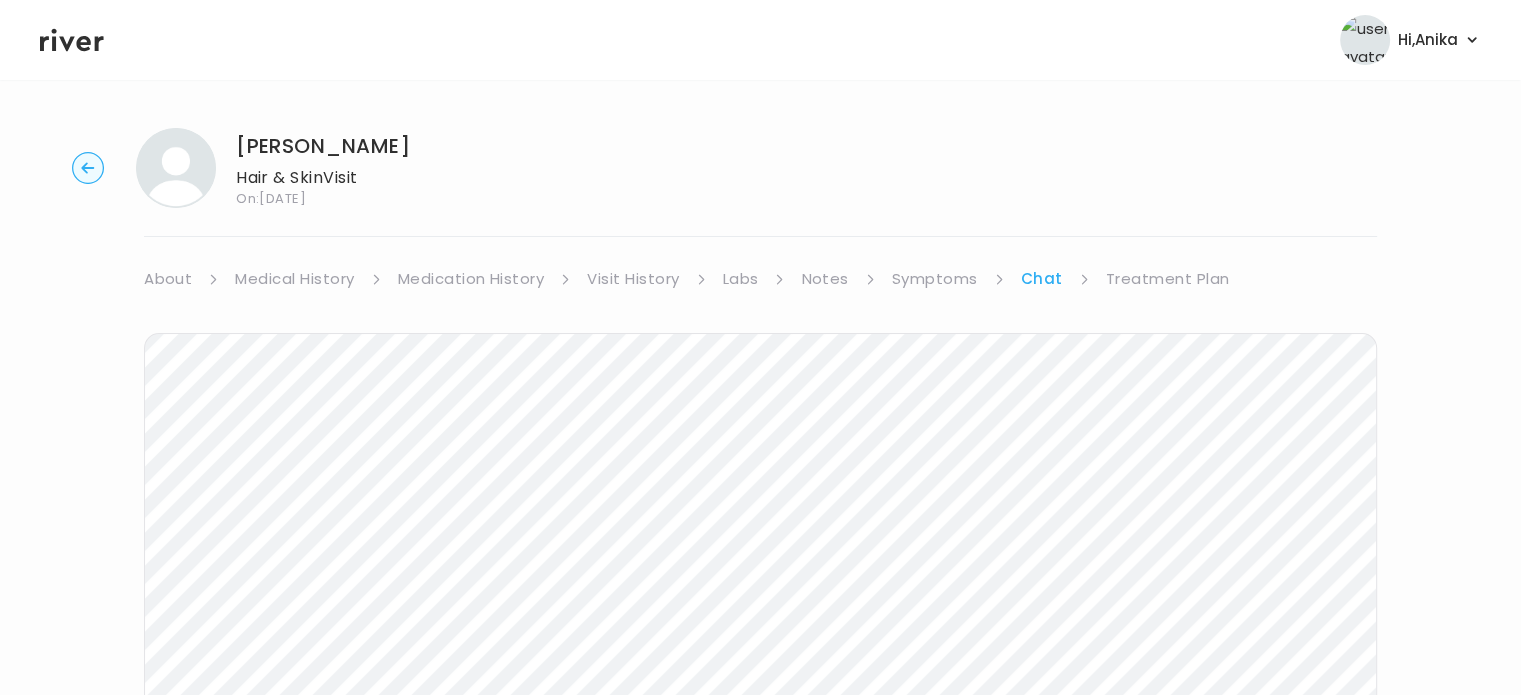 click on "Treatment Plan" at bounding box center (1168, 279) 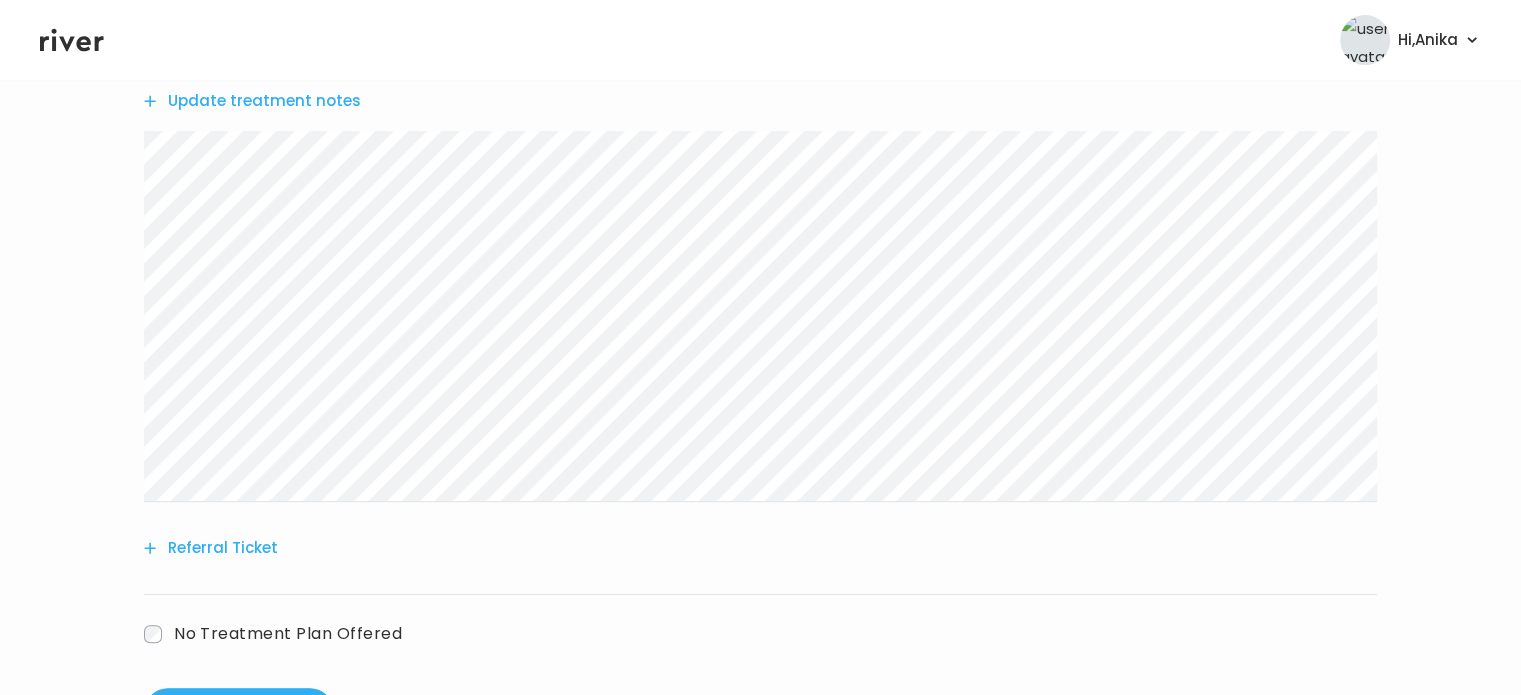 scroll, scrollTop: 716, scrollLeft: 0, axis: vertical 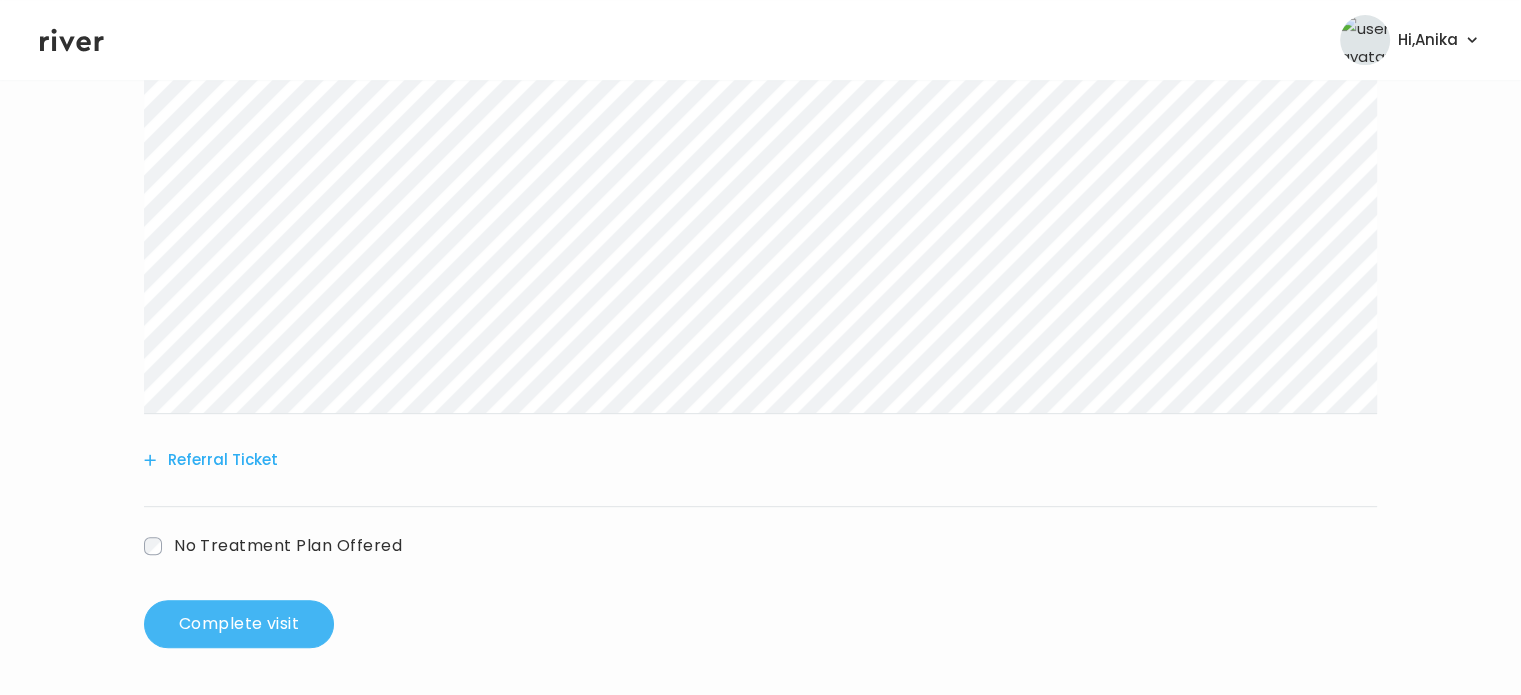 click on "Complete visit" at bounding box center (239, 624) 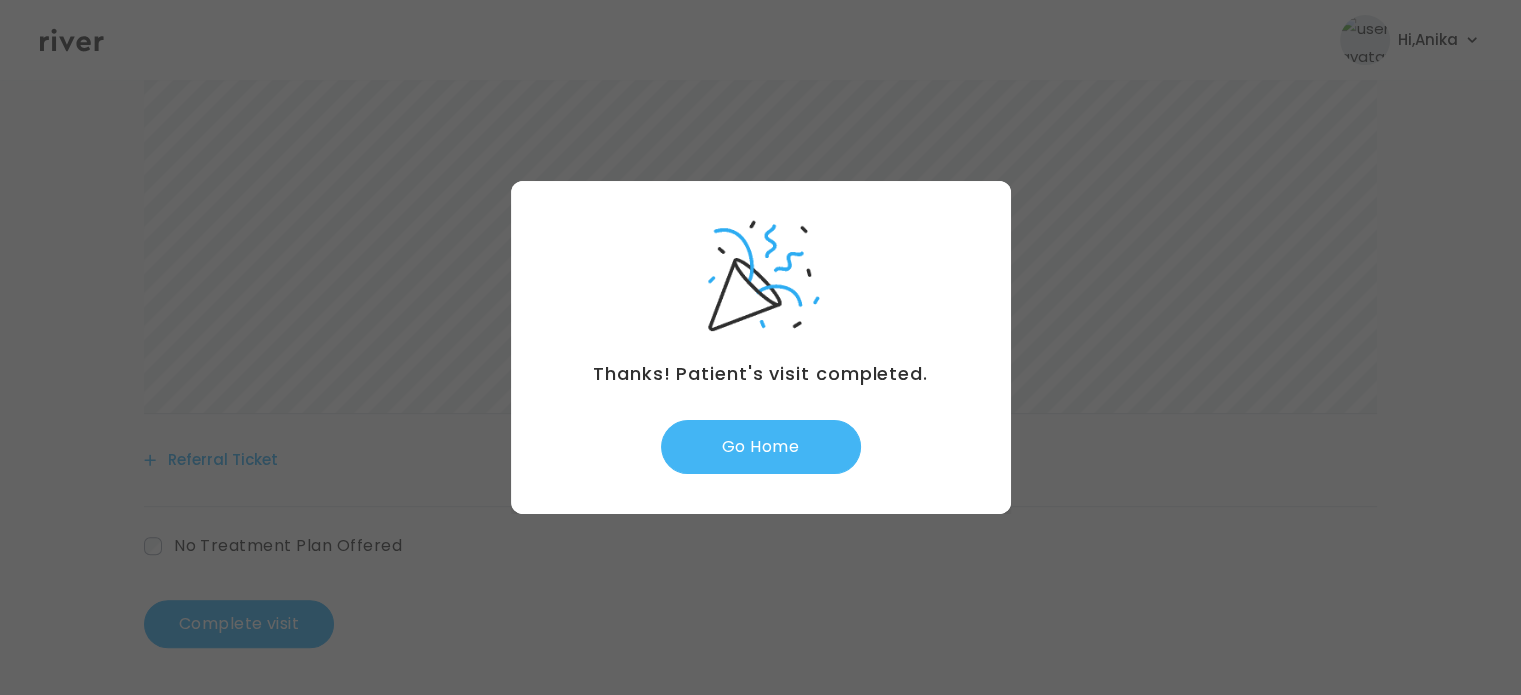 click on "Go Home" at bounding box center (761, 447) 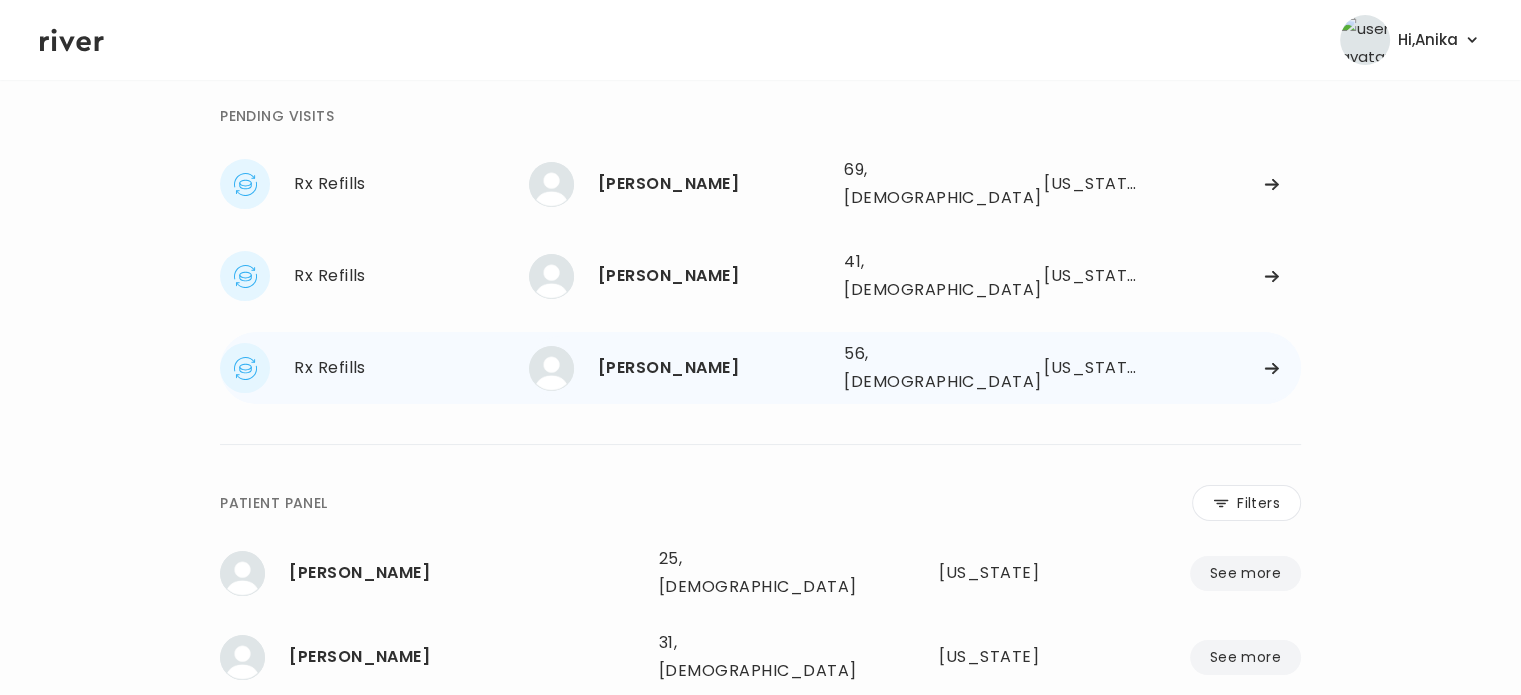 scroll, scrollTop: 0, scrollLeft: 0, axis: both 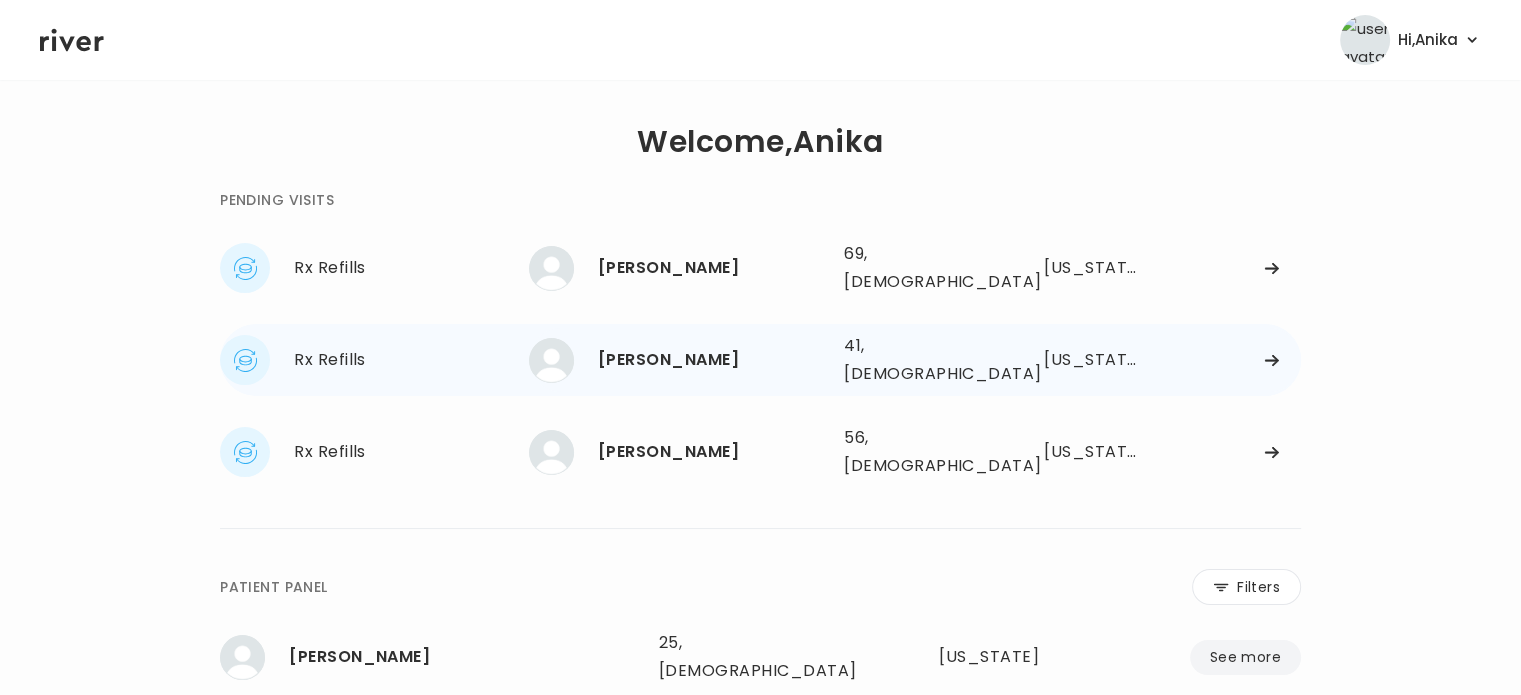 click on "[PERSON_NAME]" at bounding box center (713, 360) 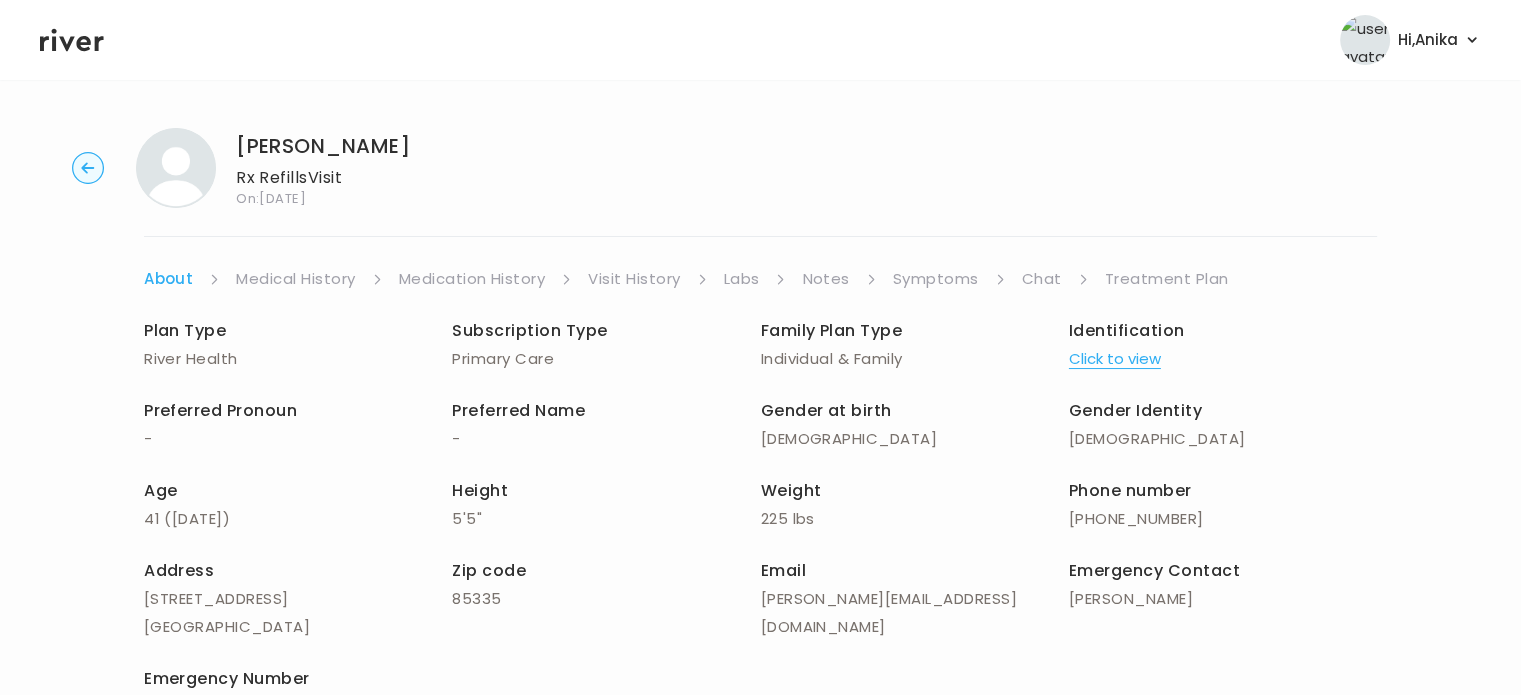 click on "Click to view" at bounding box center [1115, 359] 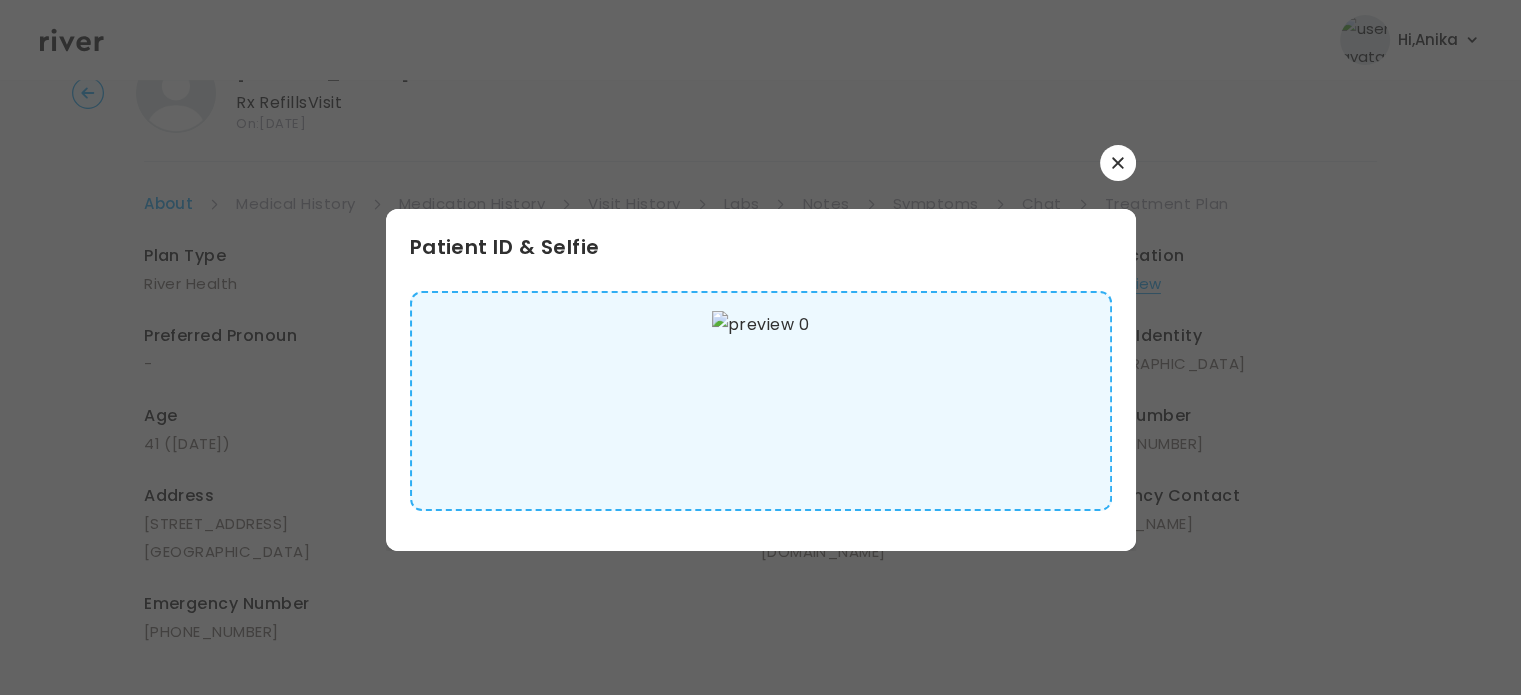 scroll, scrollTop: 54, scrollLeft: 0, axis: vertical 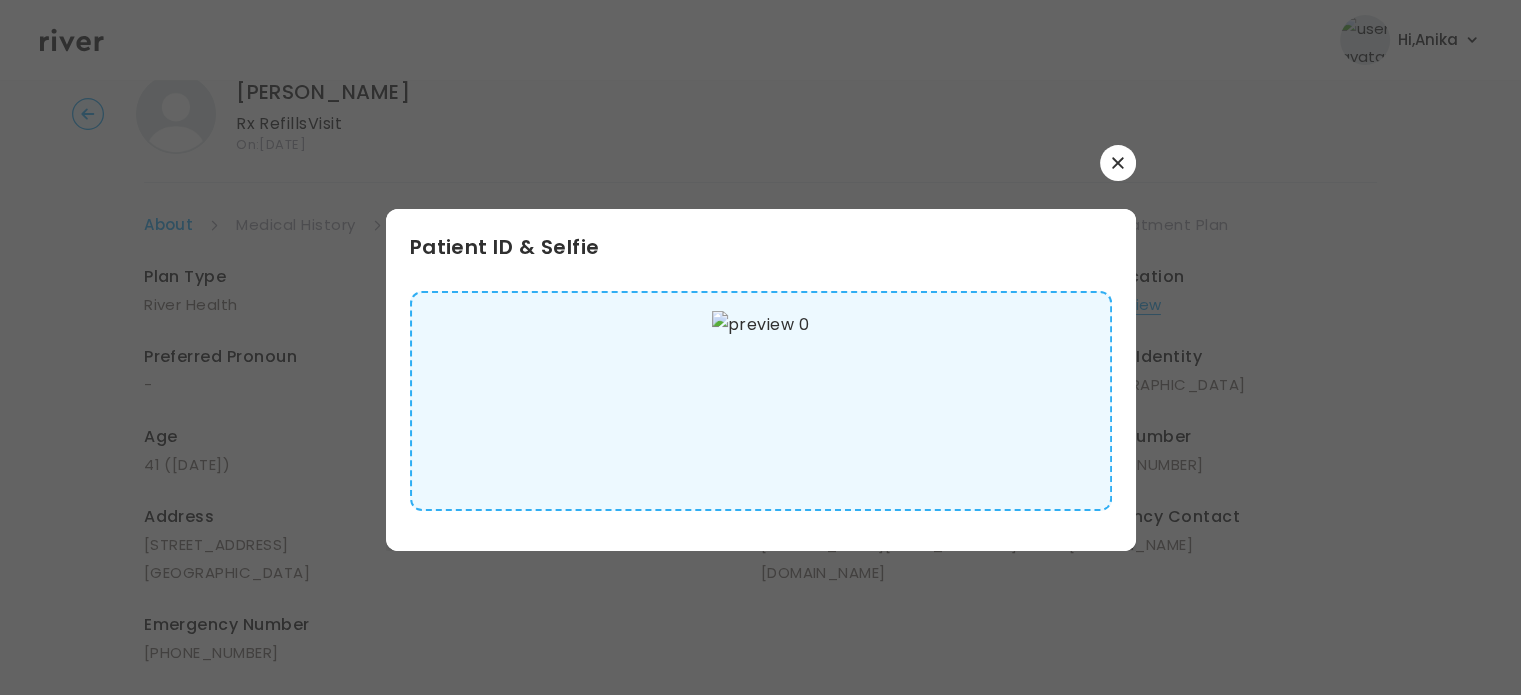 click at bounding box center (1118, 163) 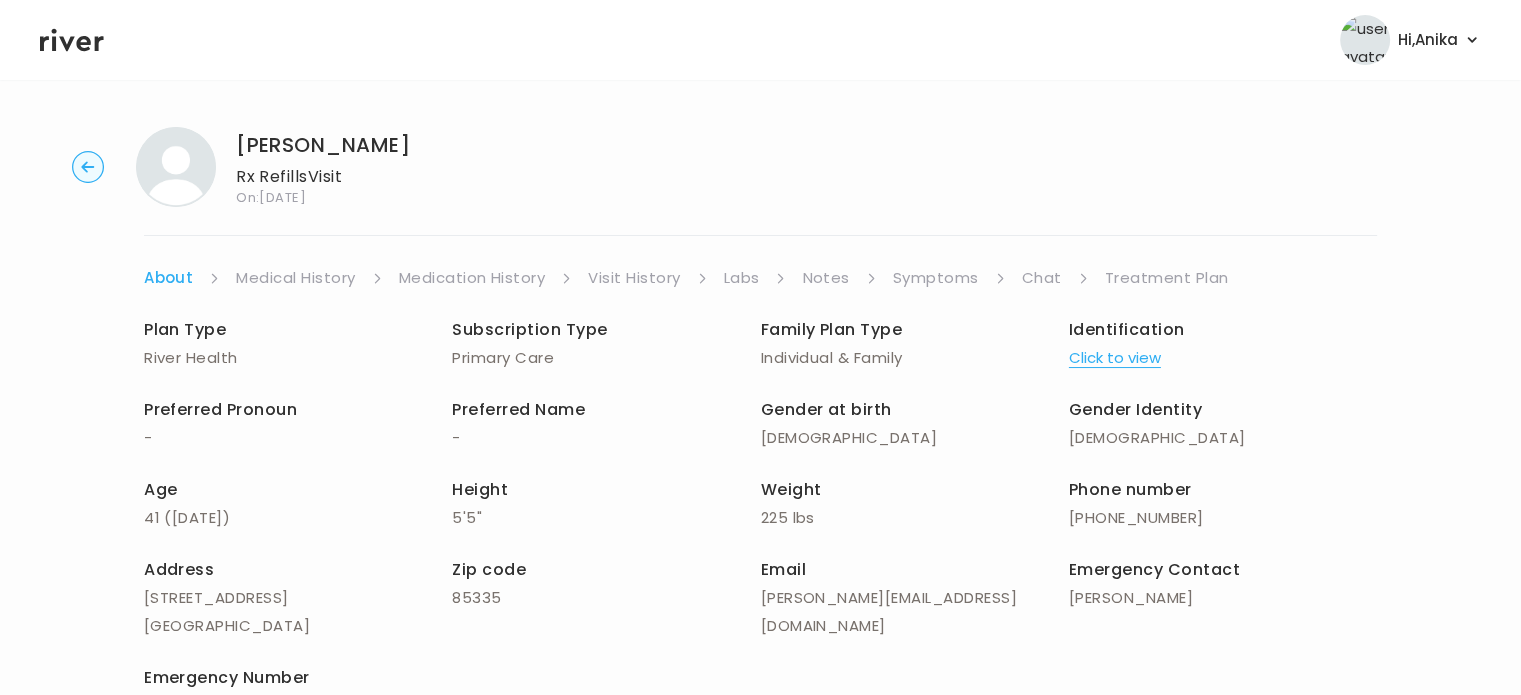 scroll, scrollTop: 0, scrollLeft: 0, axis: both 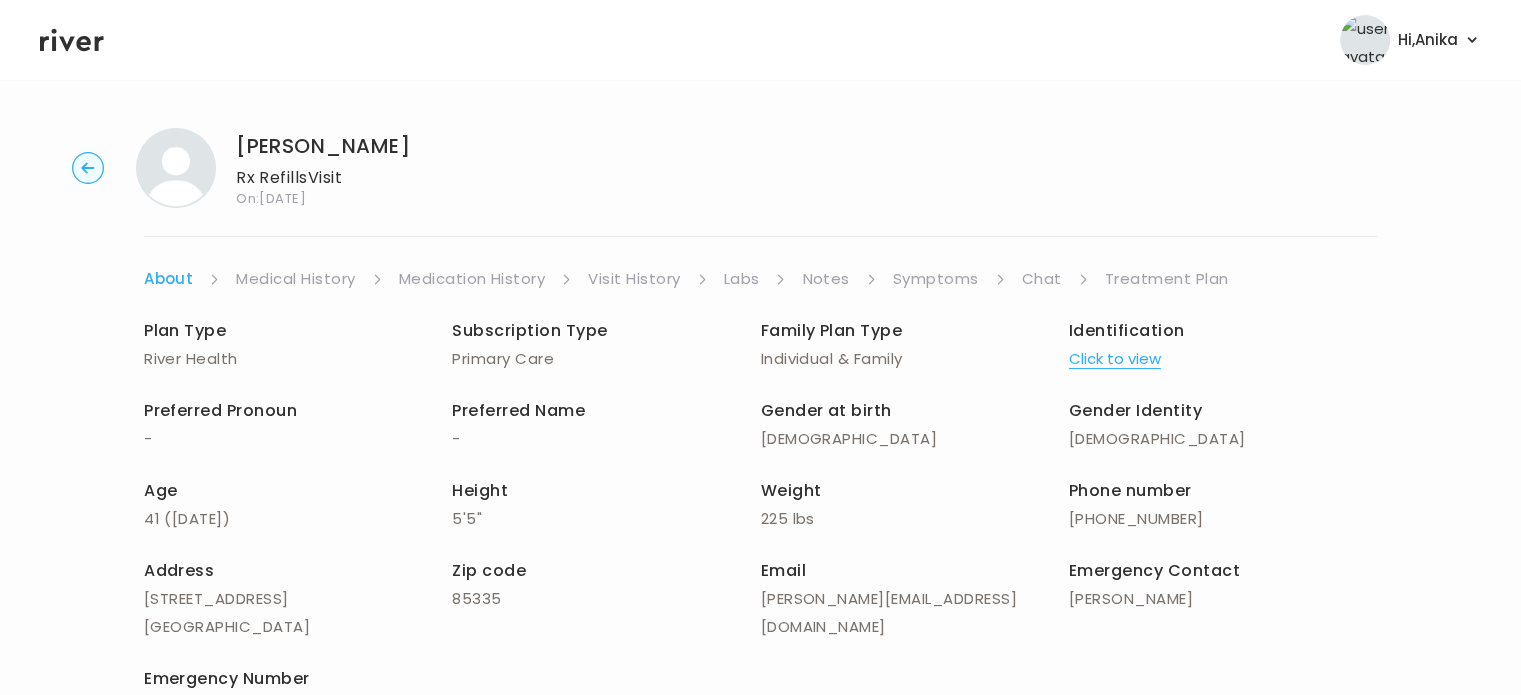 click on "Medical History" at bounding box center (295, 279) 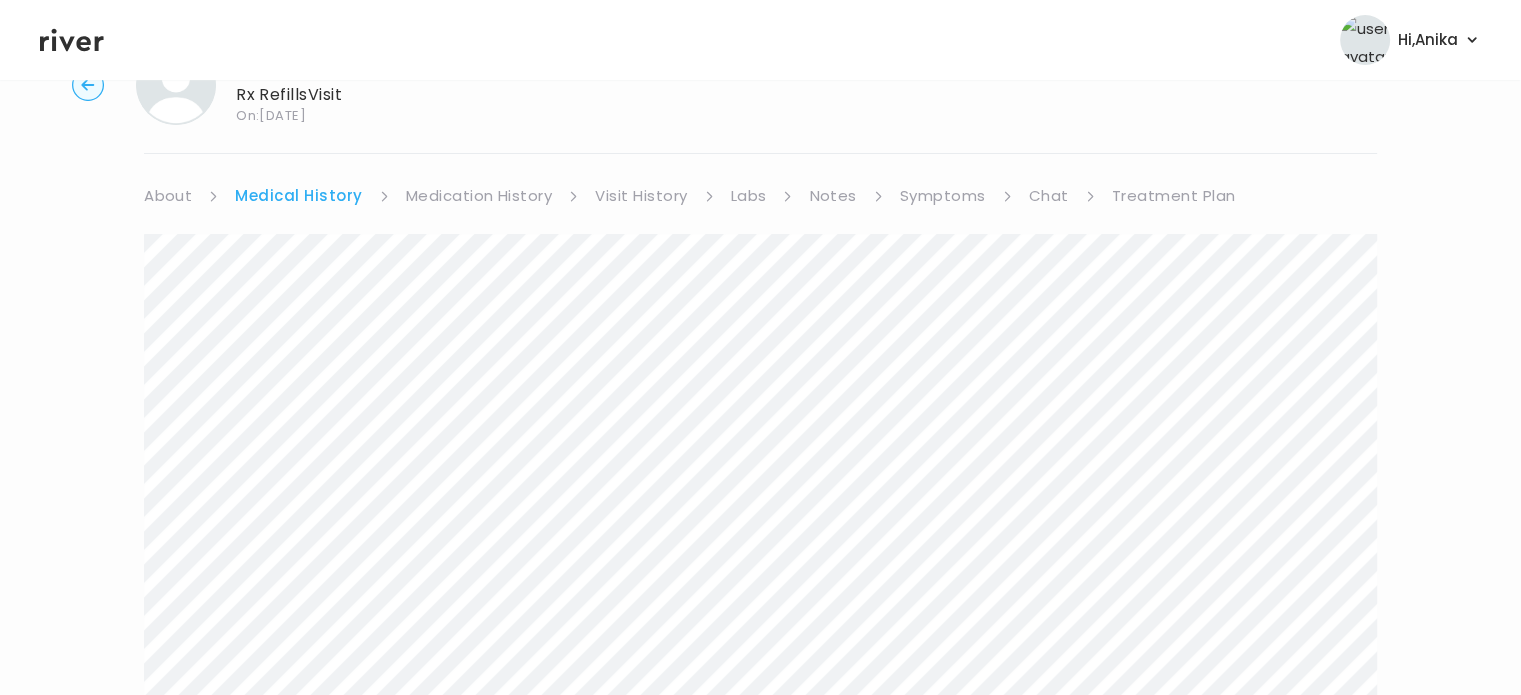 scroll, scrollTop: 0, scrollLeft: 0, axis: both 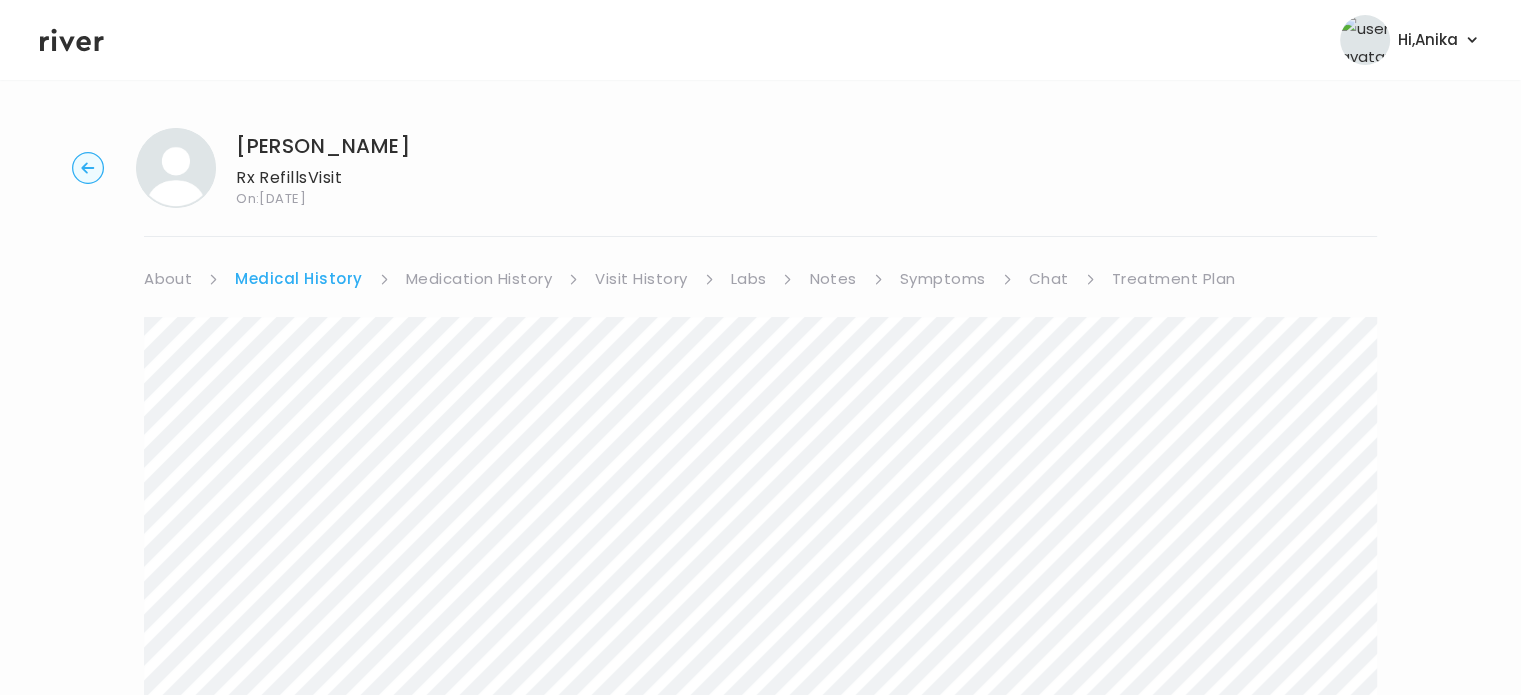 click on "Medication History" at bounding box center [479, 279] 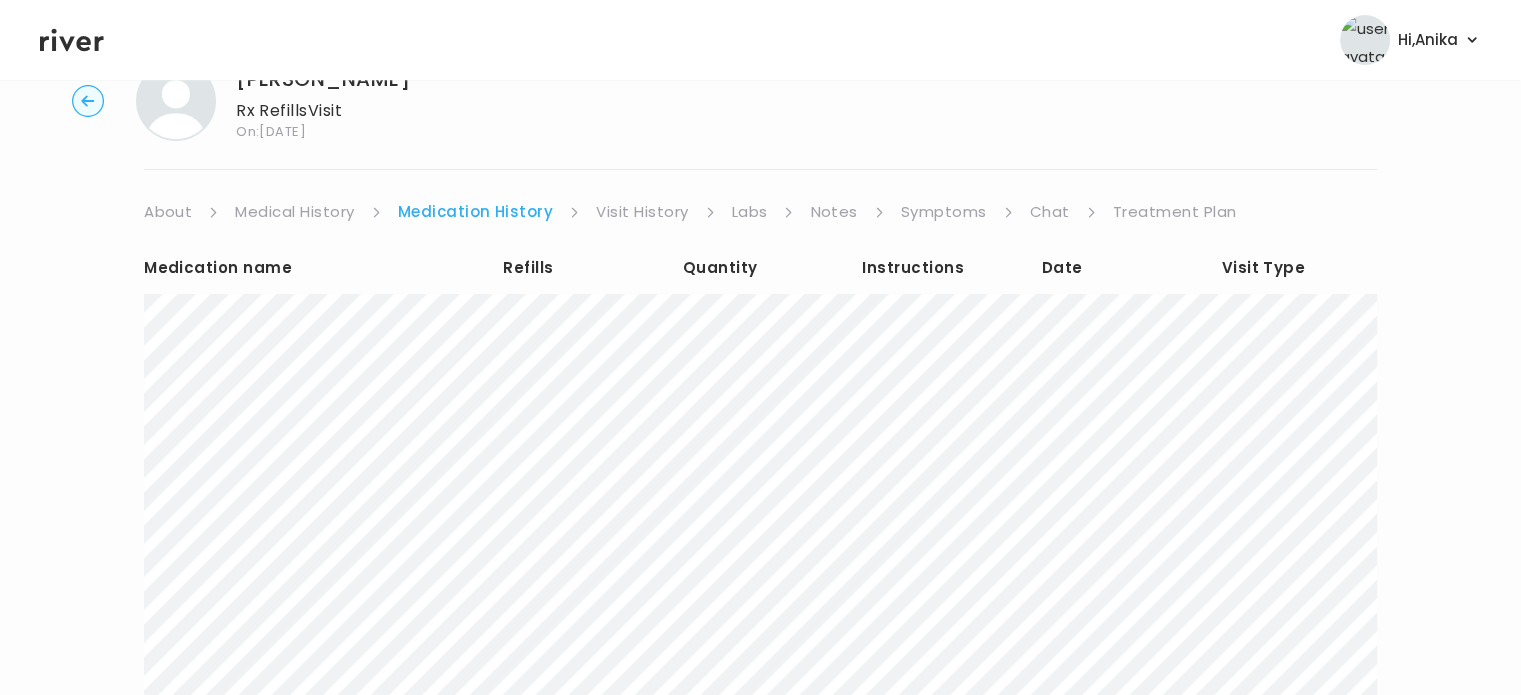 scroll, scrollTop: 16, scrollLeft: 0, axis: vertical 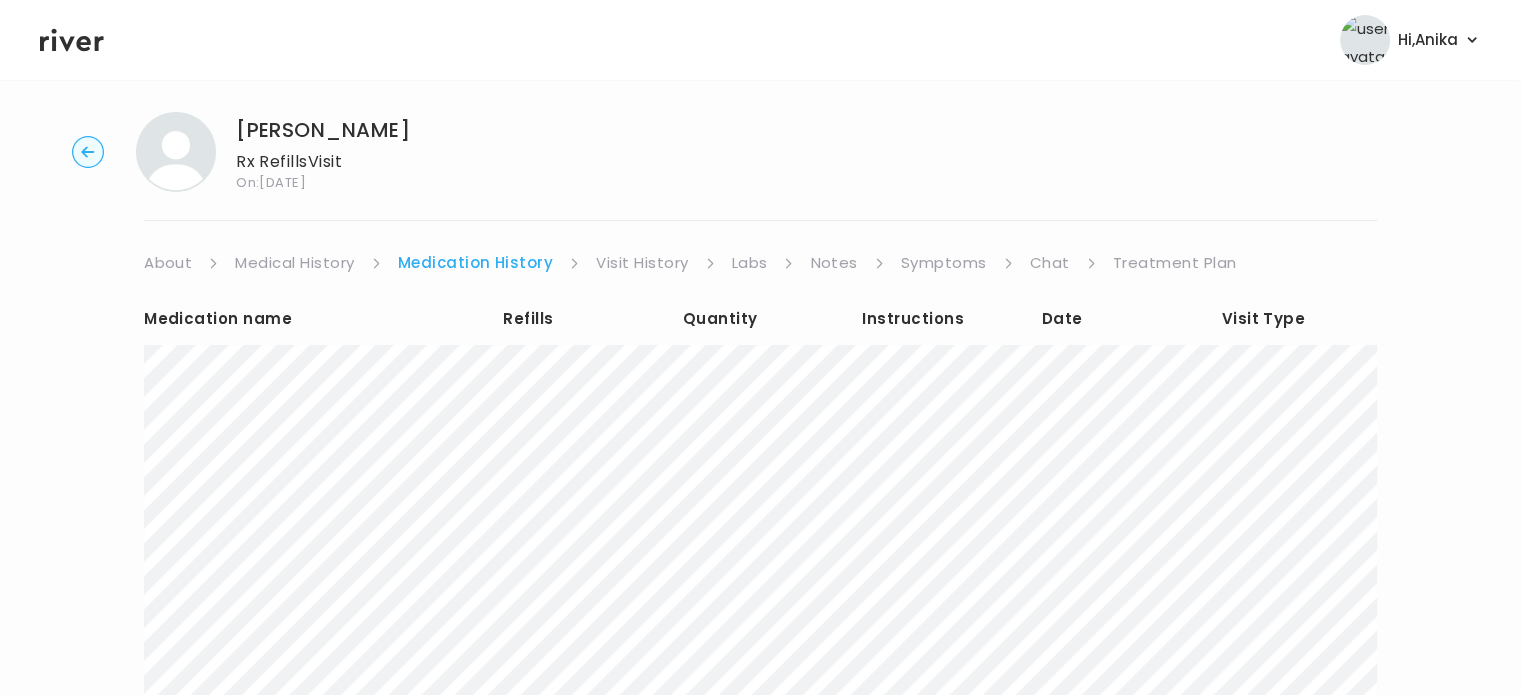 click on "Visit History" at bounding box center [642, 263] 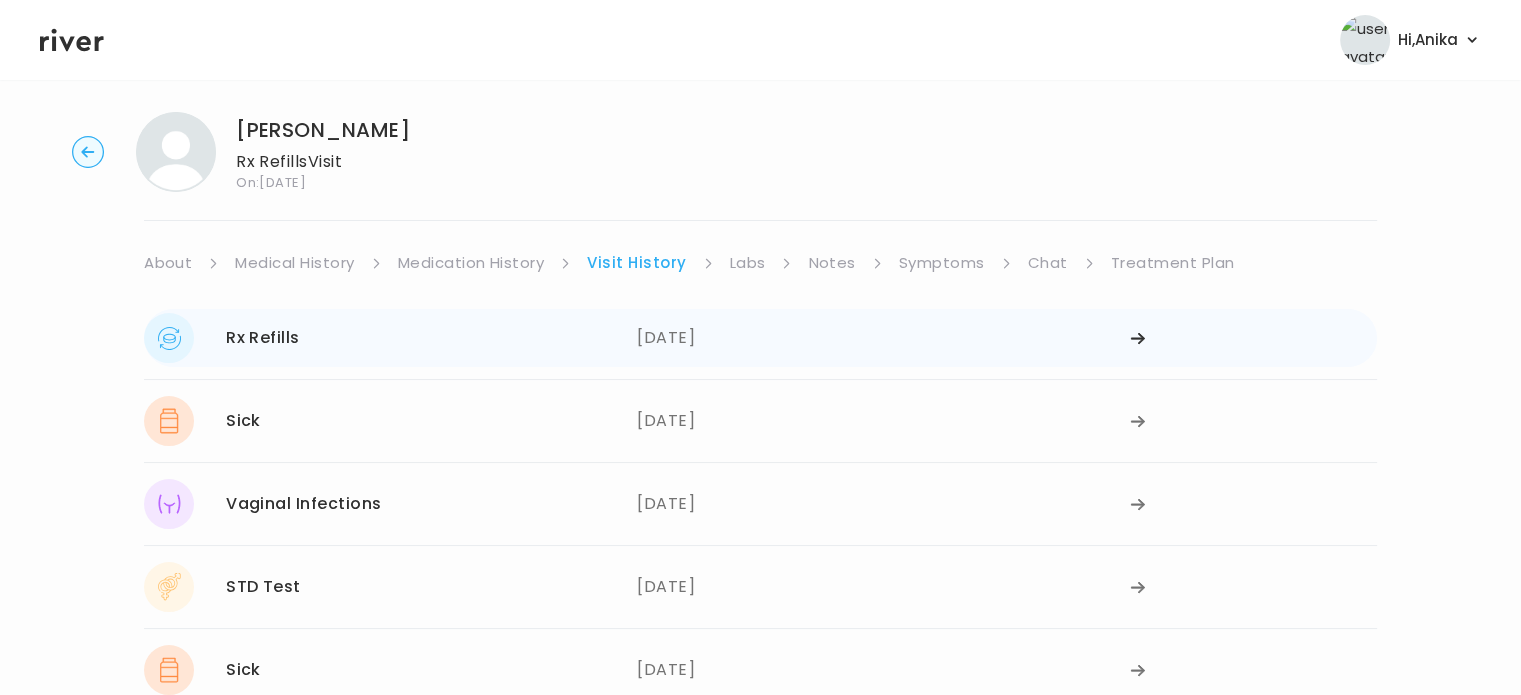 click on "[DATE]" at bounding box center (883, 338) 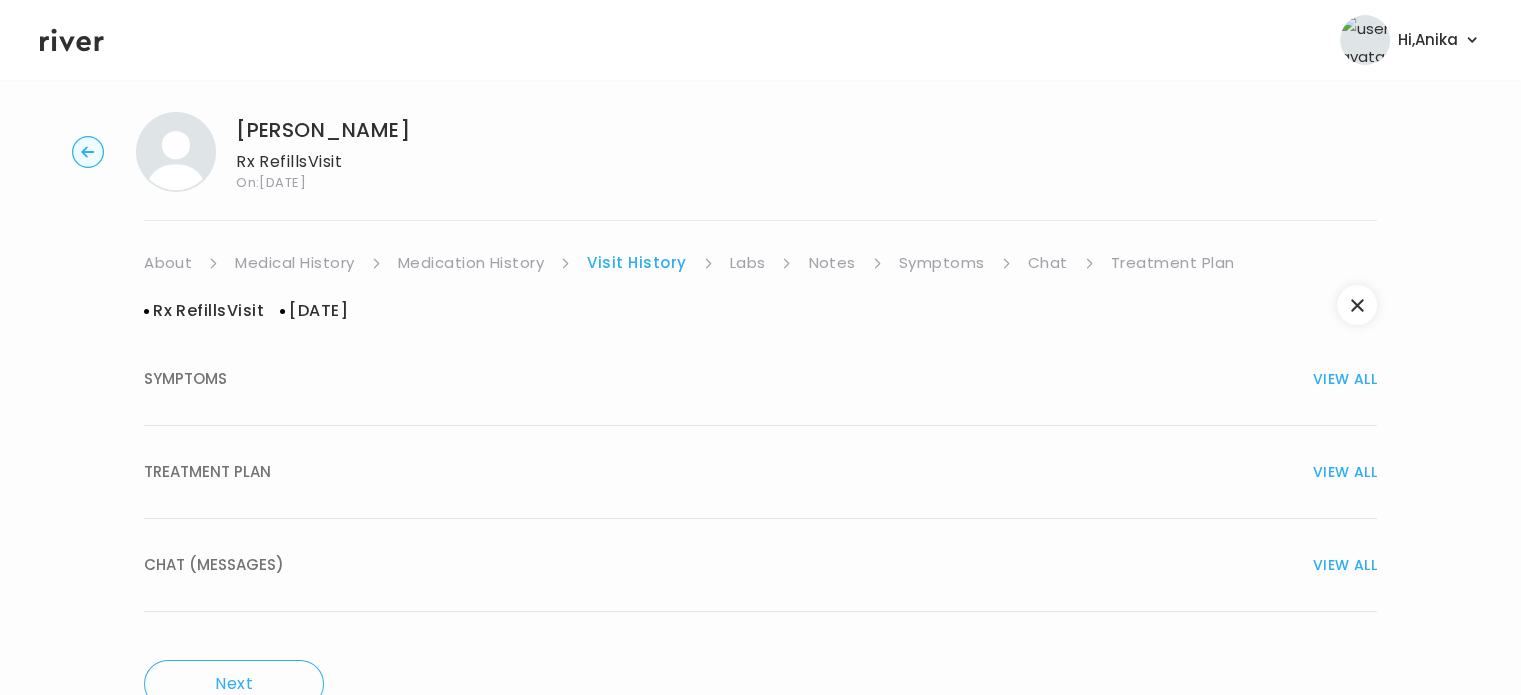 scroll, scrollTop: 0, scrollLeft: 0, axis: both 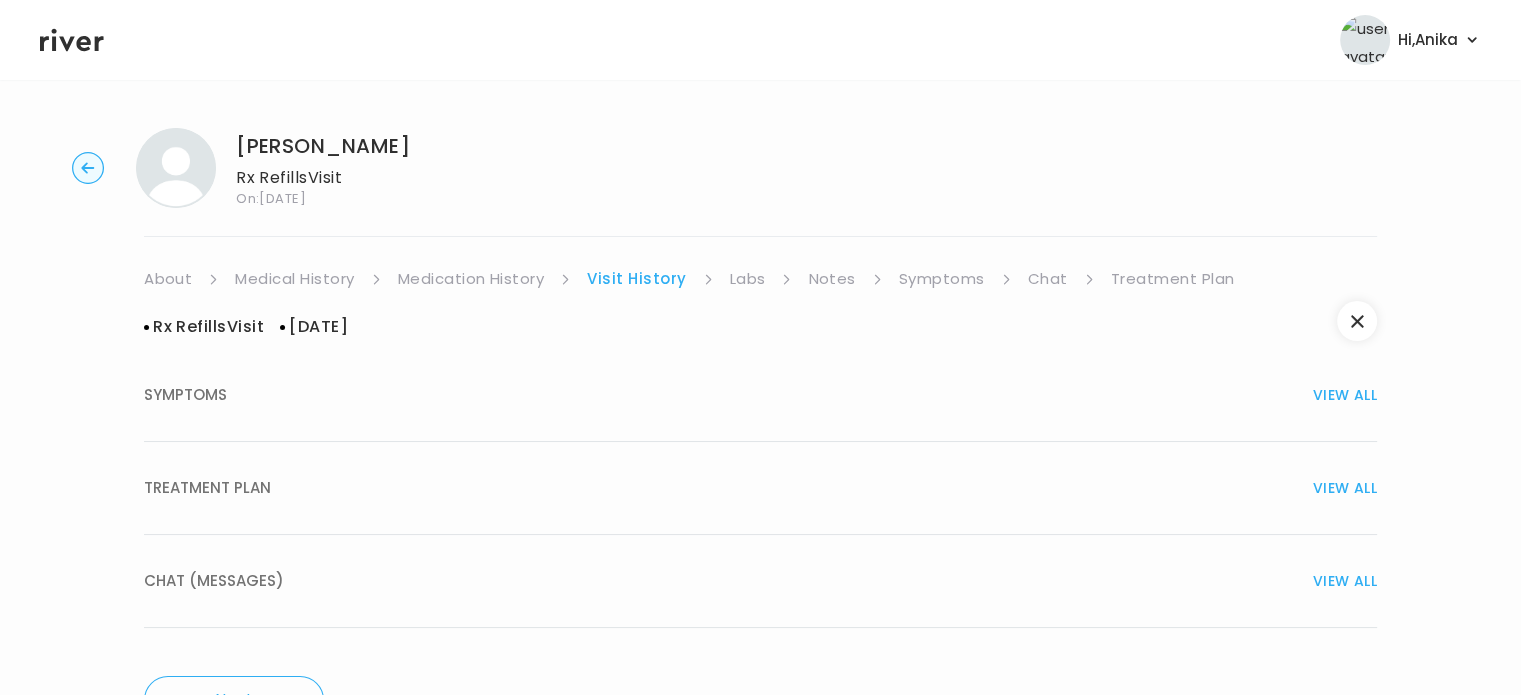 click on "TREATMENT PLAN VIEW ALL" at bounding box center [760, 488] 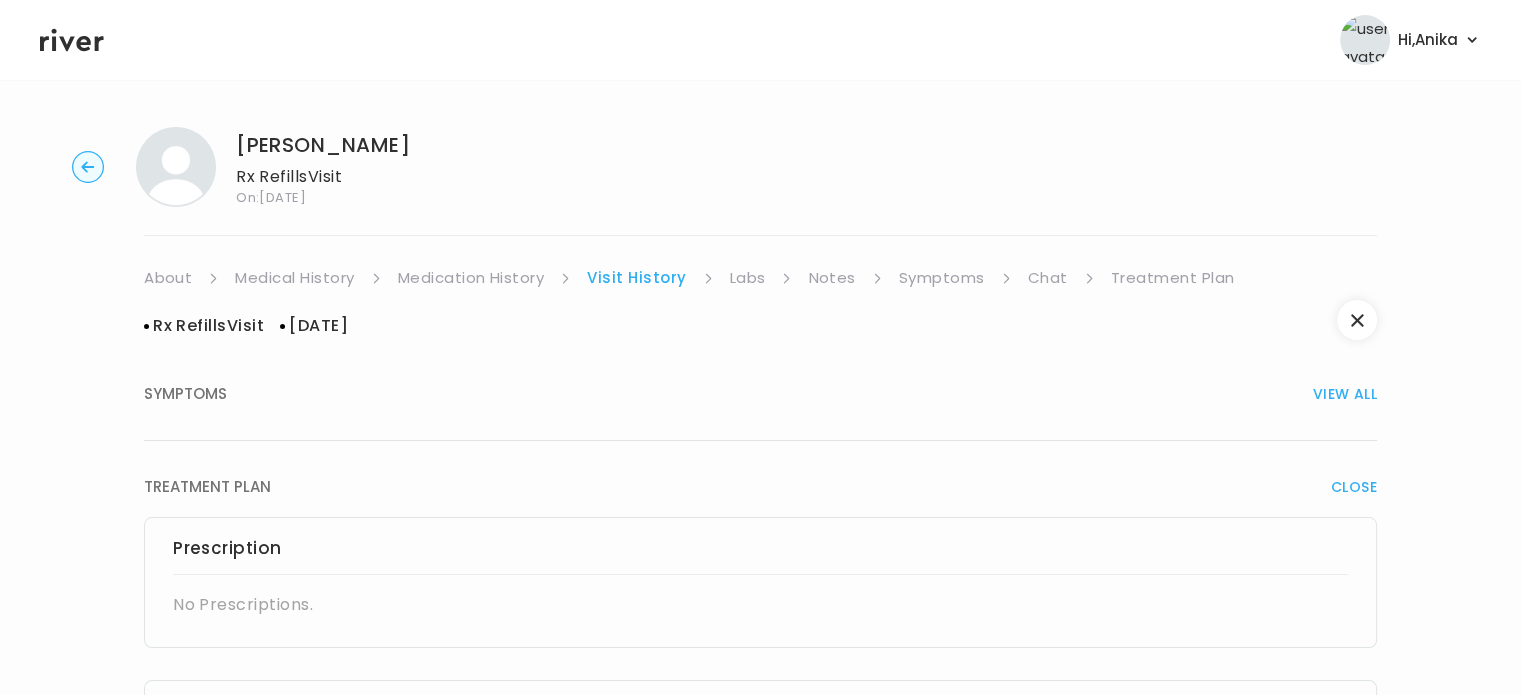 scroll, scrollTop: 0, scrollLeft: 0, axis: both 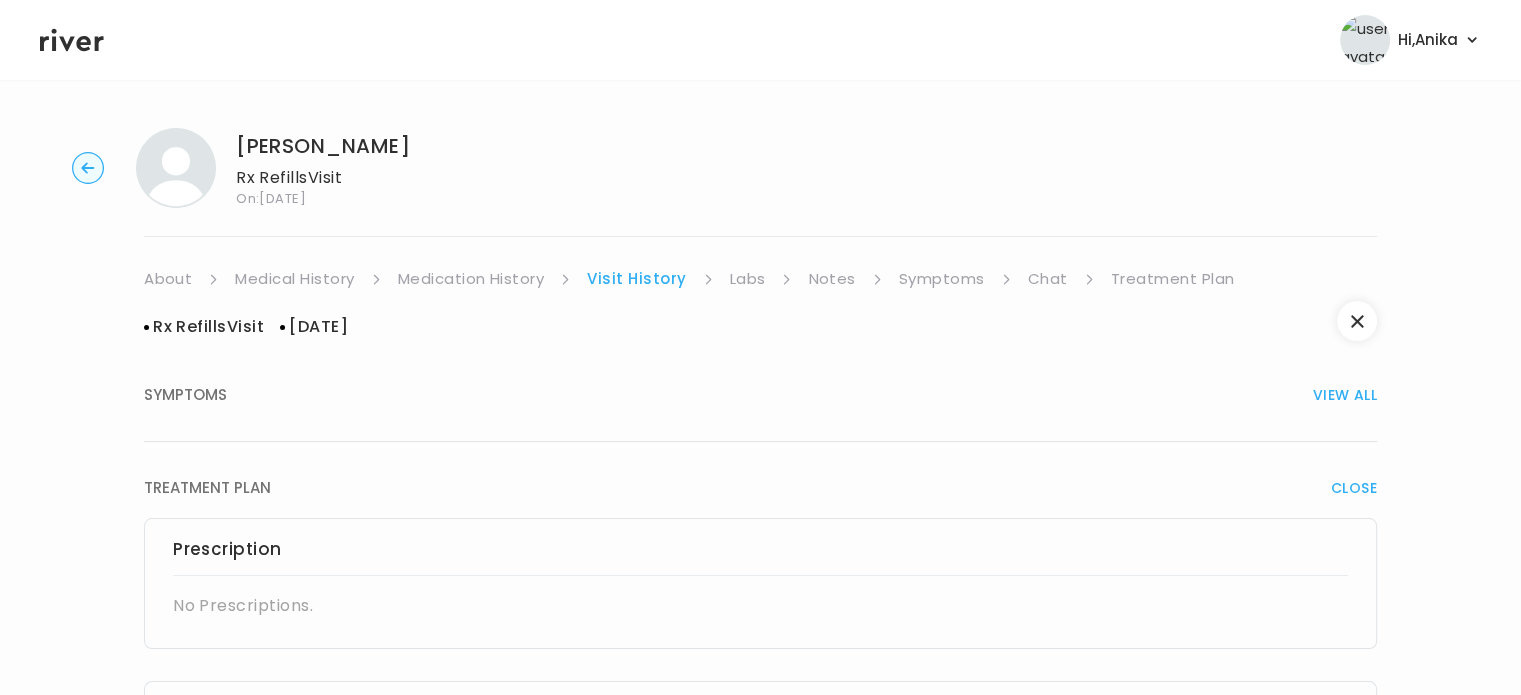 click on "Labs" at bounding box center (748, 279) 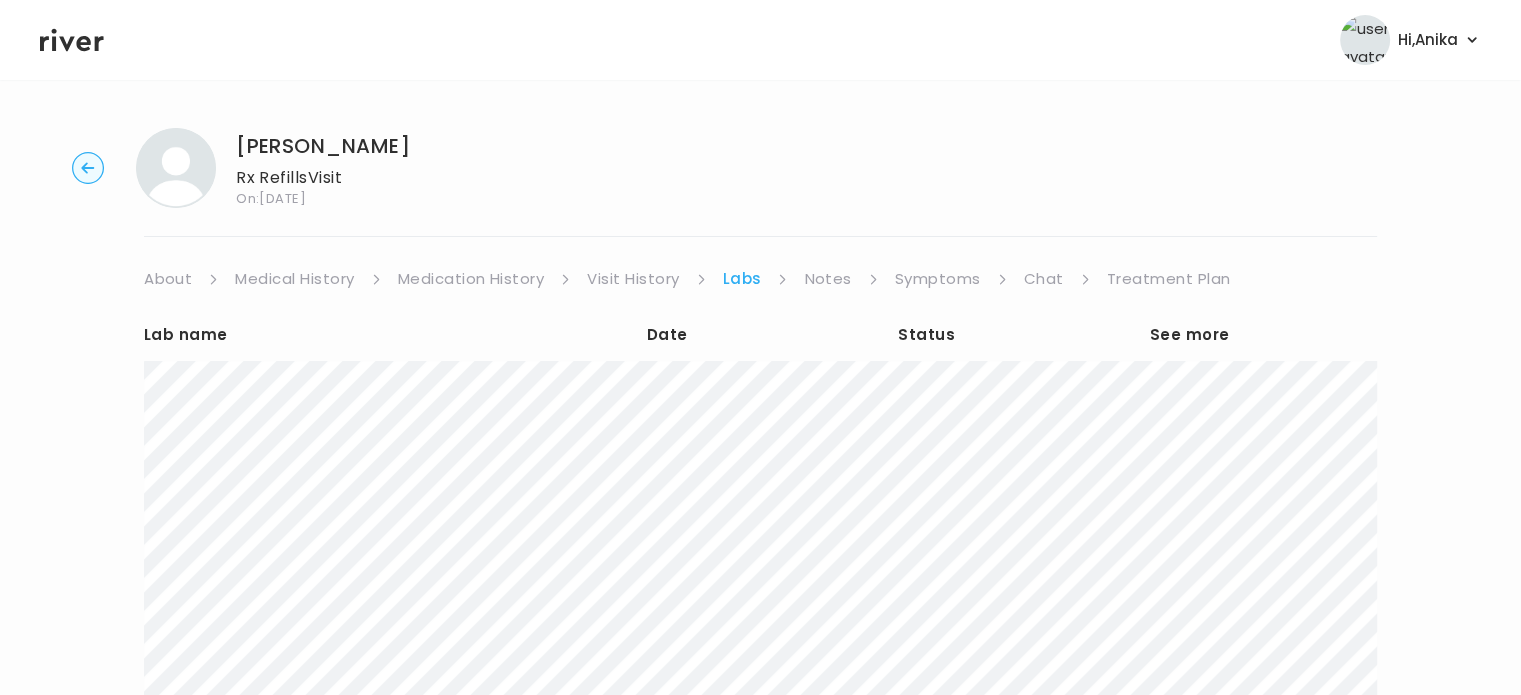 click on "Notes" at bounding box center [827, 279] 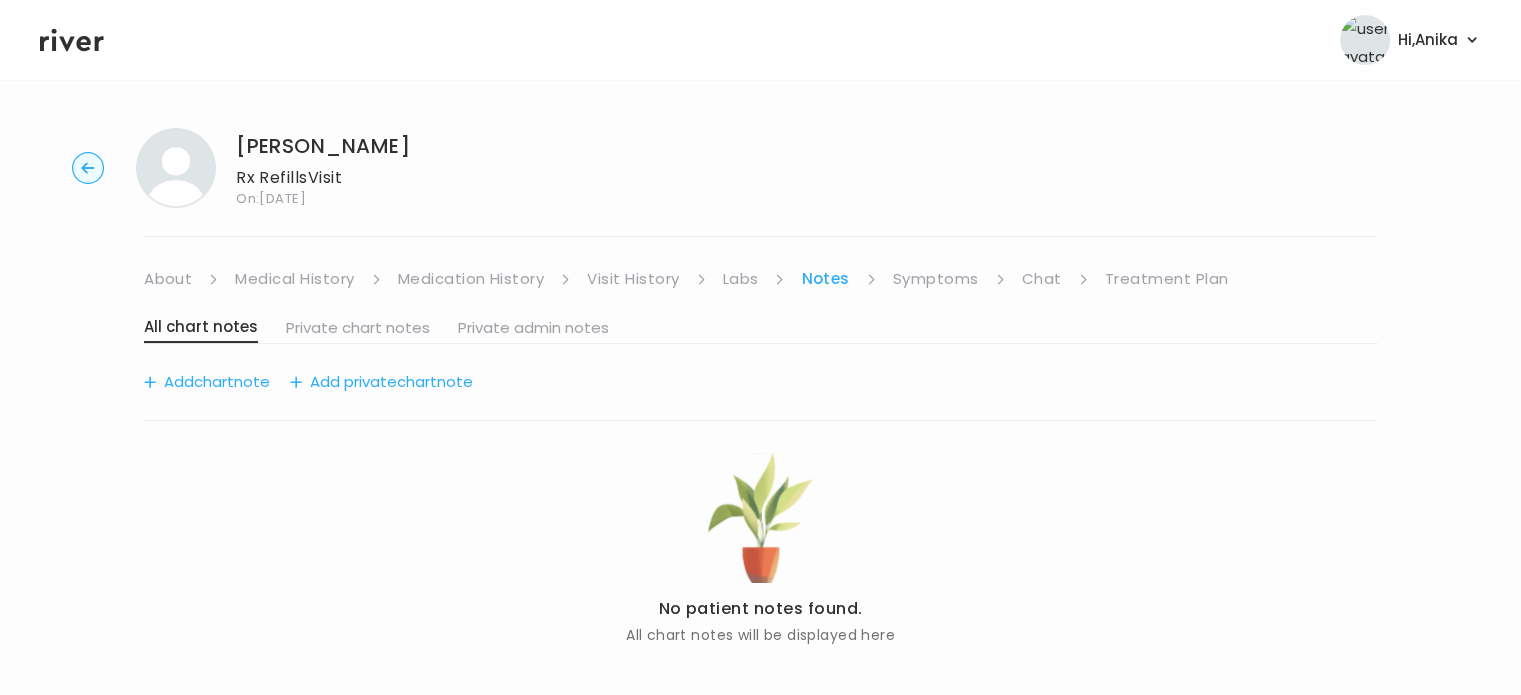 click on "Symptoms" at bounding box center (936, 279) 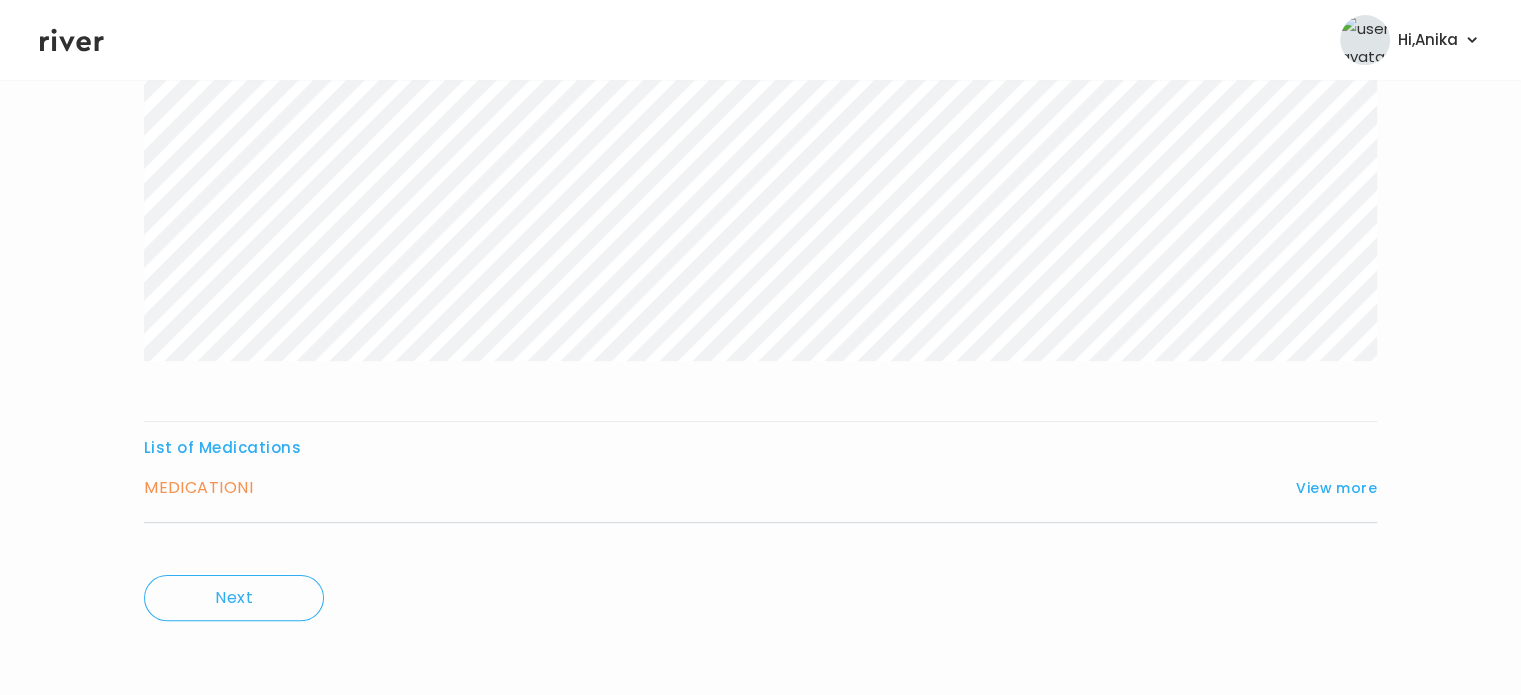 scroll, scrollTop: 332, scrollLeft: 0, axis: vertical 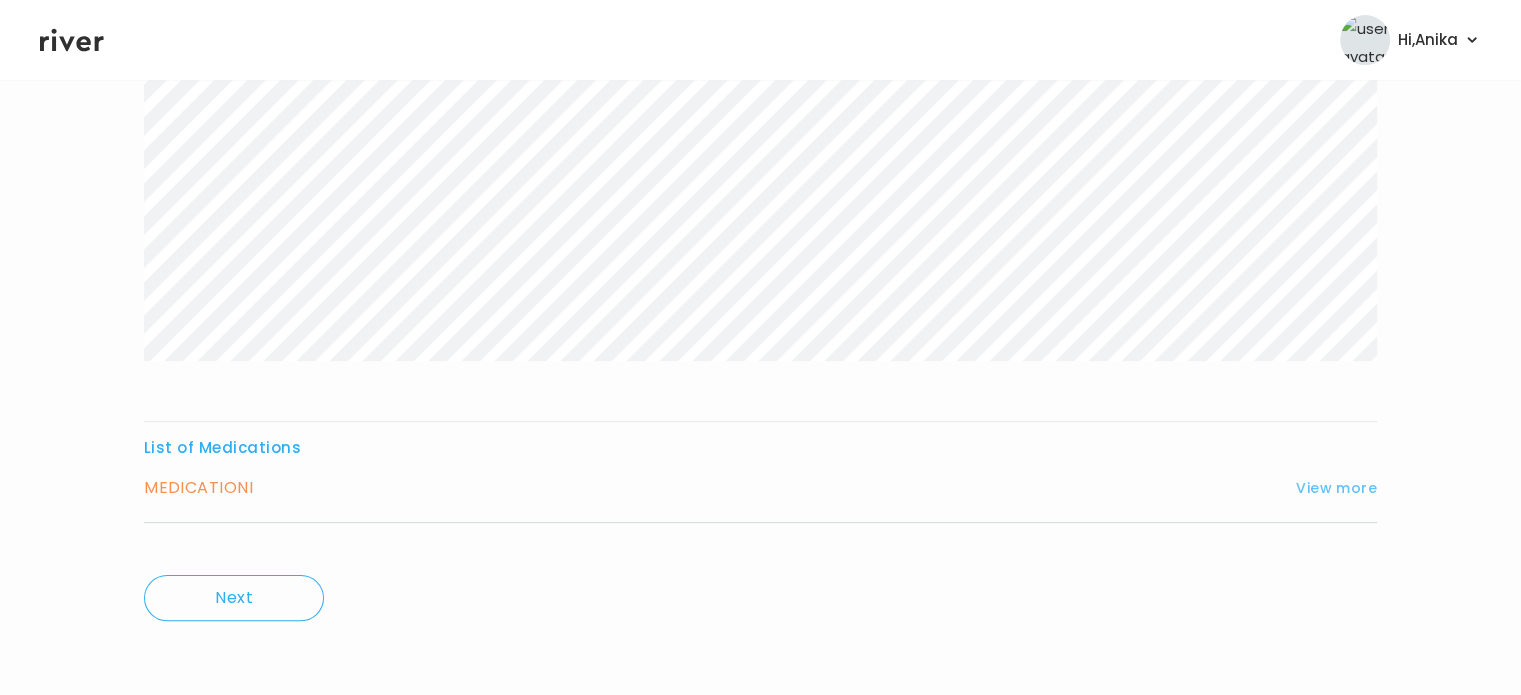 click on "View more" at bounding box center [1336, 488] 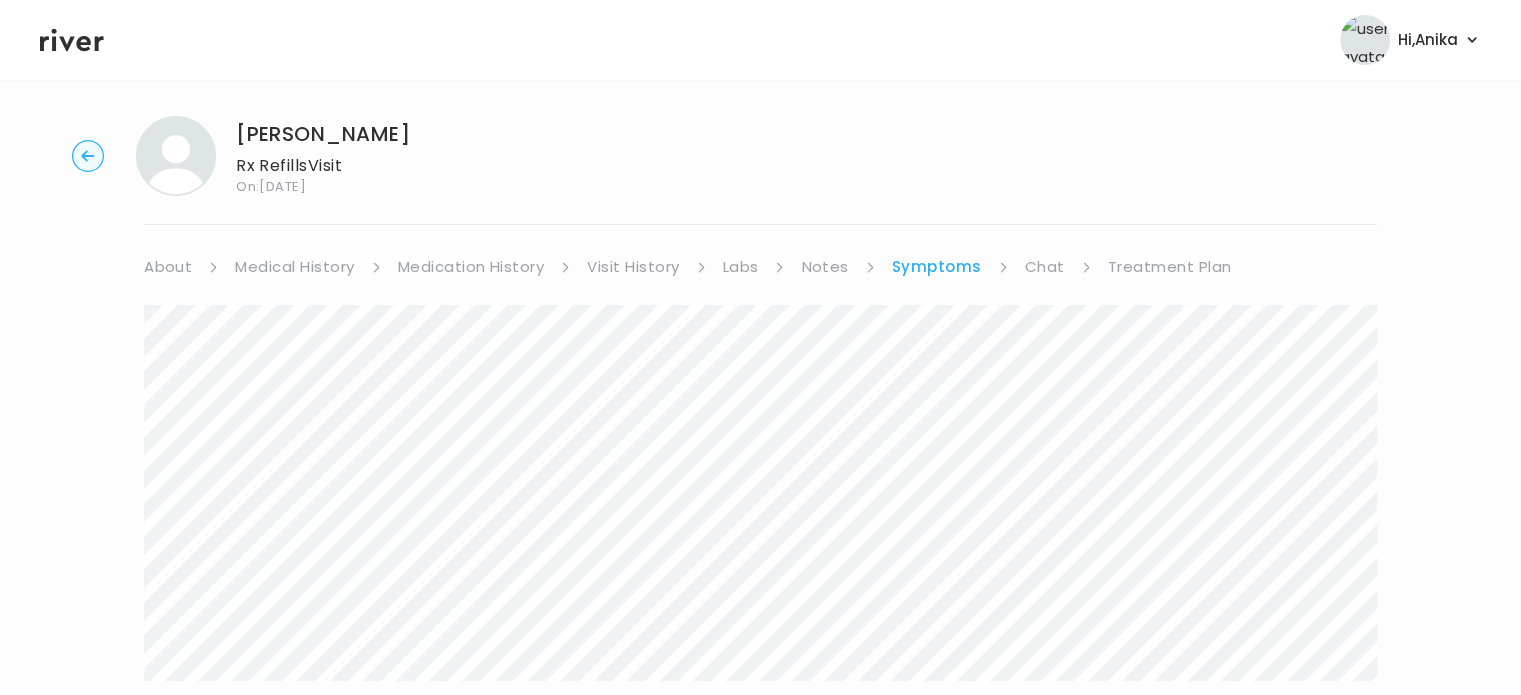 scroll, scrollTop: 0, scrollLeft: 0, axis: both 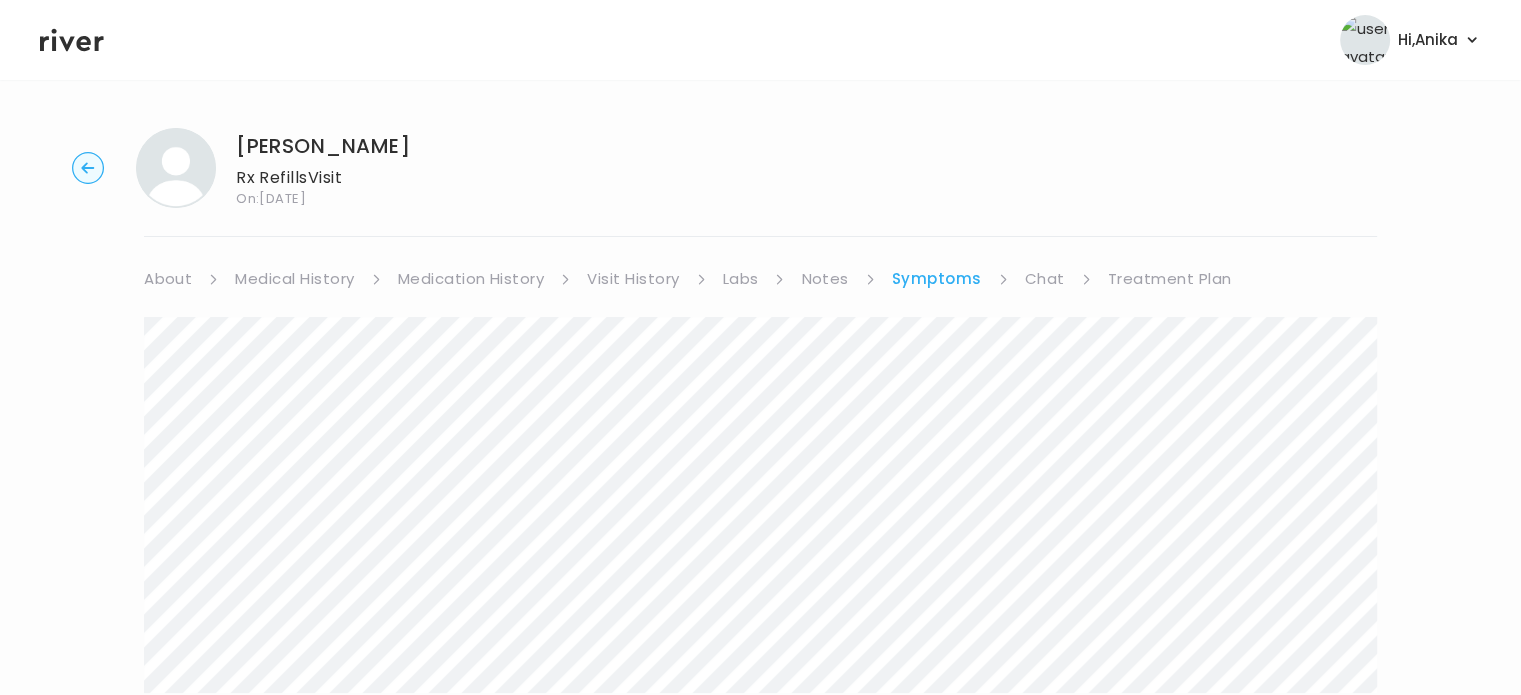 click on "Chat" at bounding box center [1045, 279] 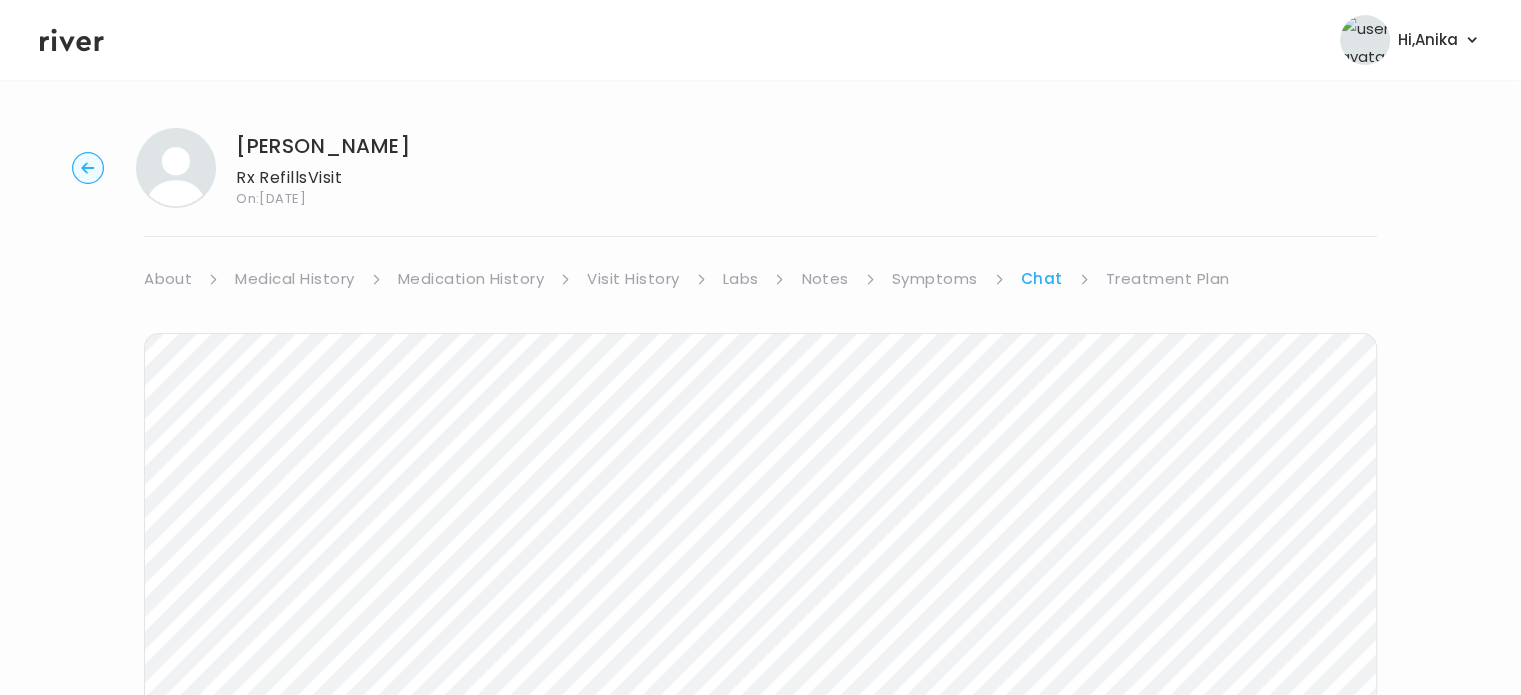 click on "Treatment Plan" at bounding box center [1168, 279] 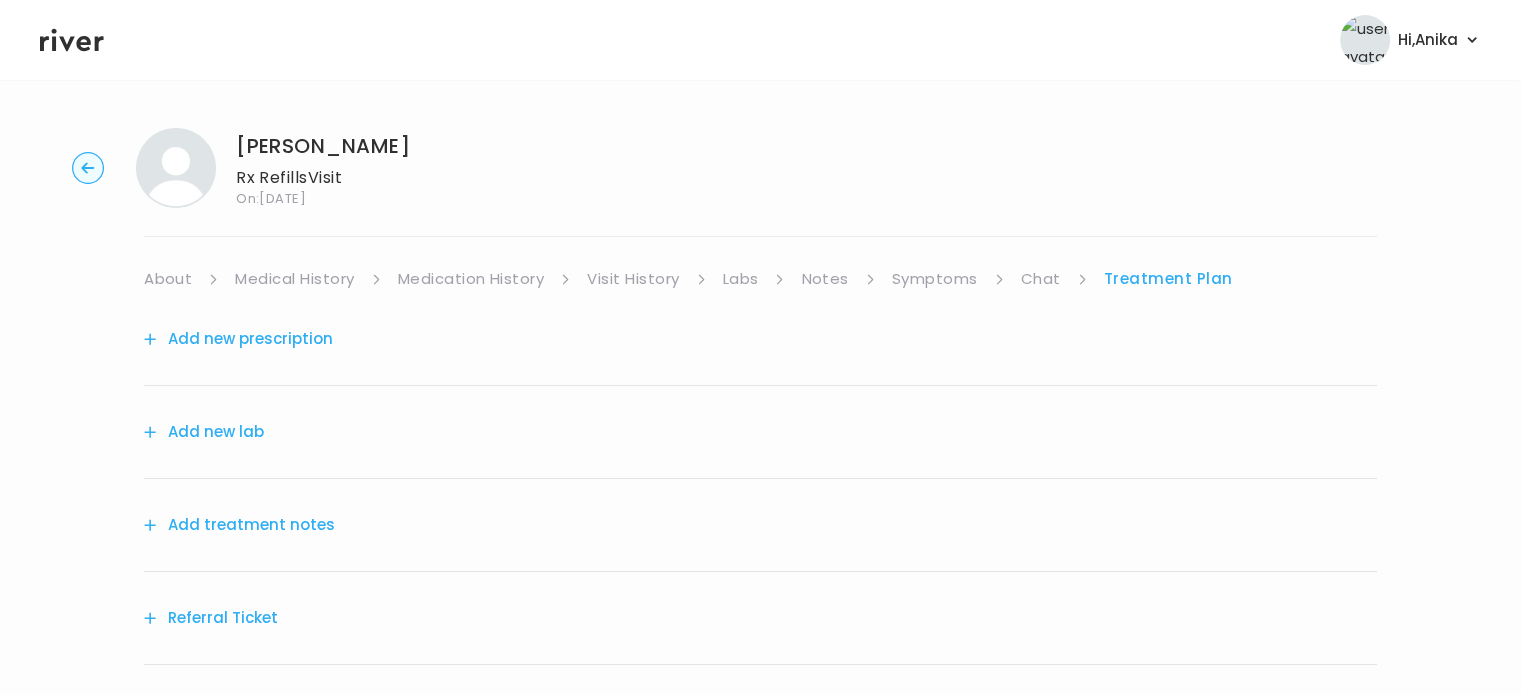 click on "Symptoms" at bounding box center [935, 279] 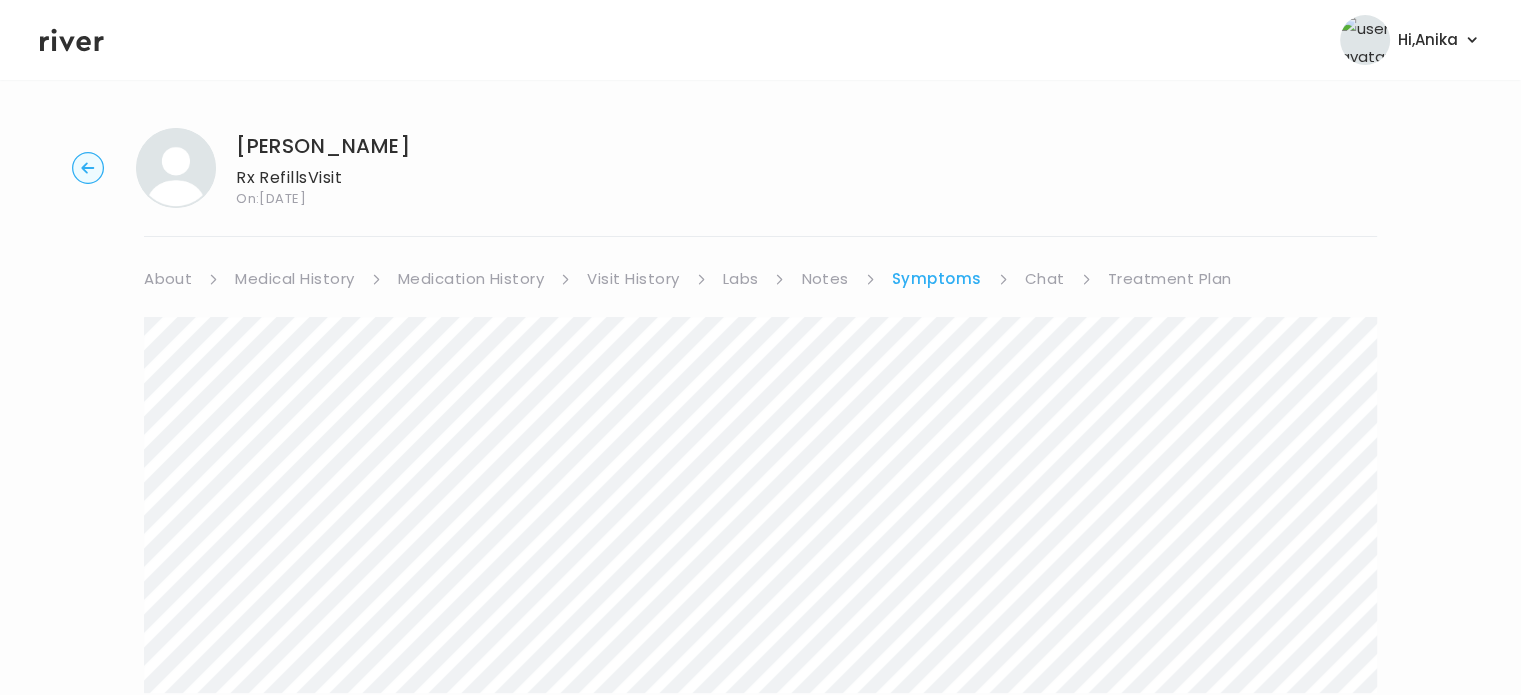 click on "Chat" at bounding box center [1045, 279] 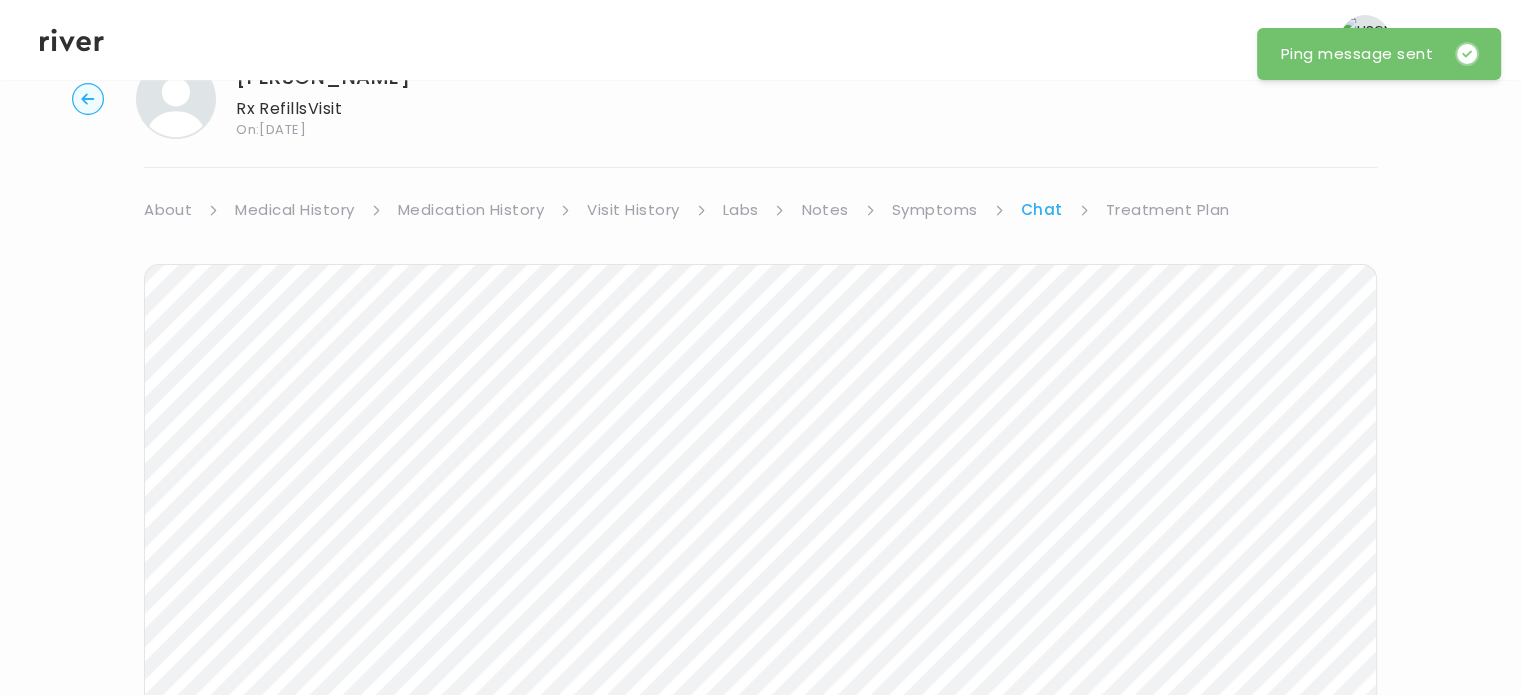 scroll, scrollTop: 0, scrollLeft: 0, axis: both 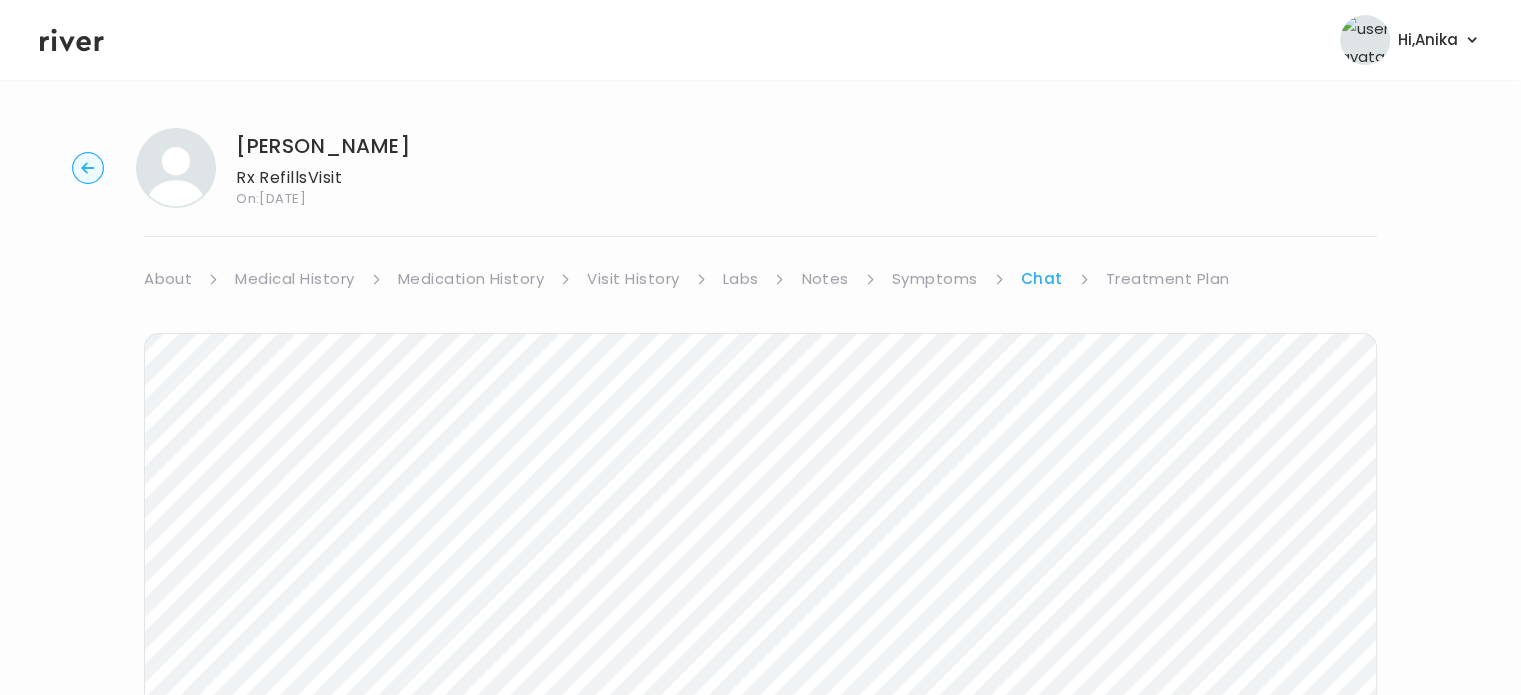 click 